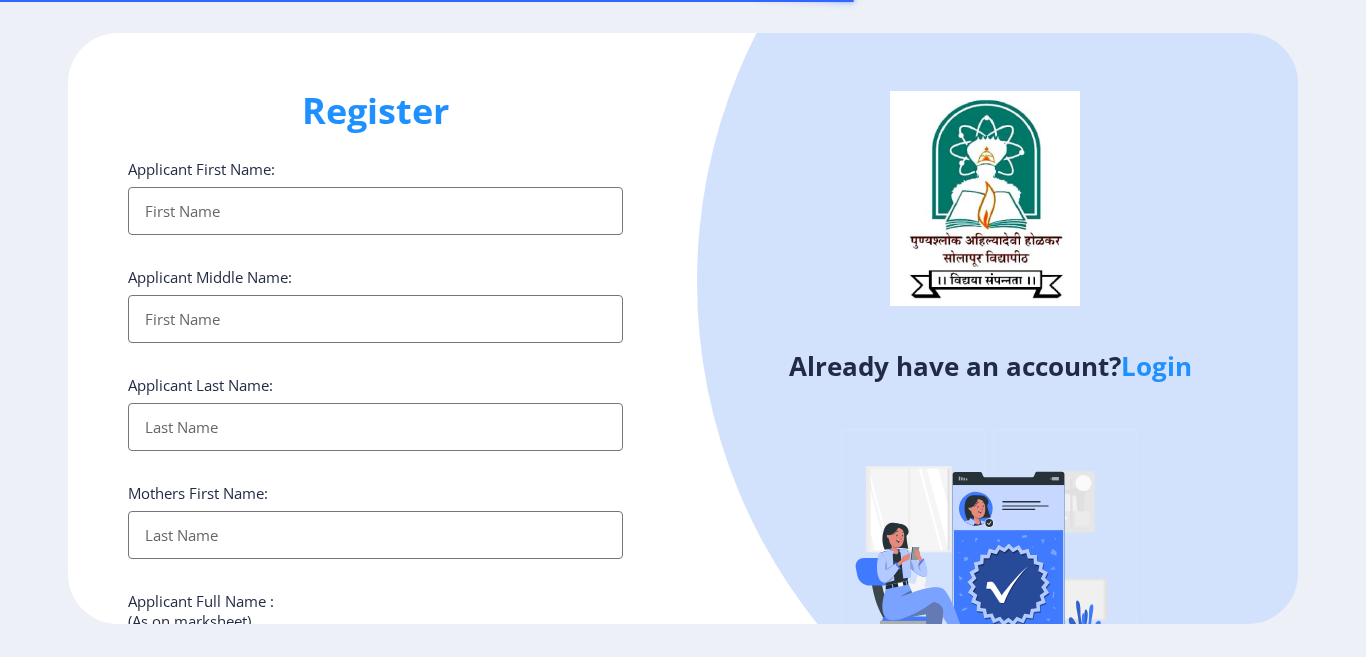 select 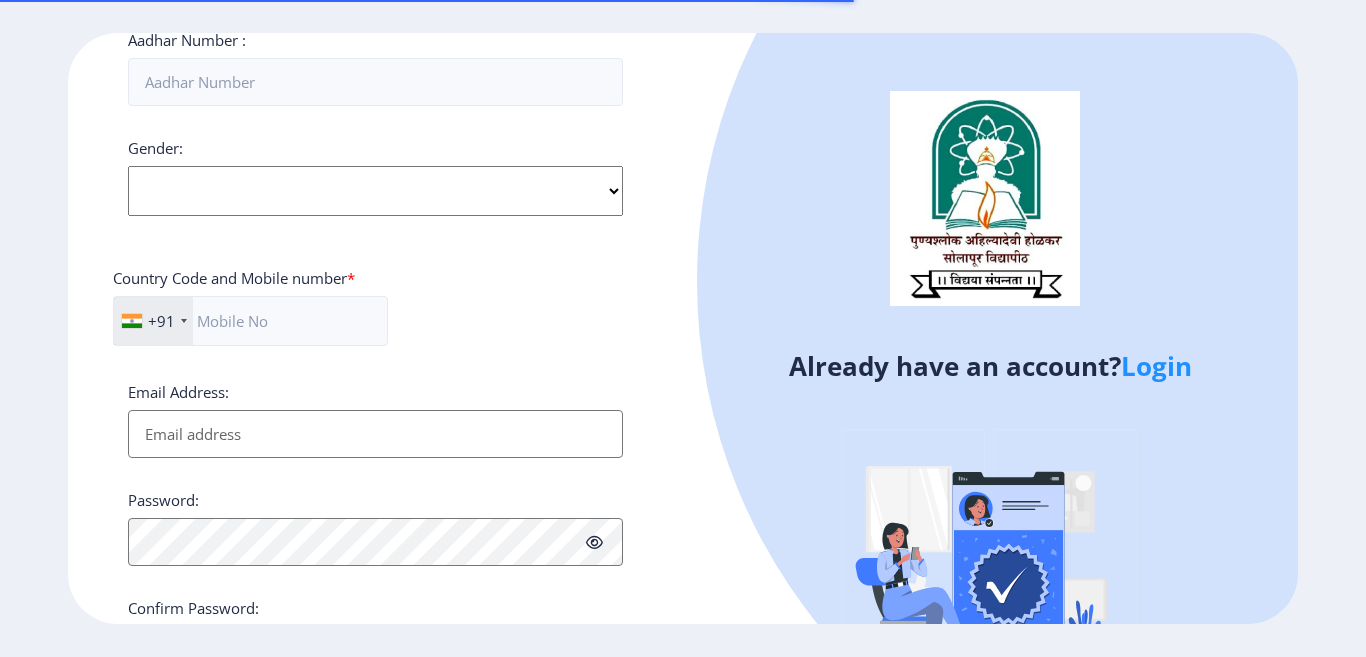 scroll, scrollTop: 700, scrollLeft: 0, axis: vertical 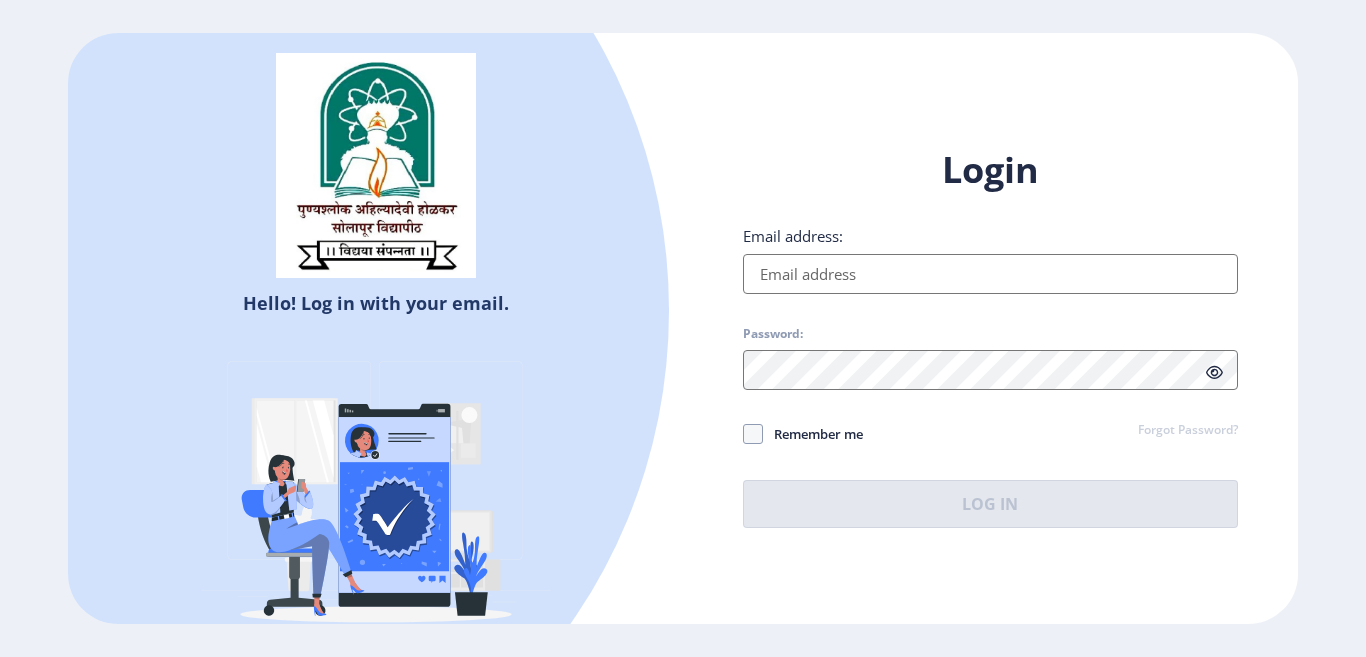 click on "Email address:" at bounding box center [990, 274] 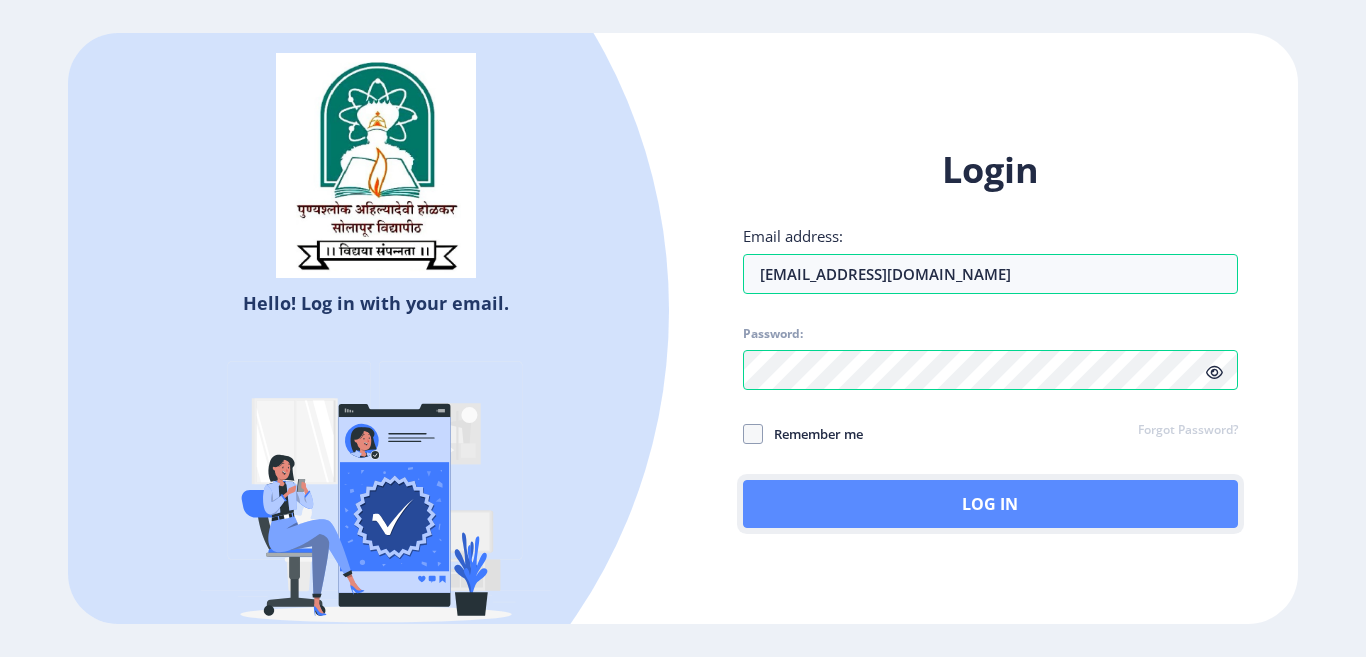 click on "Log In" 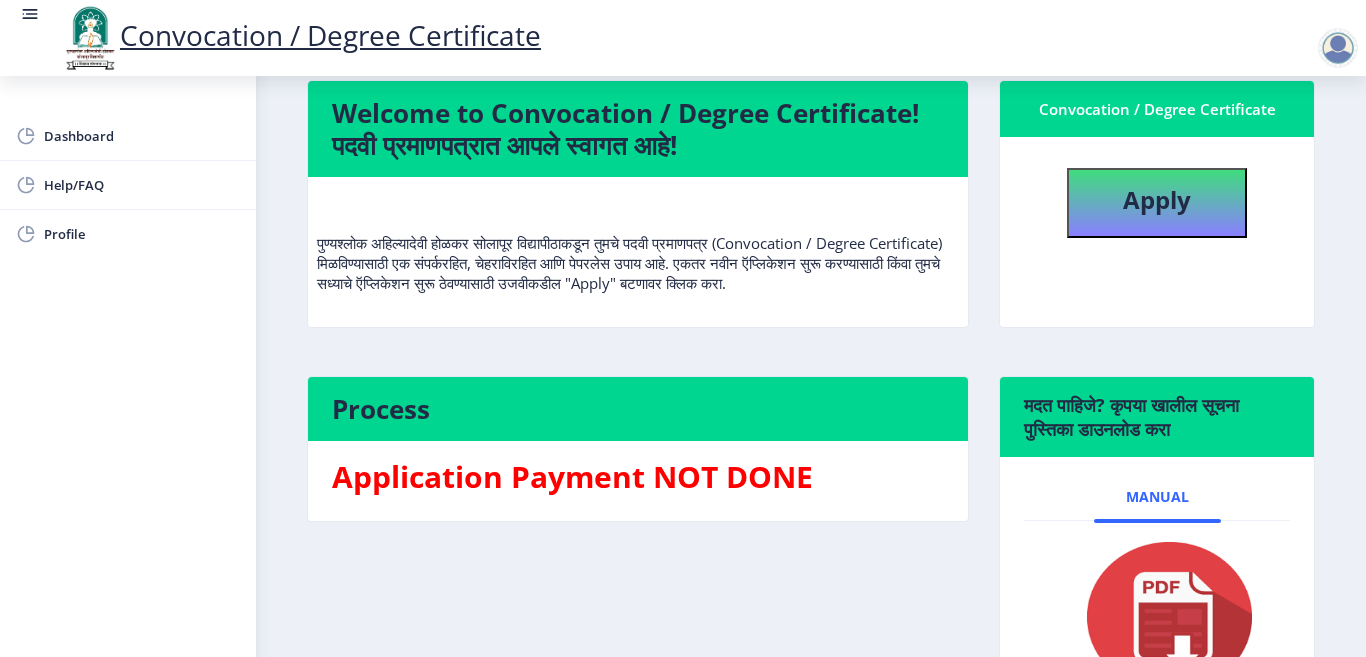 scroll, scrollTop: 100, scrollLeft: 0, axis: vertical 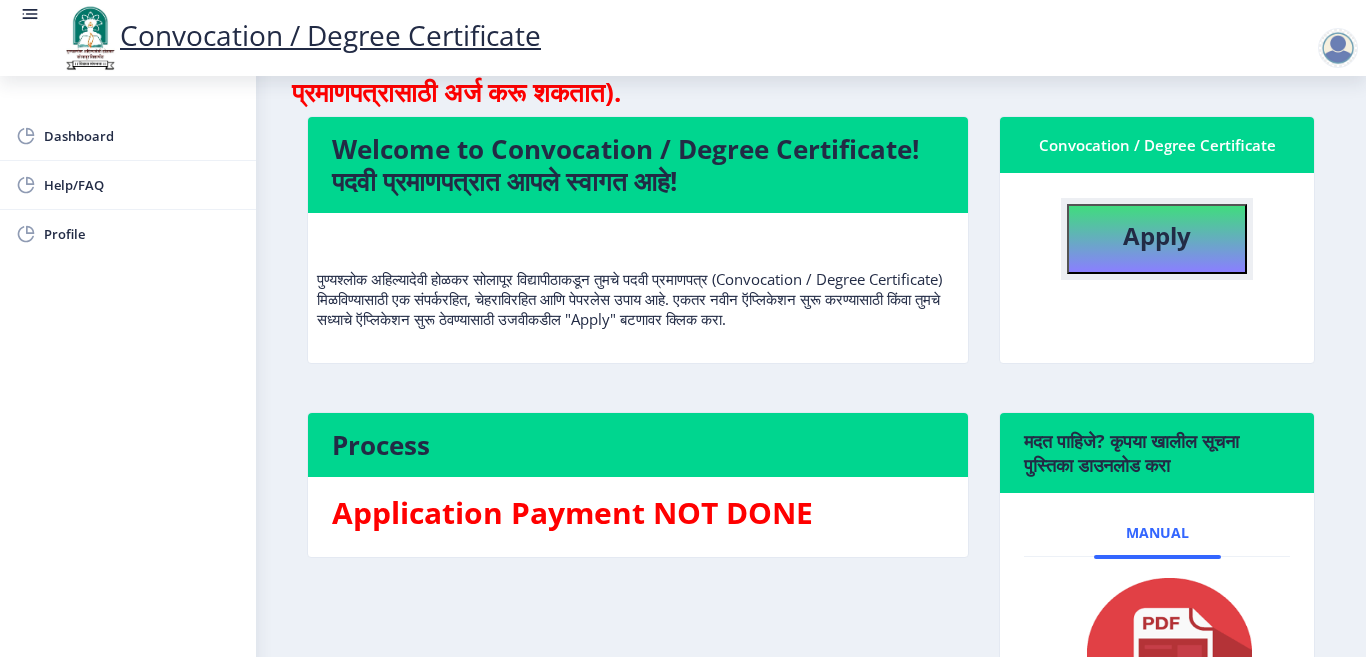 click on "Apply" 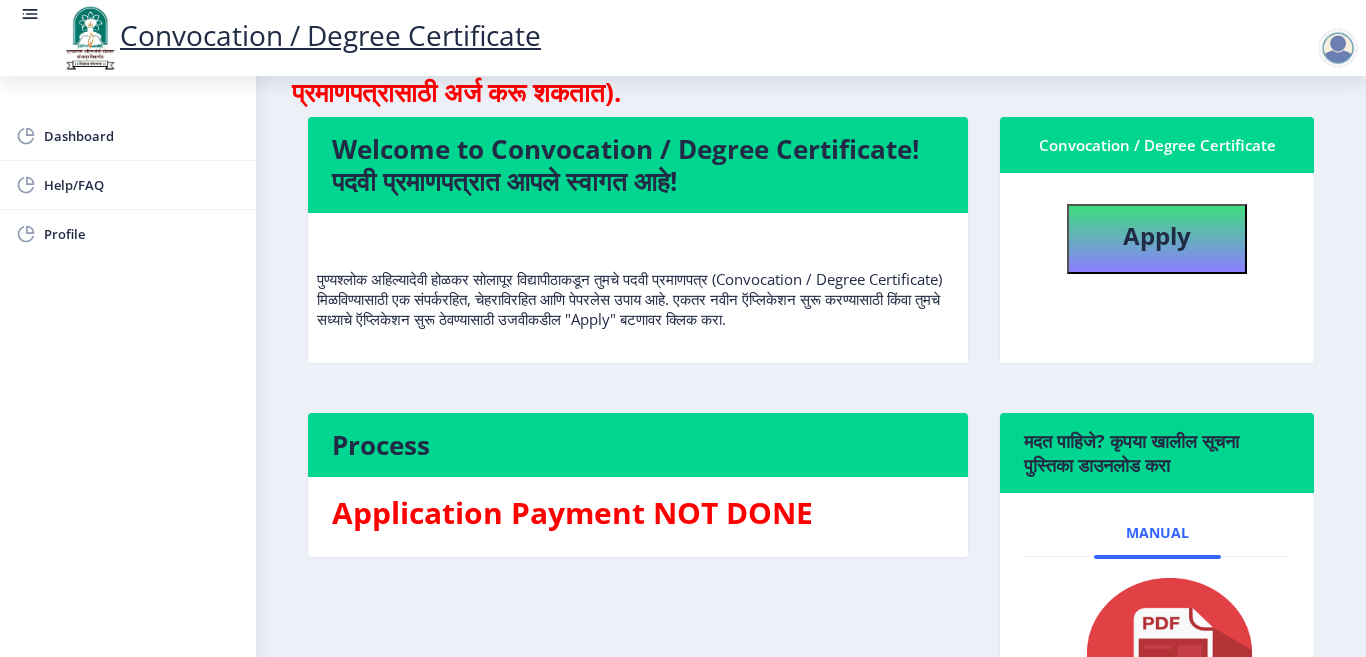 select 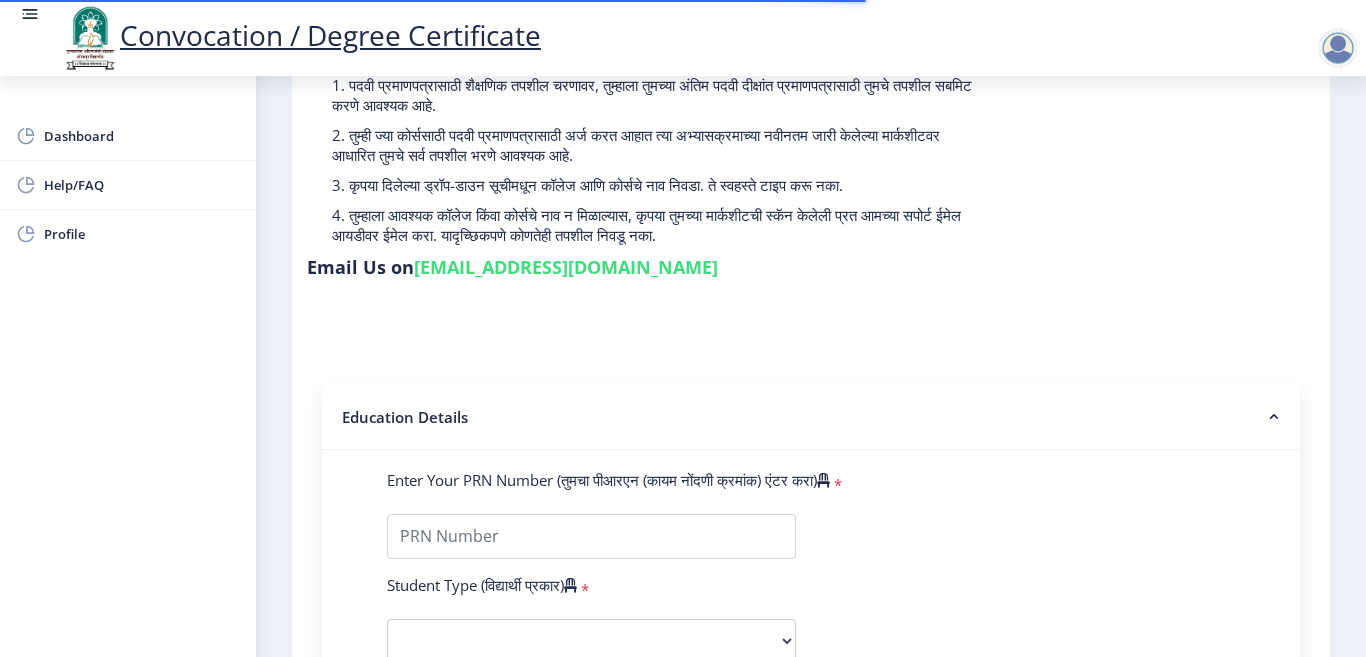 scroll, scrollTop: 200, scrollLeft: 0, axis: vertical 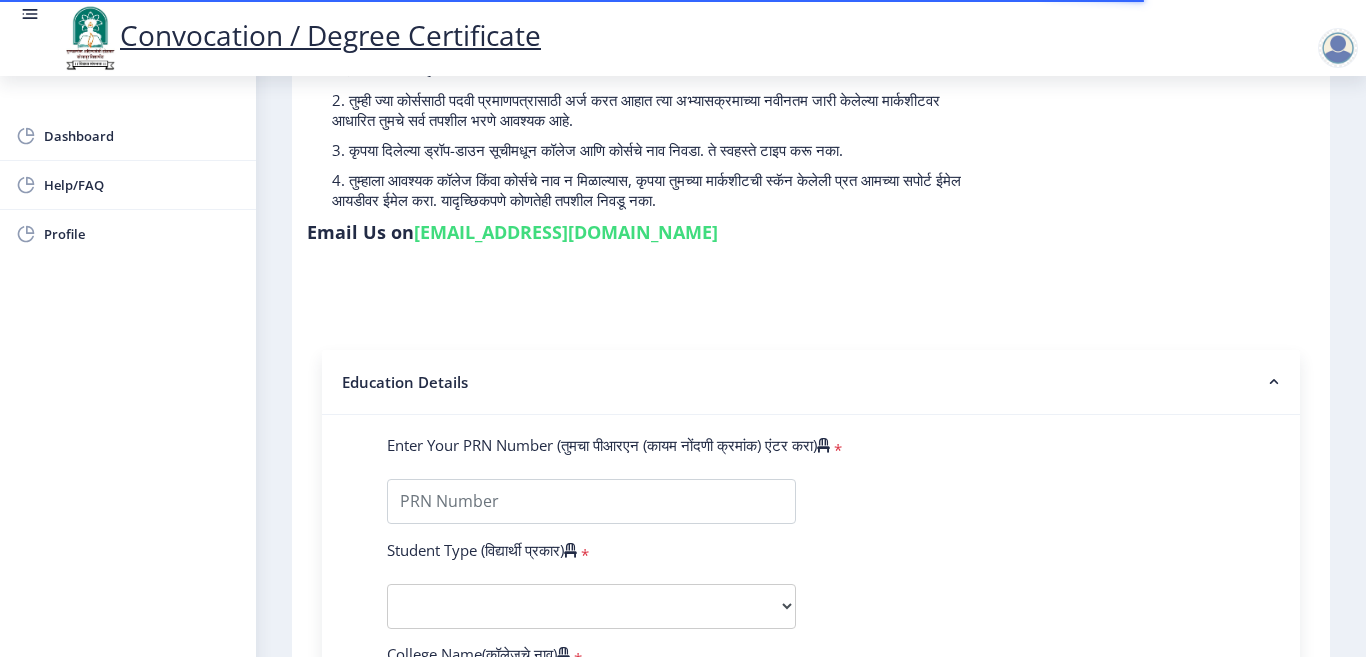 drag, startPoint x: 675, startPoint y: 240, endPoint x: 434, endPoint y: 288, distance: 245.7336 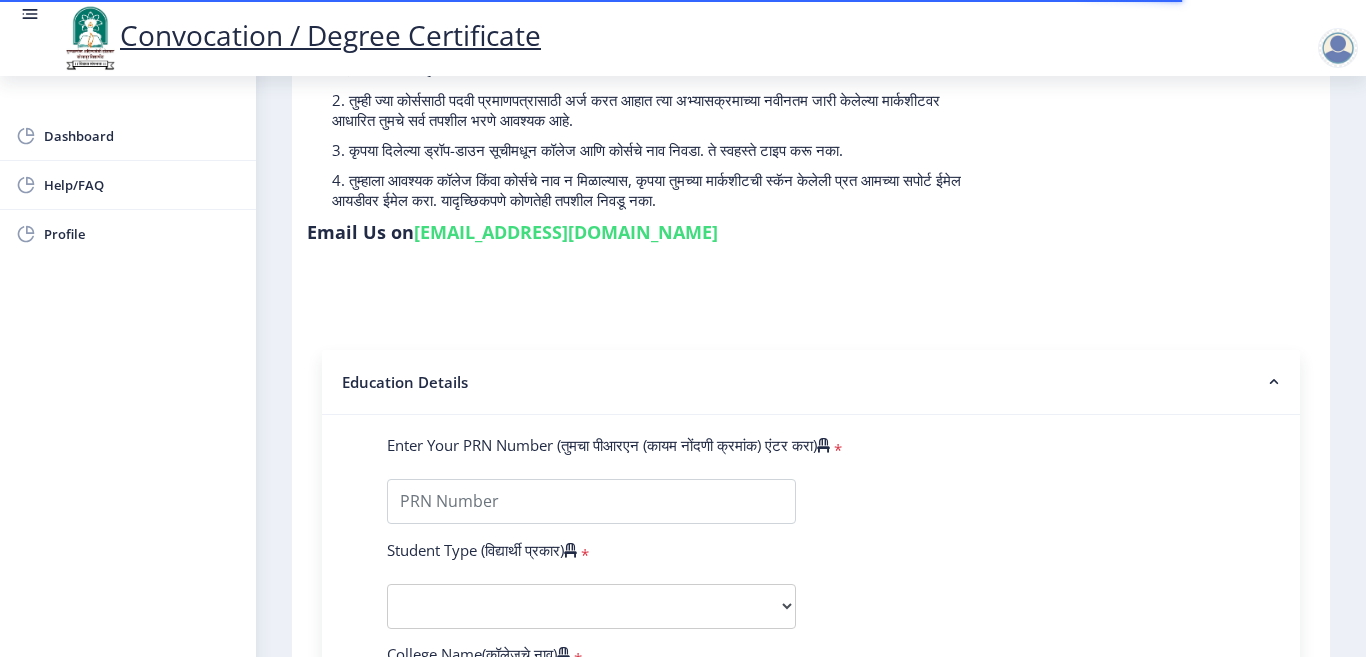 click on "Instructions (सूचना) 1. पदवी प्रमाणपत्रासाठी शैक्षणिक तपशील चरणावर, तुम्हाला तुमच्या अंतिम पदवी दीक्षांत प्रमाणपत्रासाठी तुमचे तपशील सबमिट करणे आवश्यक आहे.   2. तुम्ही ज्या कोर्ससाठी पदवी प्रमाणपत्रासाठी अर्ज करत आहात त्या अभ्यासक्रमाच्या नवीनतम जारी केलेल्या मार्कशीटवर आधारित तुमचे सर्व तपशील भरणे आवश्यक आहे.  Email Us on   su.sfc@studentscenter.in Education Details   Enter Your PRN Number (तुमचा पीआरएन (कायम नोंदणी क्रमांक) एंटर करा)   * * Regular * *" 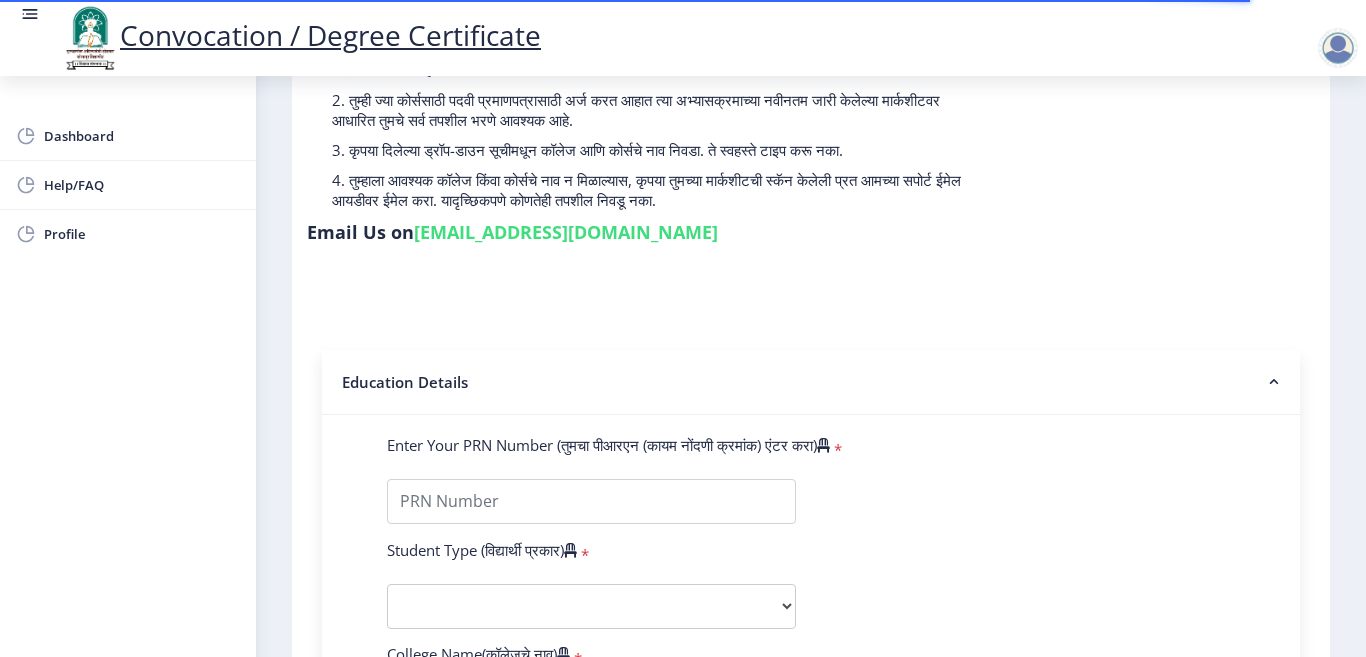 drag, startPoint x: 418, startPoint y: 232, endPoint x: 656, endPoint y: 240, distance: 238.13441 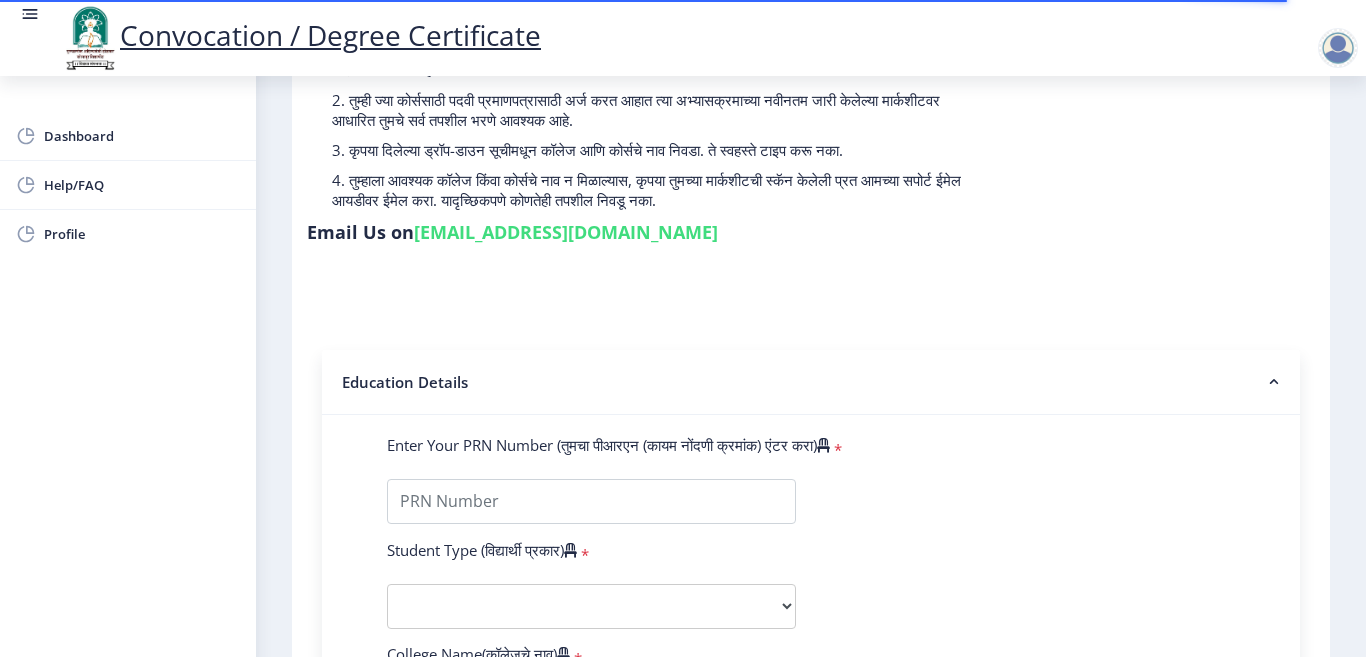 copy on "su.sfc@studentscenter.in" 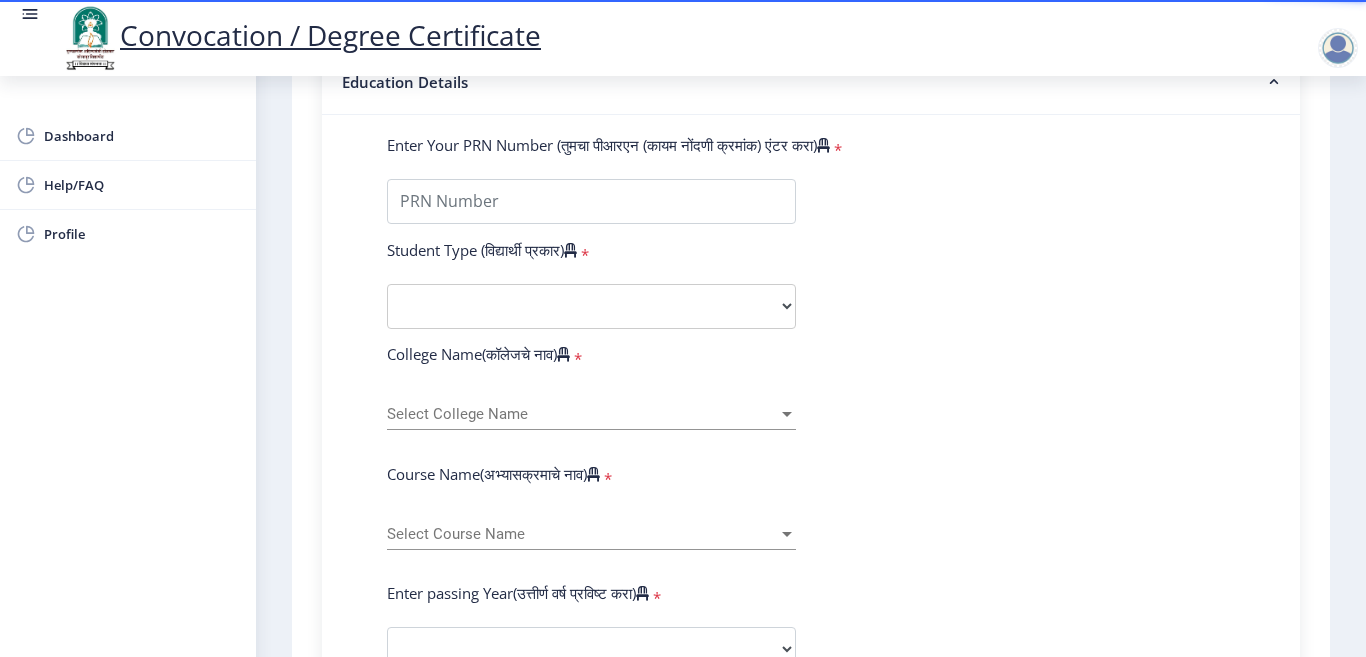 scroll, scrollTop: 300, scrollLeft: 0, axis: vertical 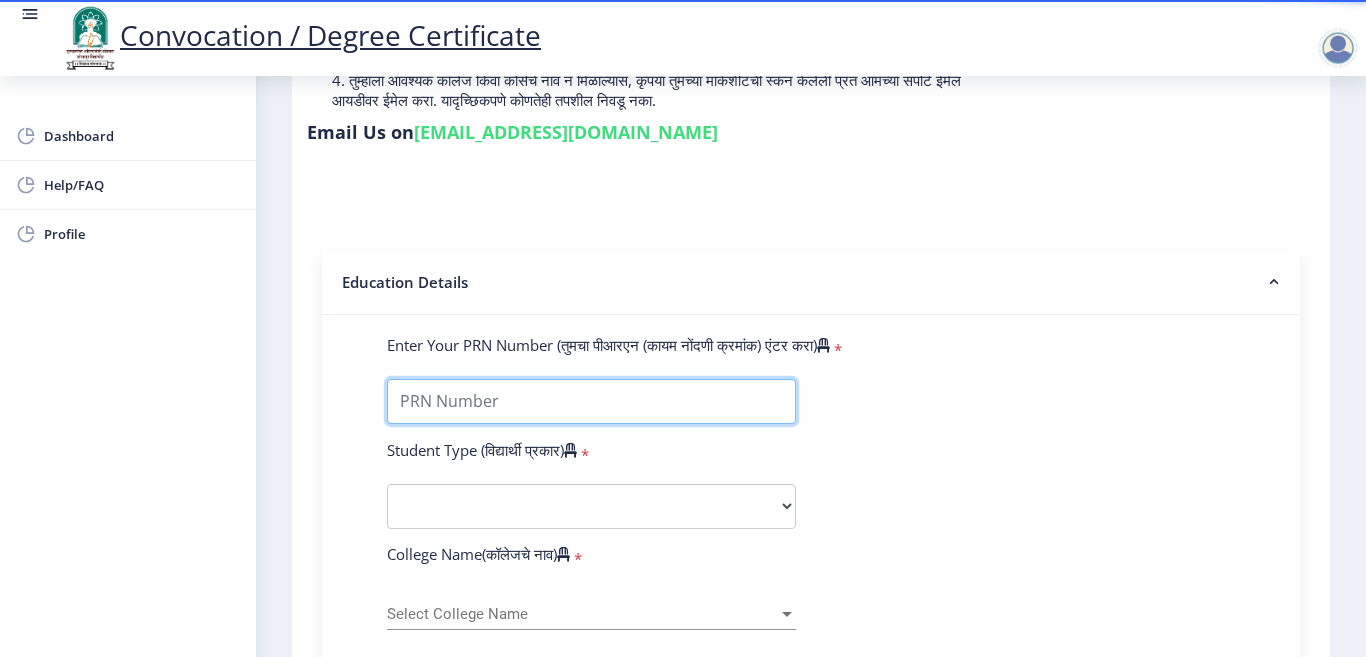 click on "Enter Your PRN Number (तुमचा पीआरएन (कायम नोंदणी क्रमांक) एंटर करा)" at bounding box center [591, 401] 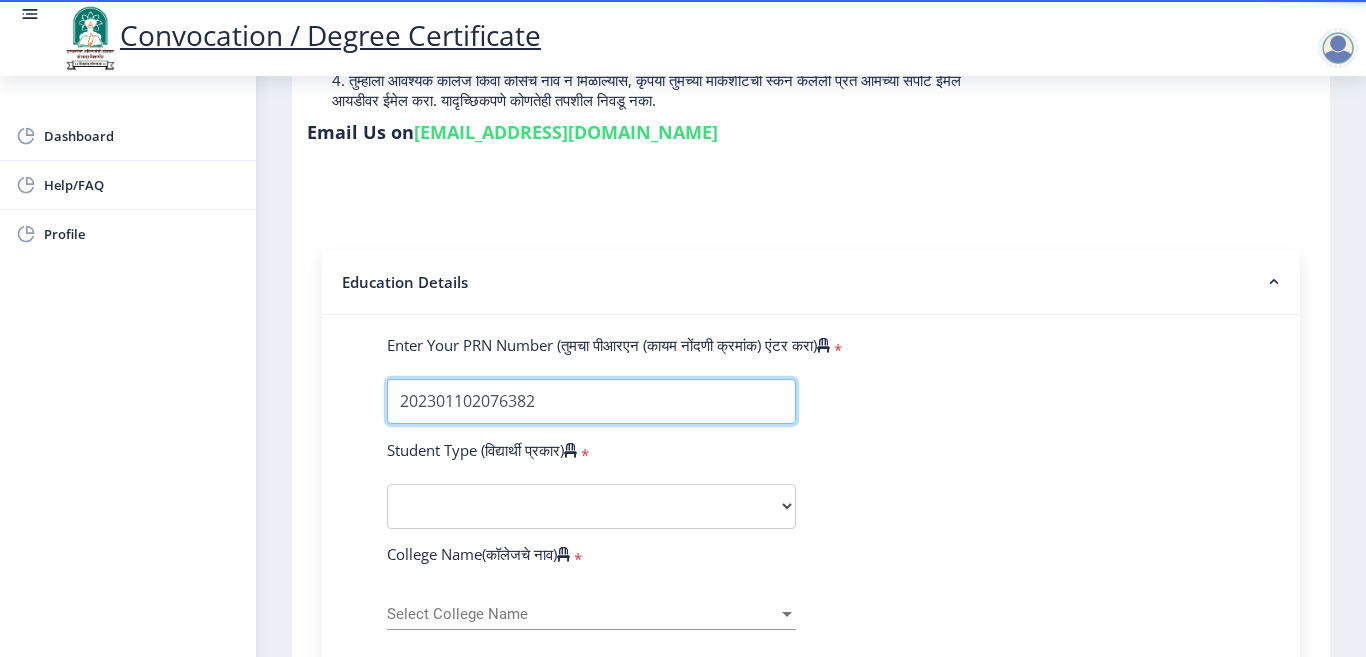 scroll, scrollTop: 400, scrollLeft: 0, axis: vertical 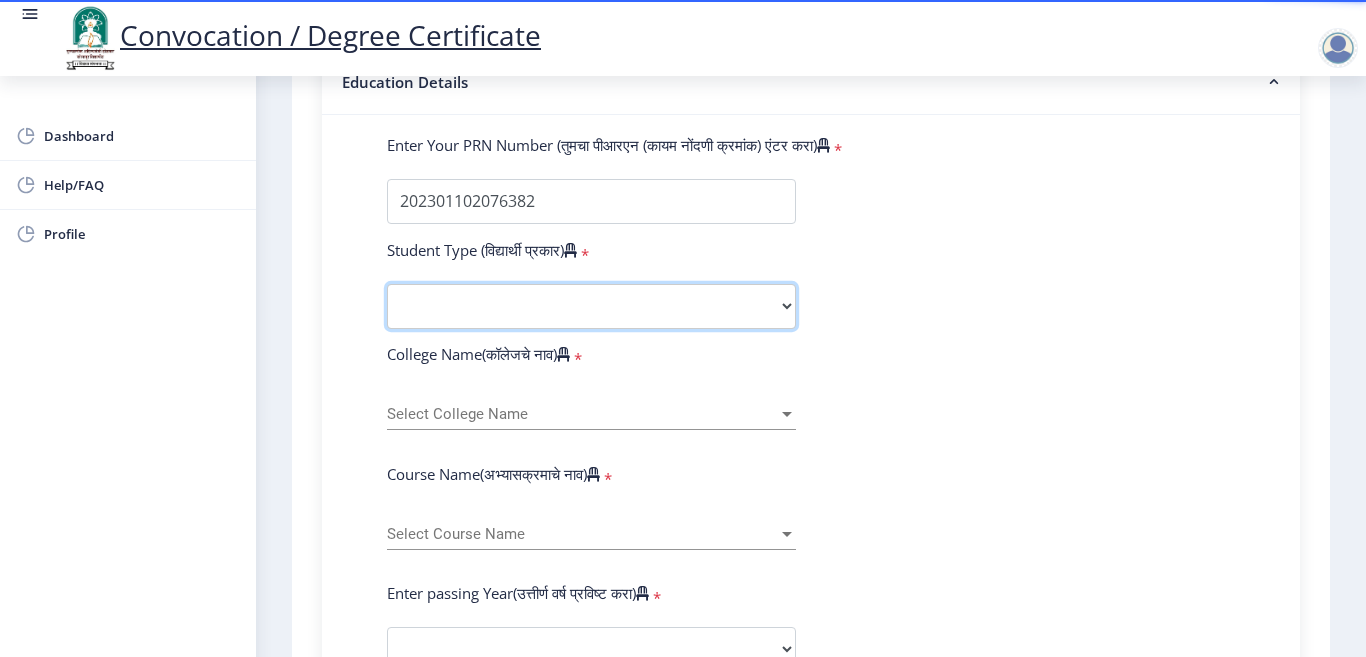 click on "Select Student Type Regular External" at bounding box center (591, 306) 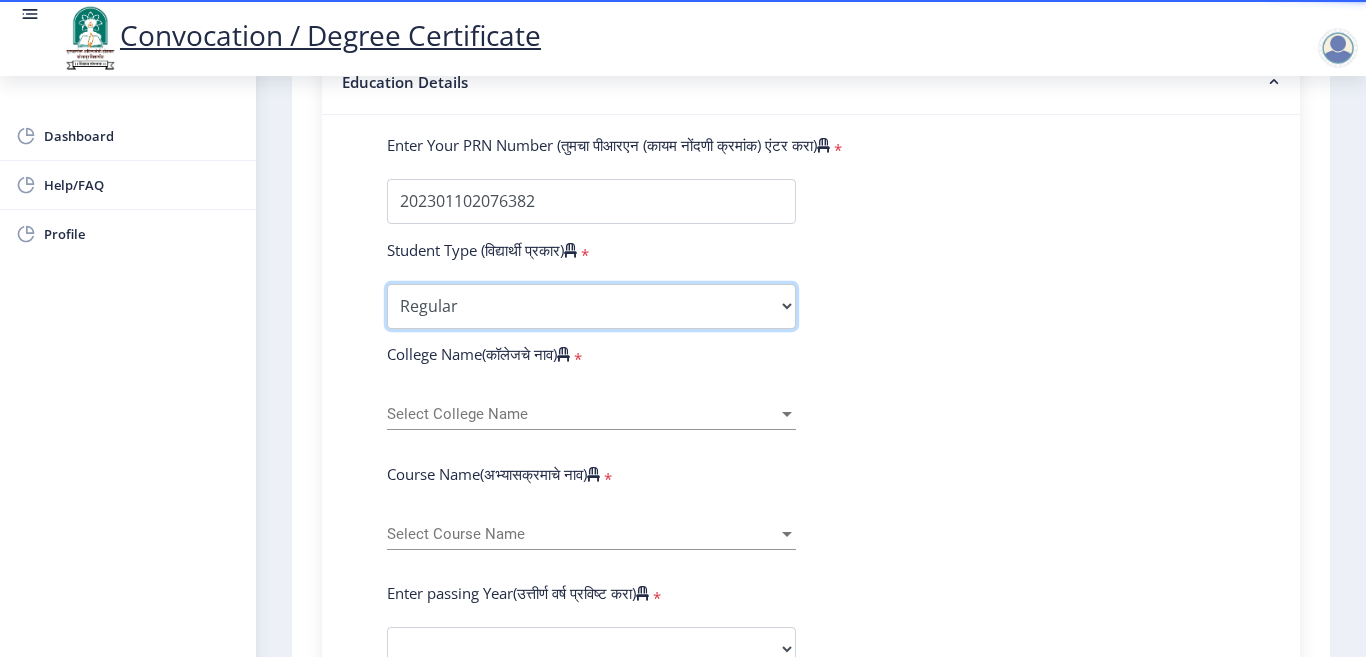 click on "Select Student Type Regular External" at bounding box center (591, 306) 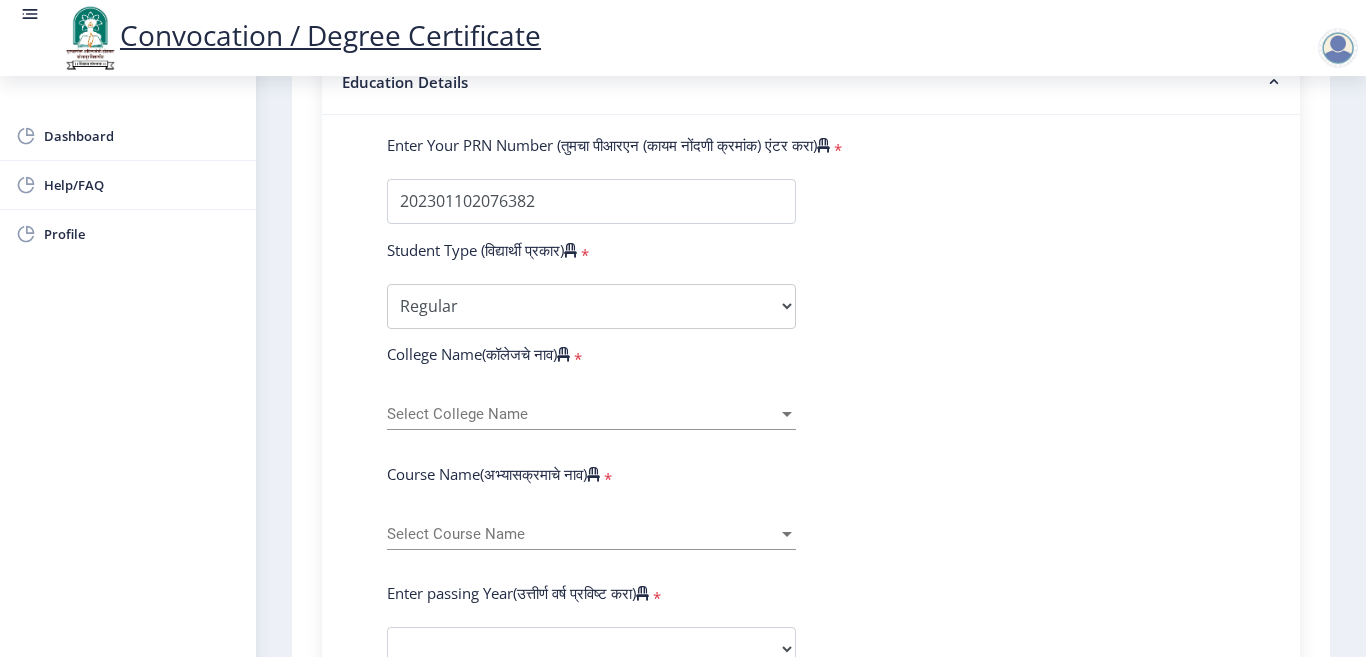 click on "Select College Name" at bounding box center [582, 414] 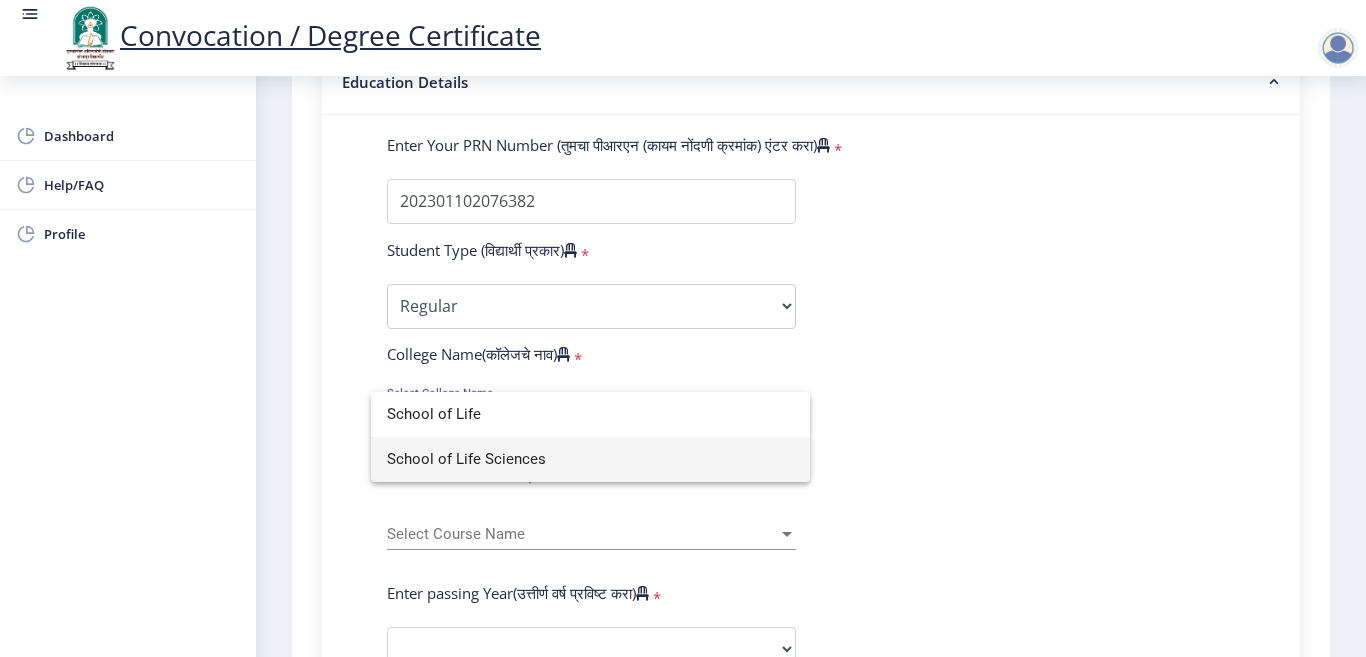 type on "School of Life" 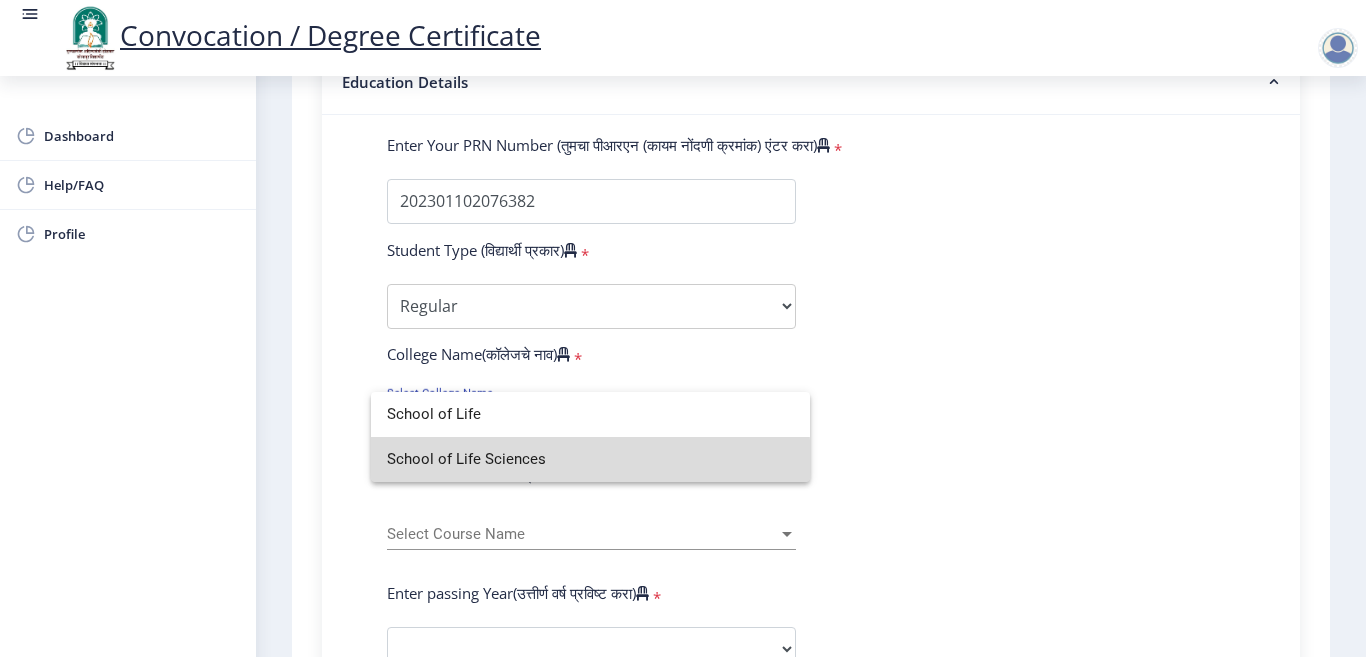 click on "School of Life Sciences" at bounding box center (590, 459) 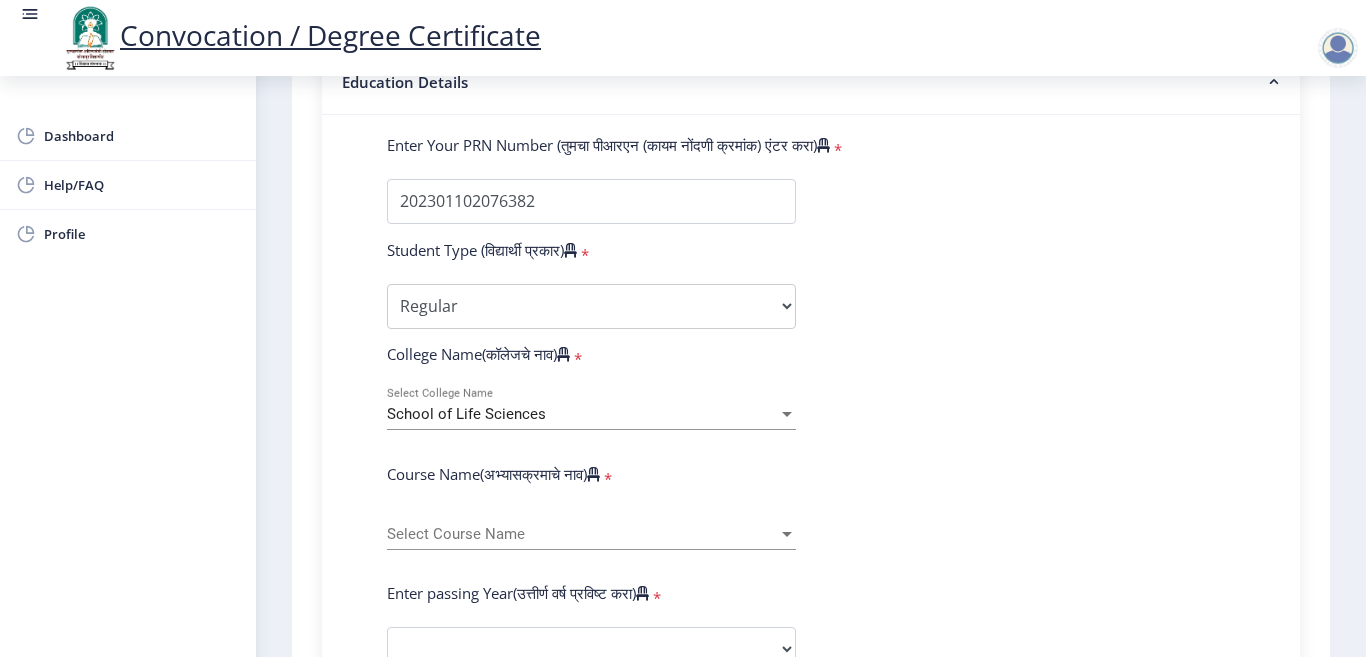 scroll, scrollTop: 600, scrollLeft: 0, axis: vertical 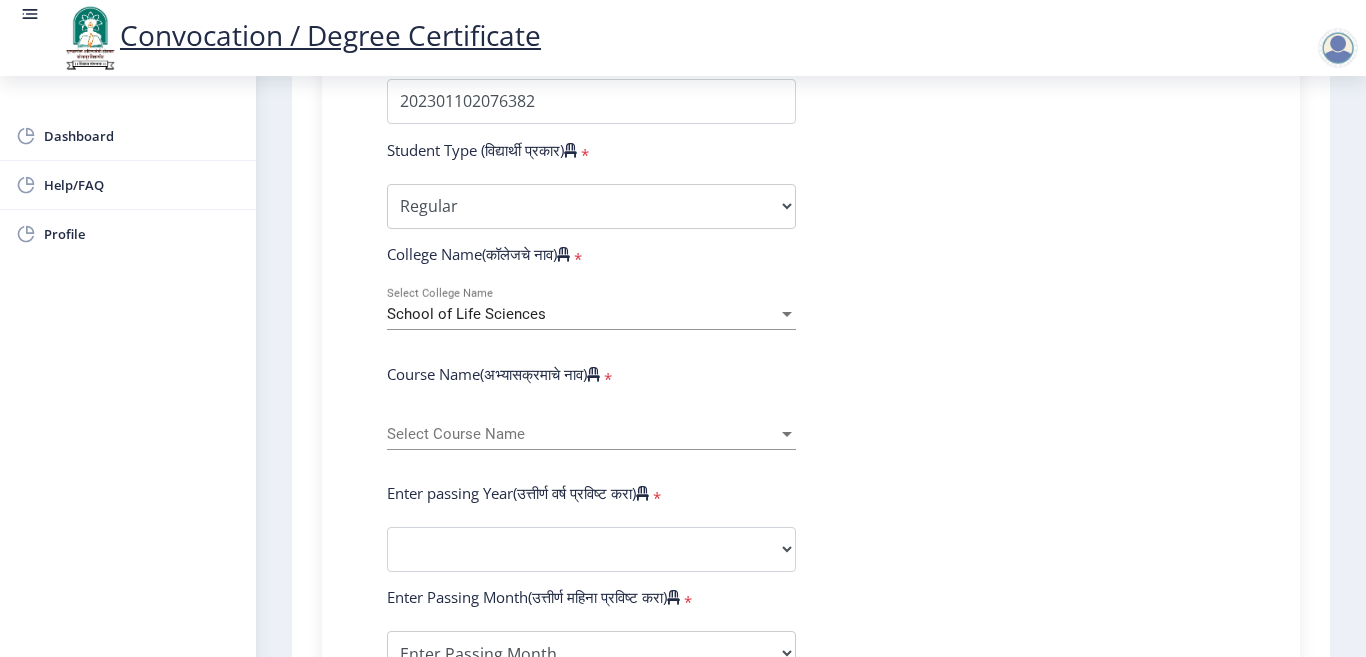 click on "Select Course Name" at bounding box center (582, 434) 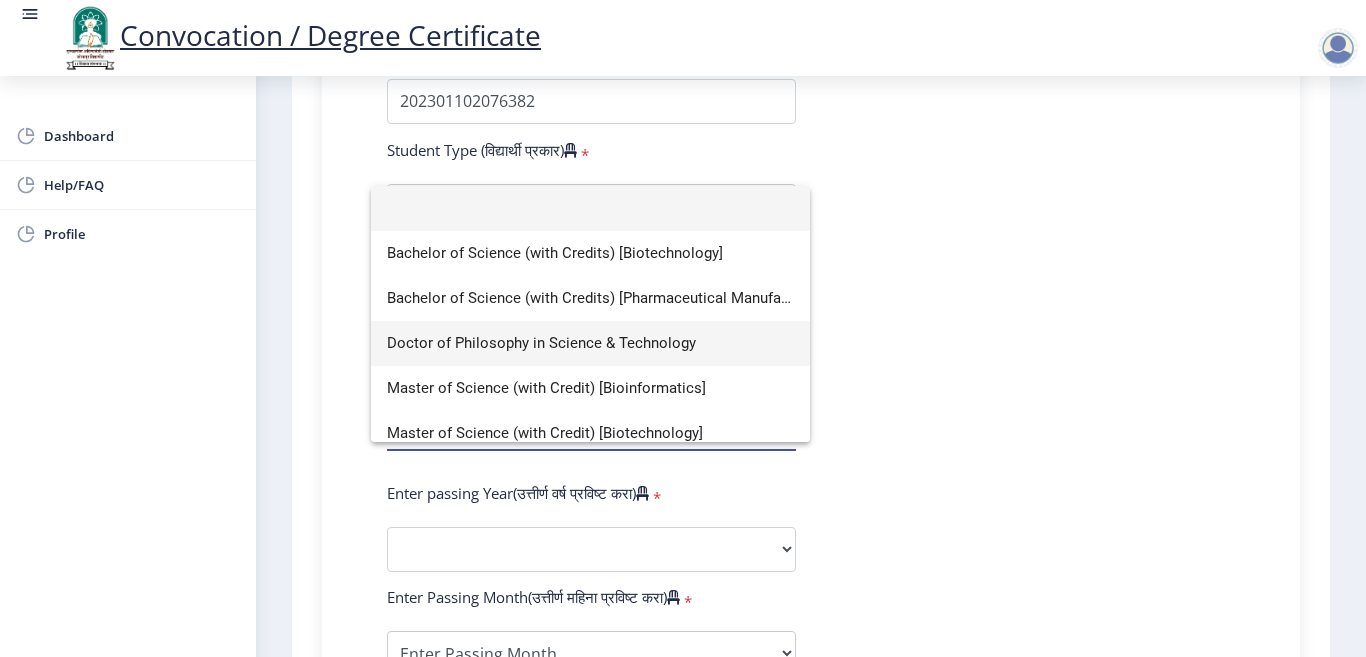 click on "Doctor of Philosophy in Science & Technology" at bounding box center [590, 343] 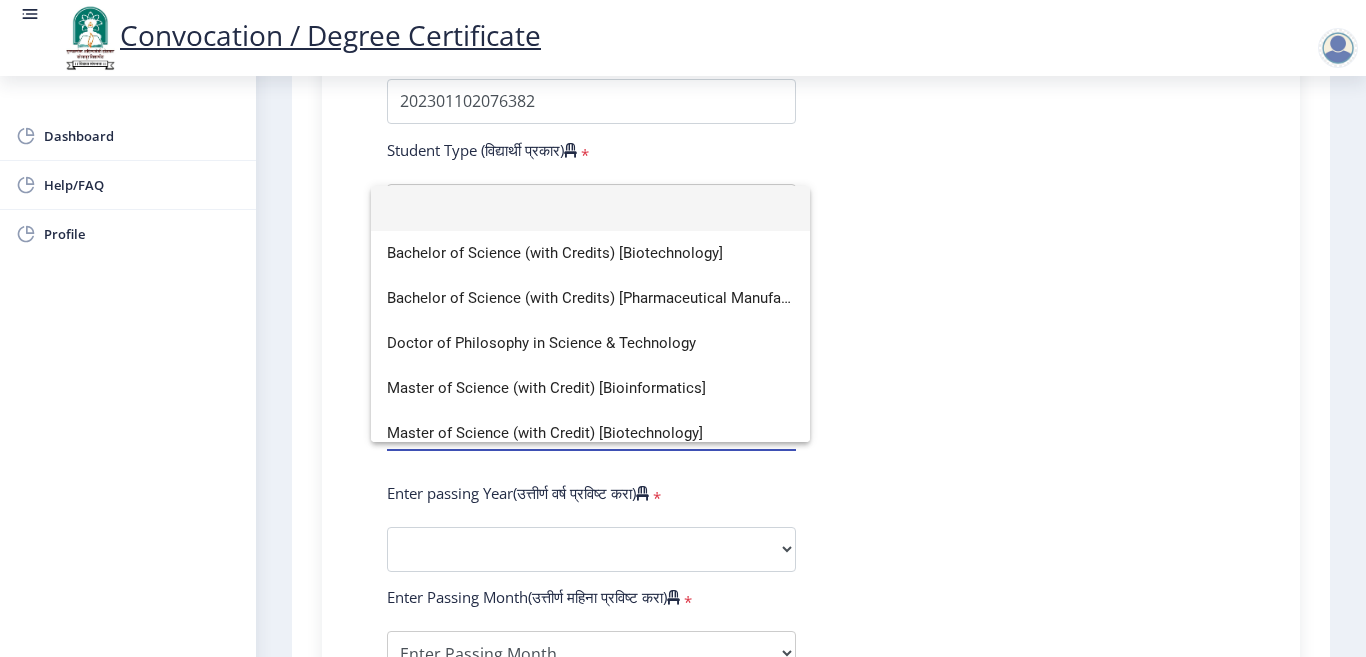select 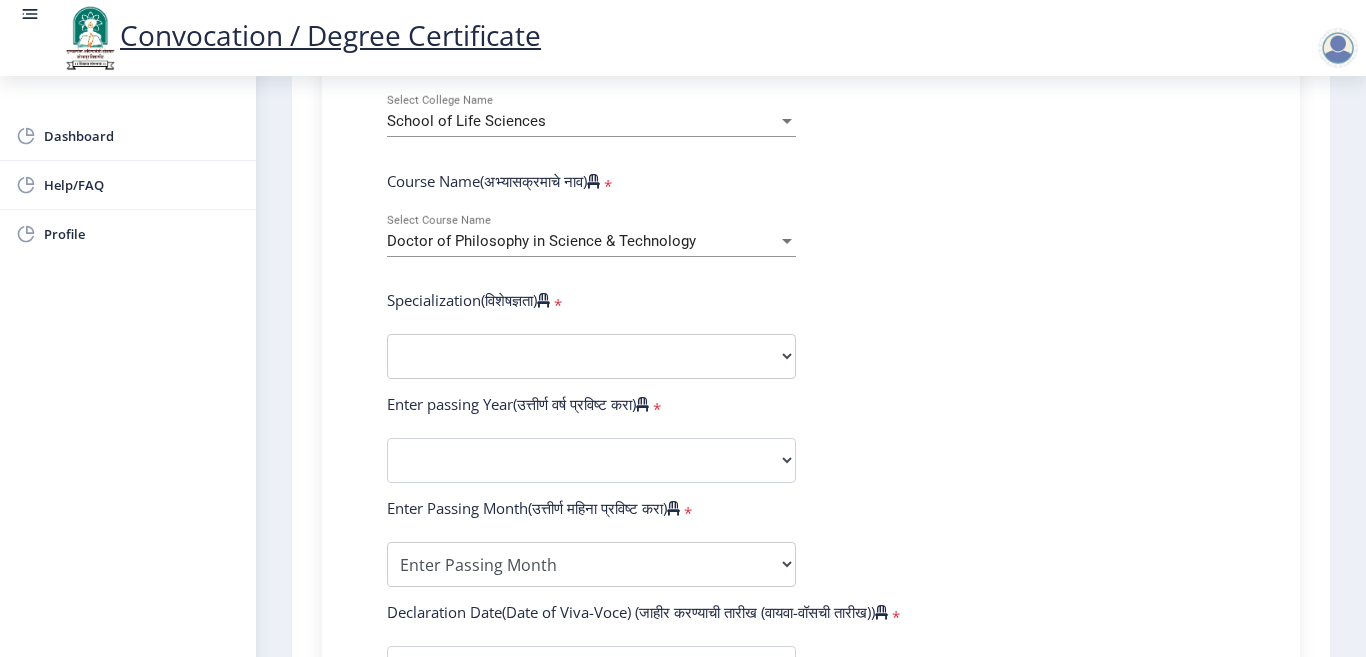 scroll, scrollTop: 800, scrollLeft: 0, axis: vertical 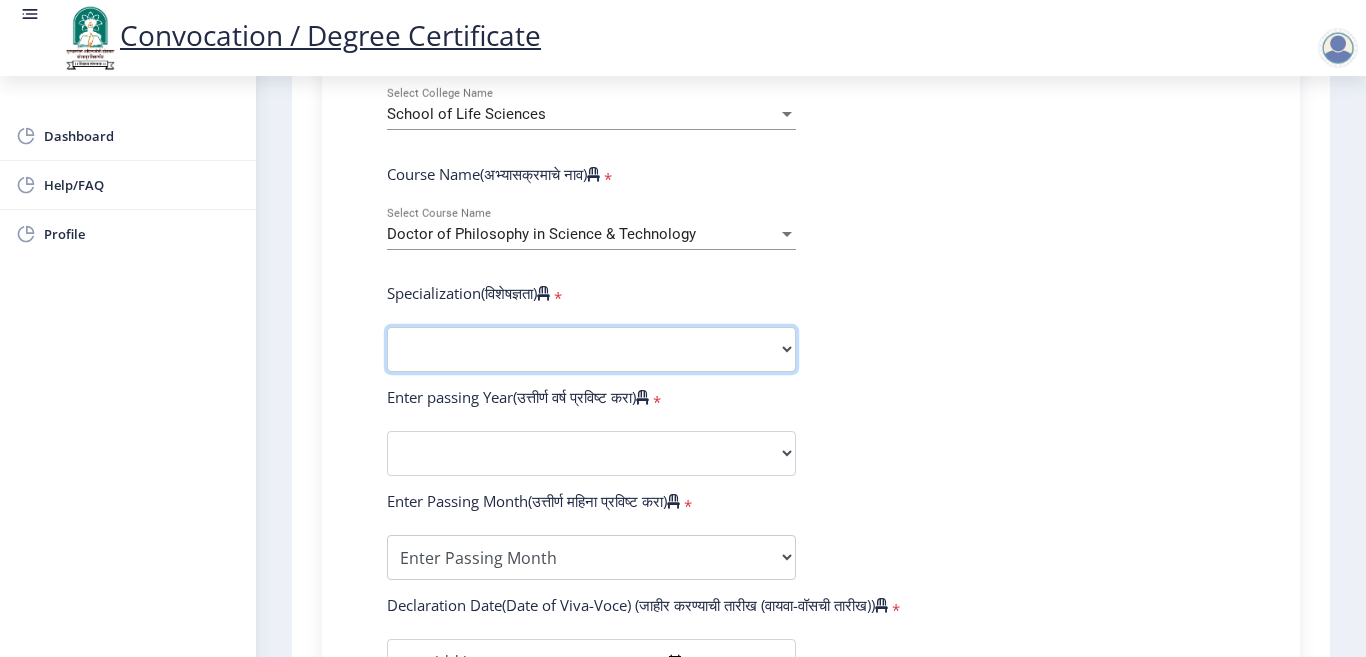 click on "Specialization English Ancient Indian History Culture & Archaeology Hindi Marathi Economics History Political Science Applied Geology Computer Science & Engineering Geology Mechanical Engineering Sociology Statistics Zoology Commerce Botany Mass Communication Social Work Law Education Geography Chemistry Electronics Physics Biotechnology Other" at bounding box center (591, 349) 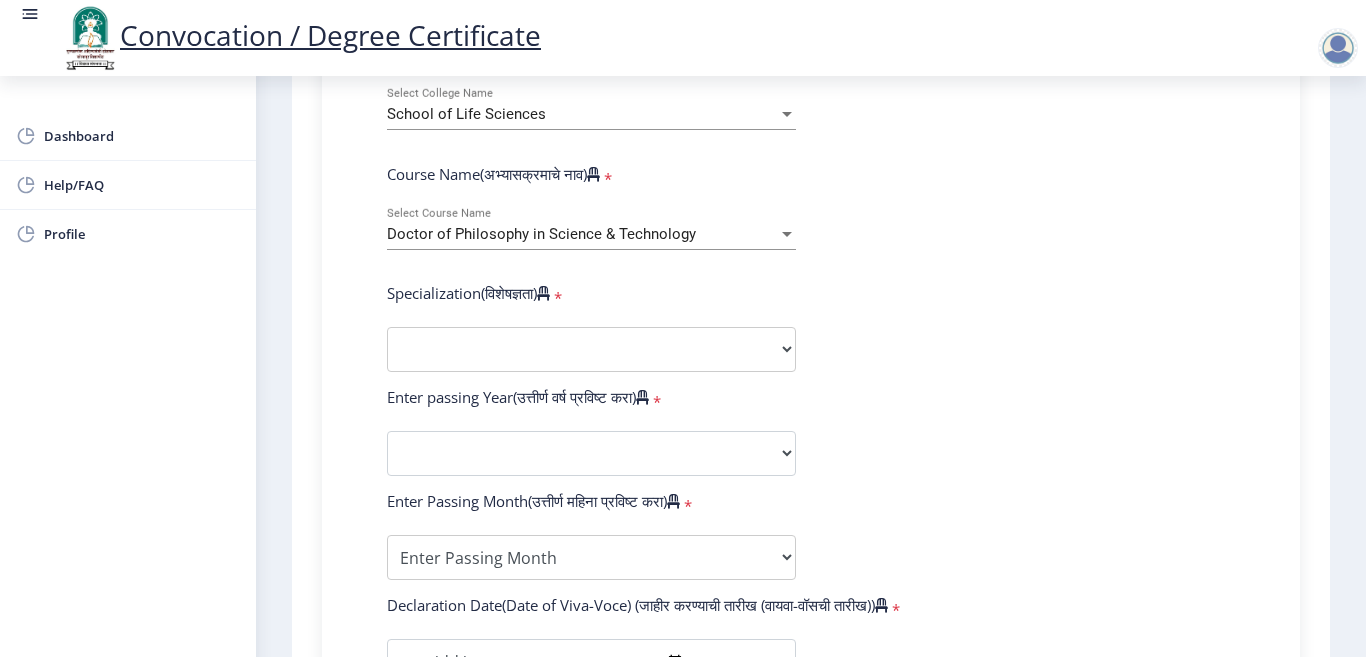 drag, startPoint x: 339, startPoint y: 250, endPoint x: 356, endPoint y: 275, distance: 30.232433 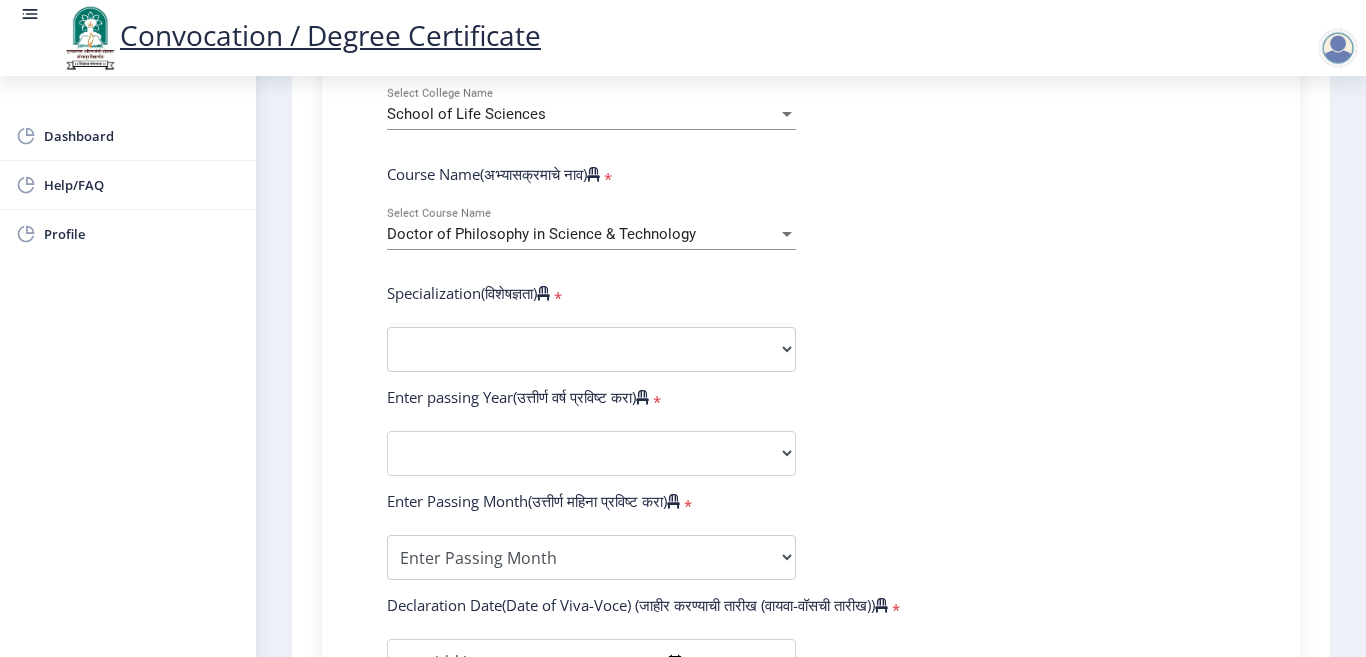 click on "Doctor of Philosophy in Science & Technology" at bounding box center (541, 234) 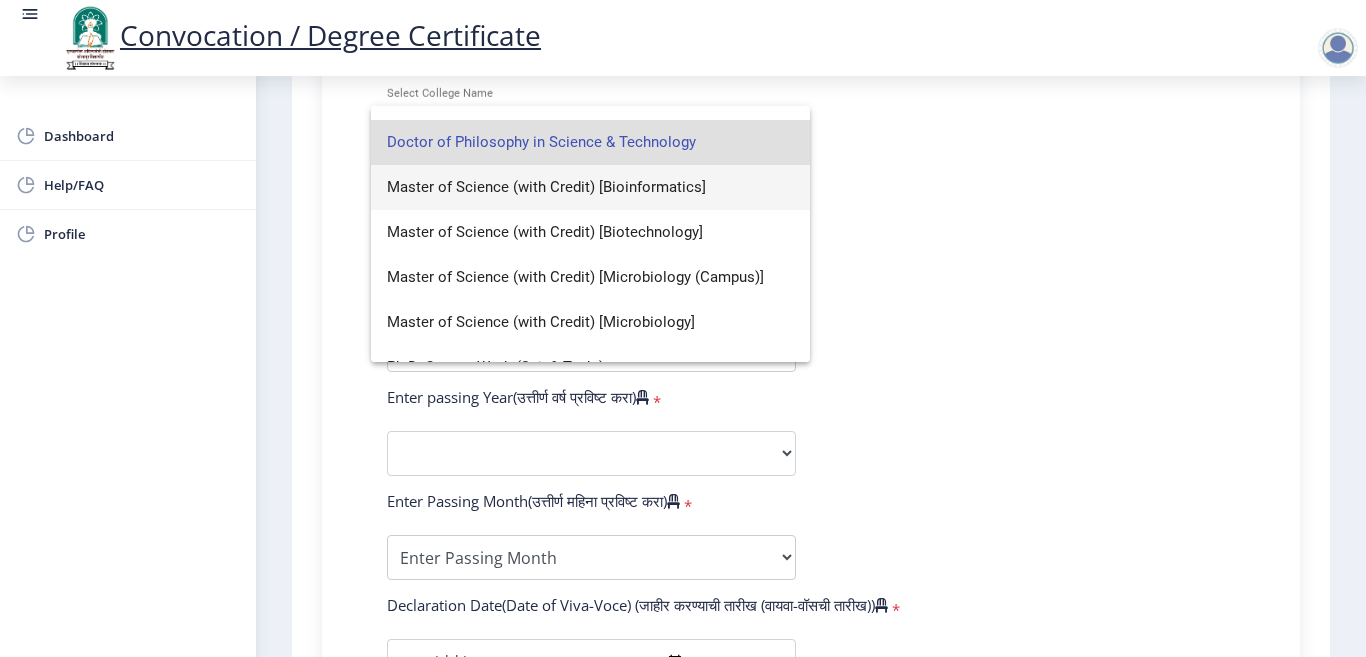 scroll, scrollTop: 149, scrollLeft: 0, axis: vertical 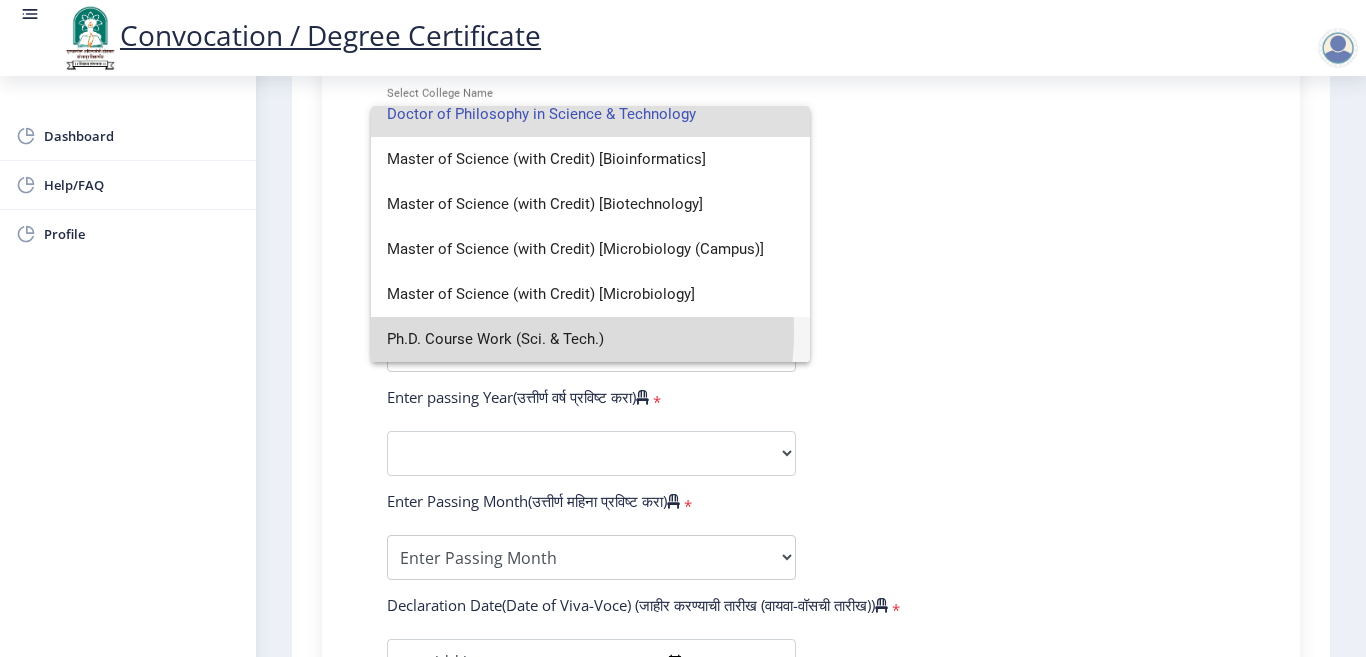 click on "Ph.D. Course Work (Sci. & Tech.)" at bounding box center (590, 339) 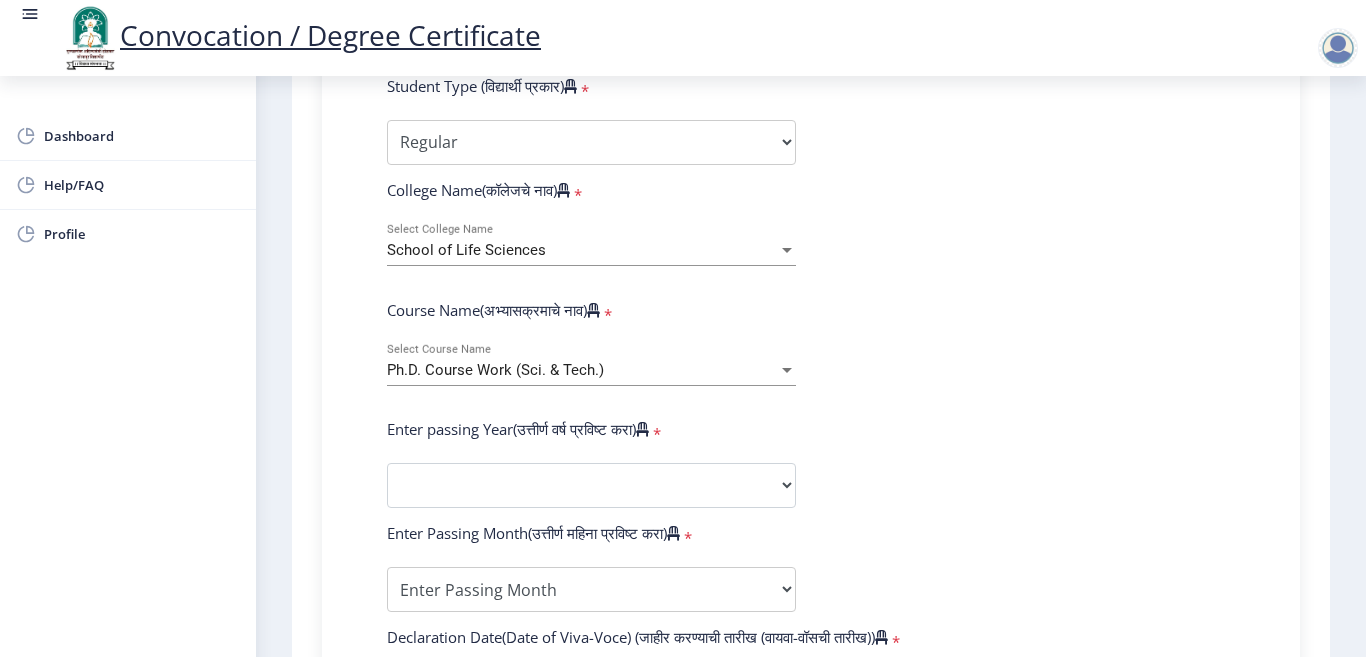 scroll, scrollTop: 699, scrollLeft: 0, axis: vertical 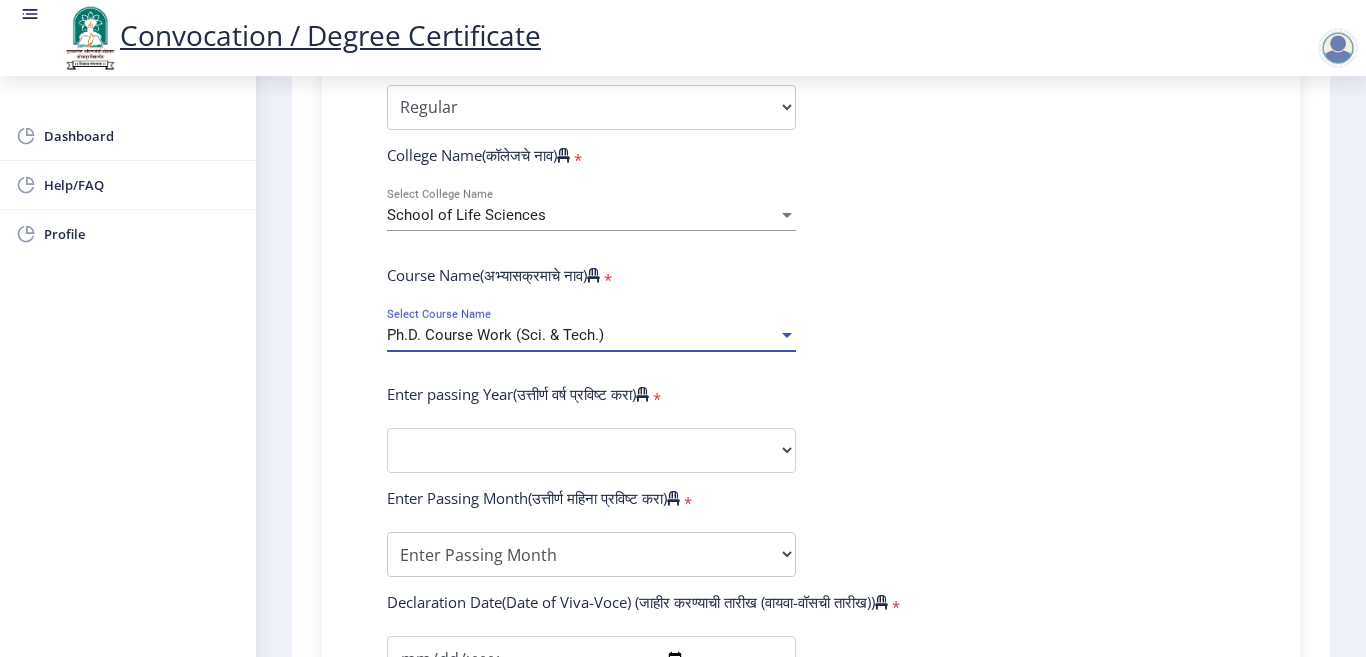 click on "Ph.D. Course Work (Sci. & Tech.)" at bounding box center (582, 335) 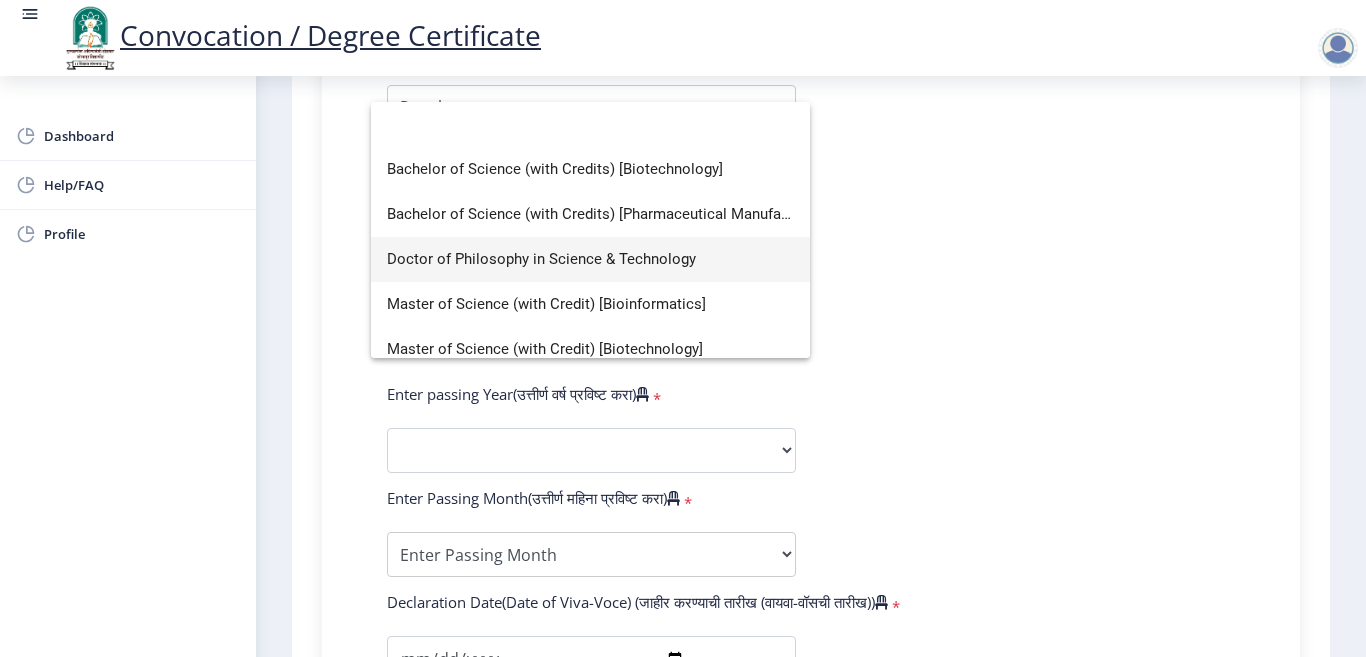 click on "Doctor of Philosophy in Science & Technology" at bounding box center (590, 259) 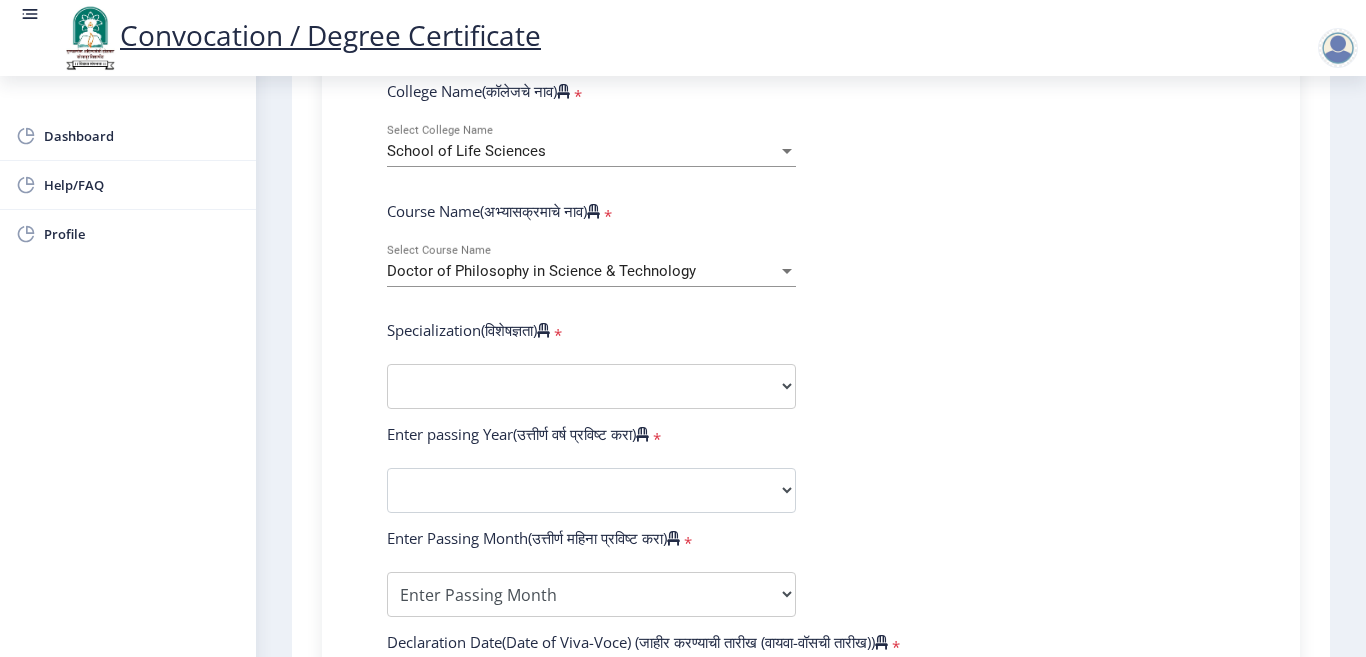 scroll, scrollTop: 799, scrollLeft: 0, axis: vertical 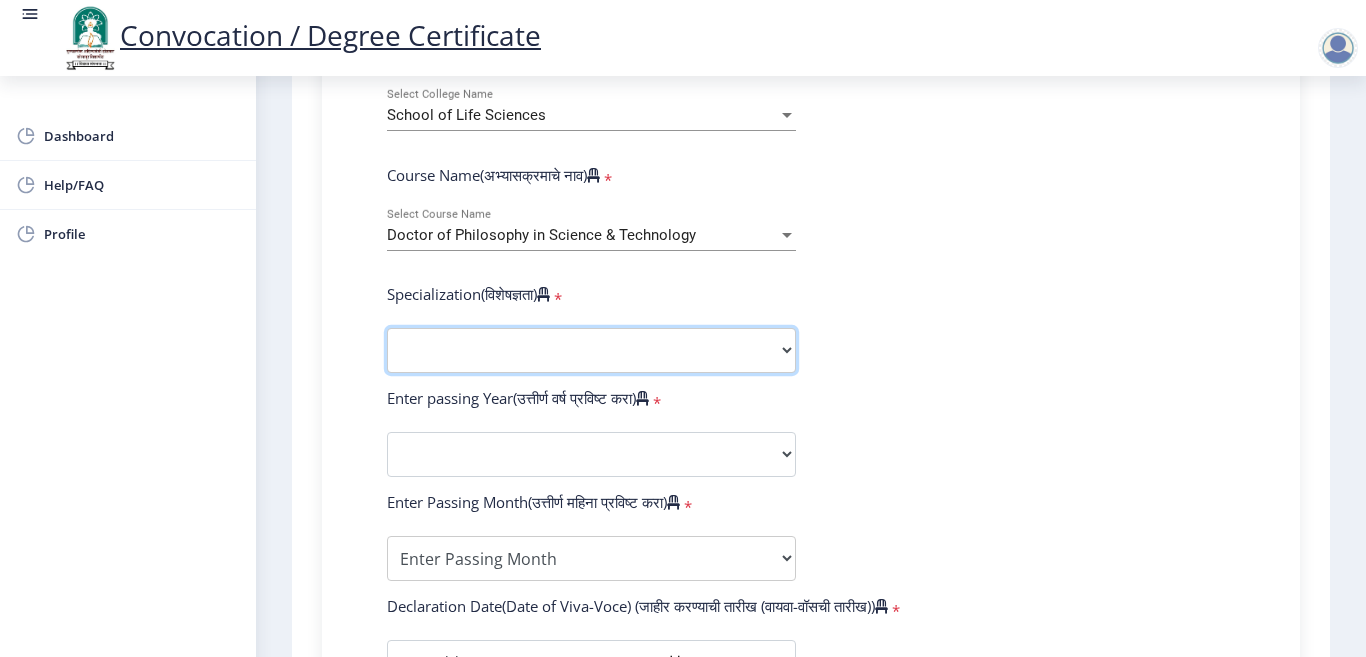 click on "Specialization English Ancient Indian History Culture & Archaeology Hindi Marathi Economics History Political Science Applied Geology Computer Science & Engineering Geology Mechanical Engineering Sociology Statistics Zoology Commerce Botany Mass Communication Social Work Law Education Geography Chemistry Electronics Physics Biotechnology Other" at bounding box center [591, 350] 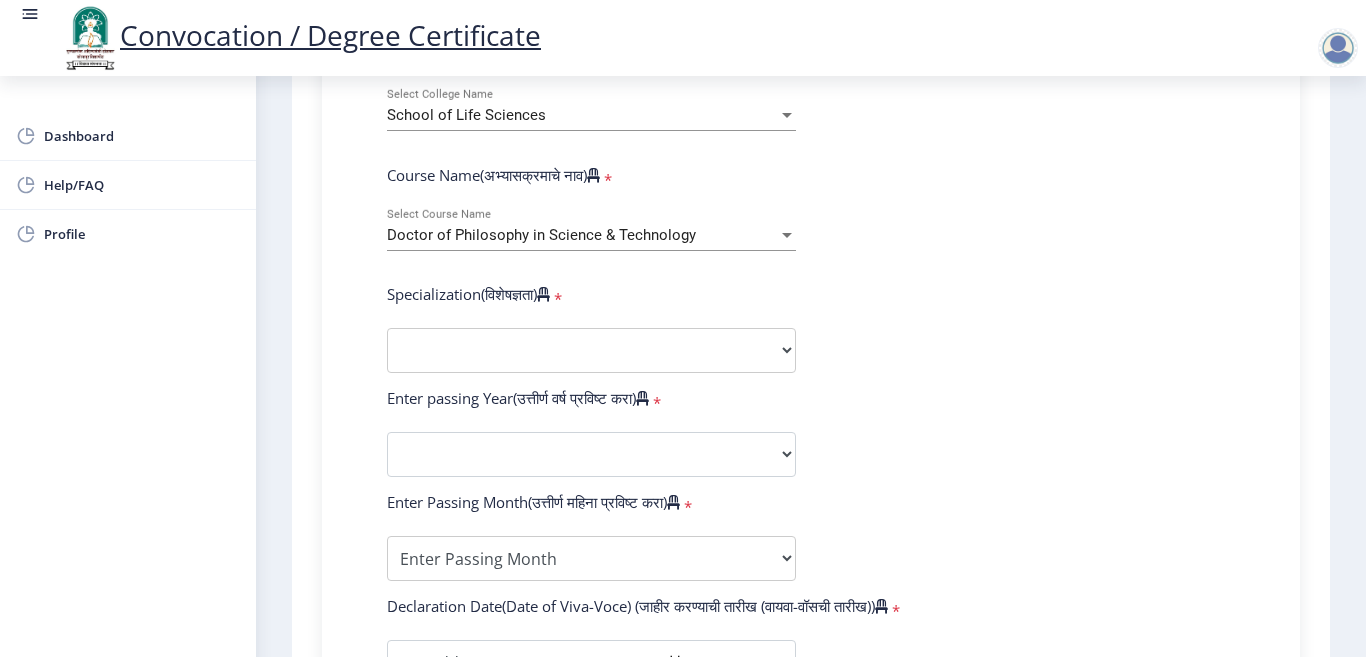 click on "1 First step 2 Second step 3 Third step Instructions (सूचना) 1. पदवी प्रमाणपत्रासाठी शैक्षणिक तपशील चरणावर, तुम्हाला तुमच्या अंतिम पदवी दीक्षांत प्रमाणपत्रासाठी तुमचे तपशील सबमिट करणे आवश्यक आहे.   2. तुम्ही ज्या कोर्ससाठी पदवी प्रमाणपत्रासाठी अर्ज करत आहात त्या अभ्यासक्रमाच्या नवीनतम जारी केलेल्या मार्कशीटवर आधारित तुमचे सर्व तपशील भरणे आवश्यक आहे.  Email Us on   su.sfc@studentscenter.in Education Details  * Student Type (विद्यार्थी प्रकार)    * Select Student Type Regular External * * * *" 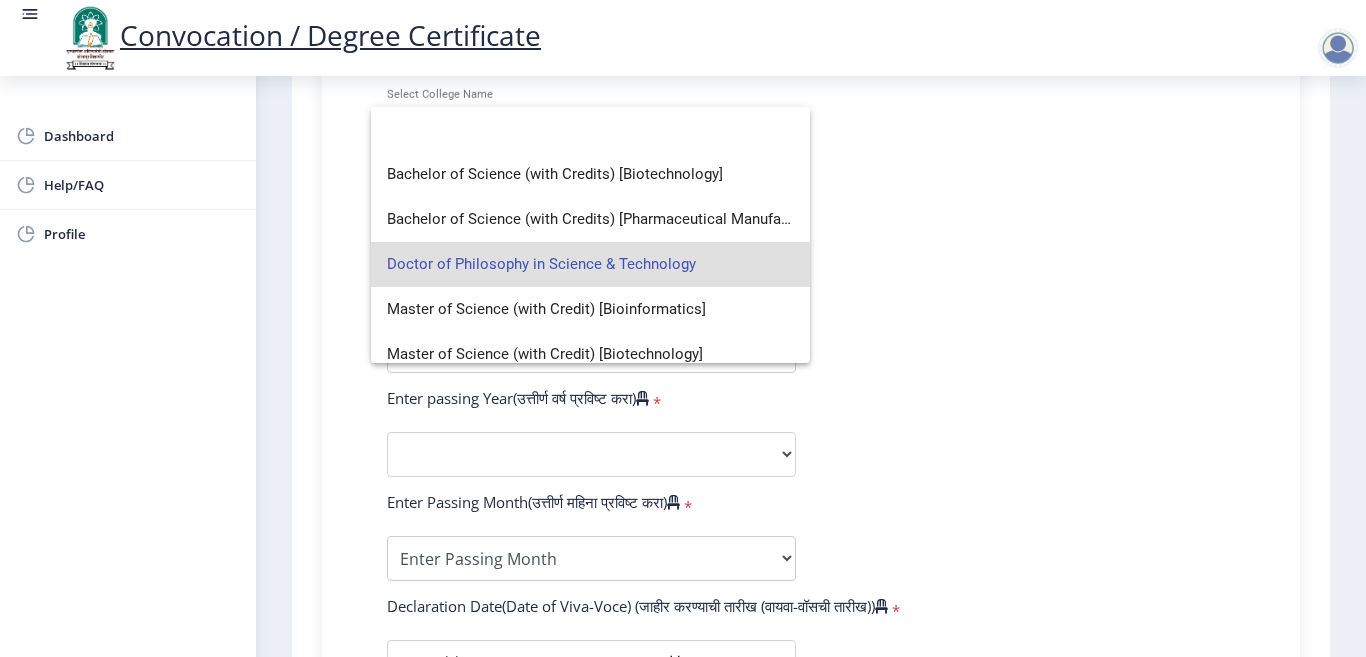 scroll, scrollTop: 0, scrollLeft: 0, axis: both 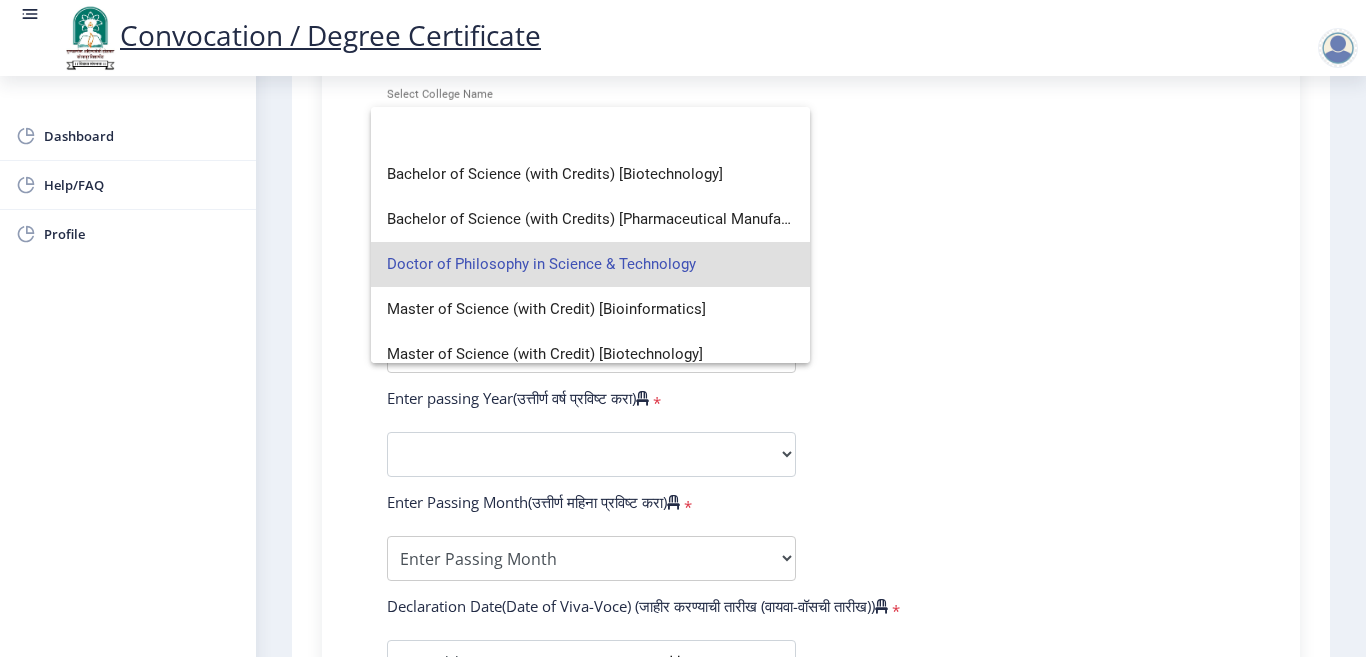 click 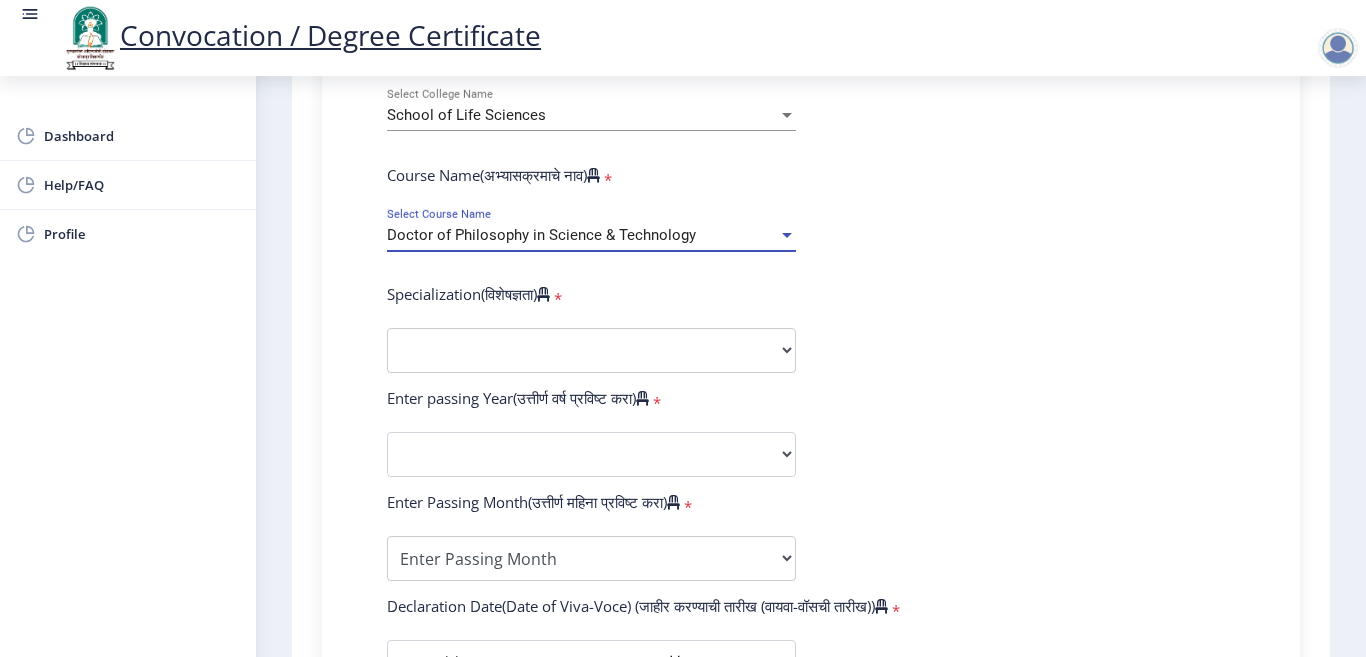 click on "Doctor of Philosophy in Science & Technology" at bounding box center (541, 235) 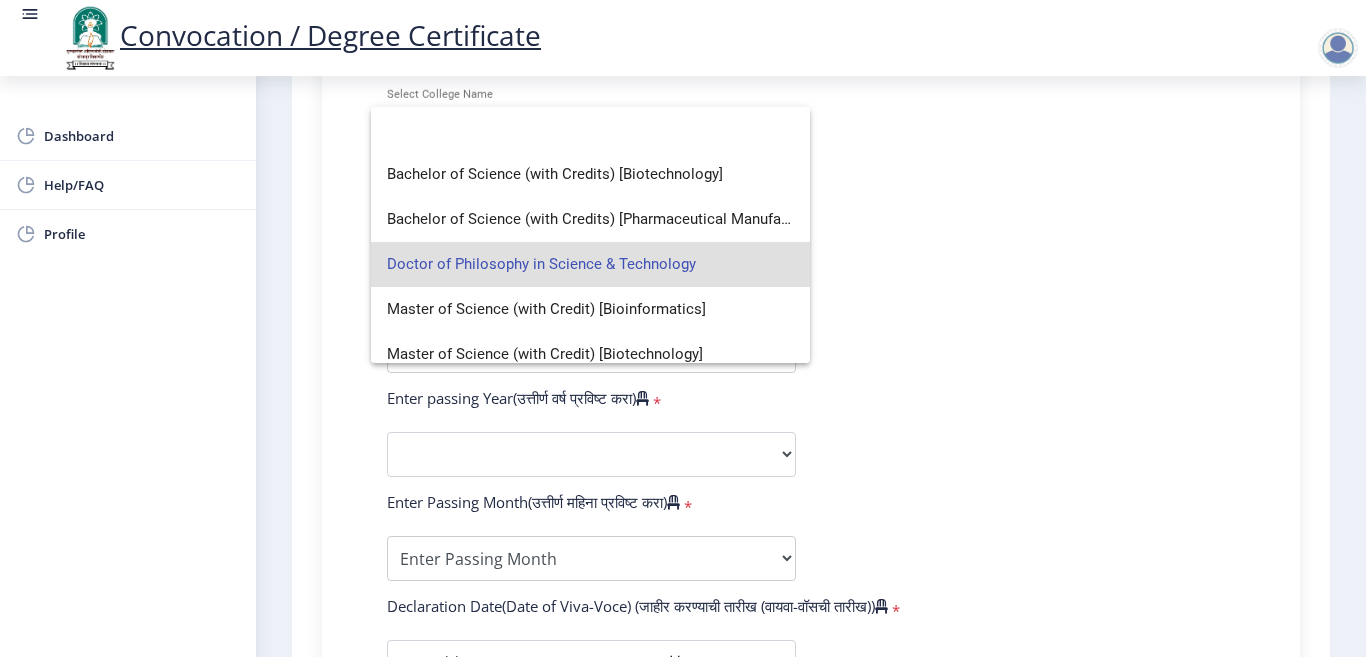 click 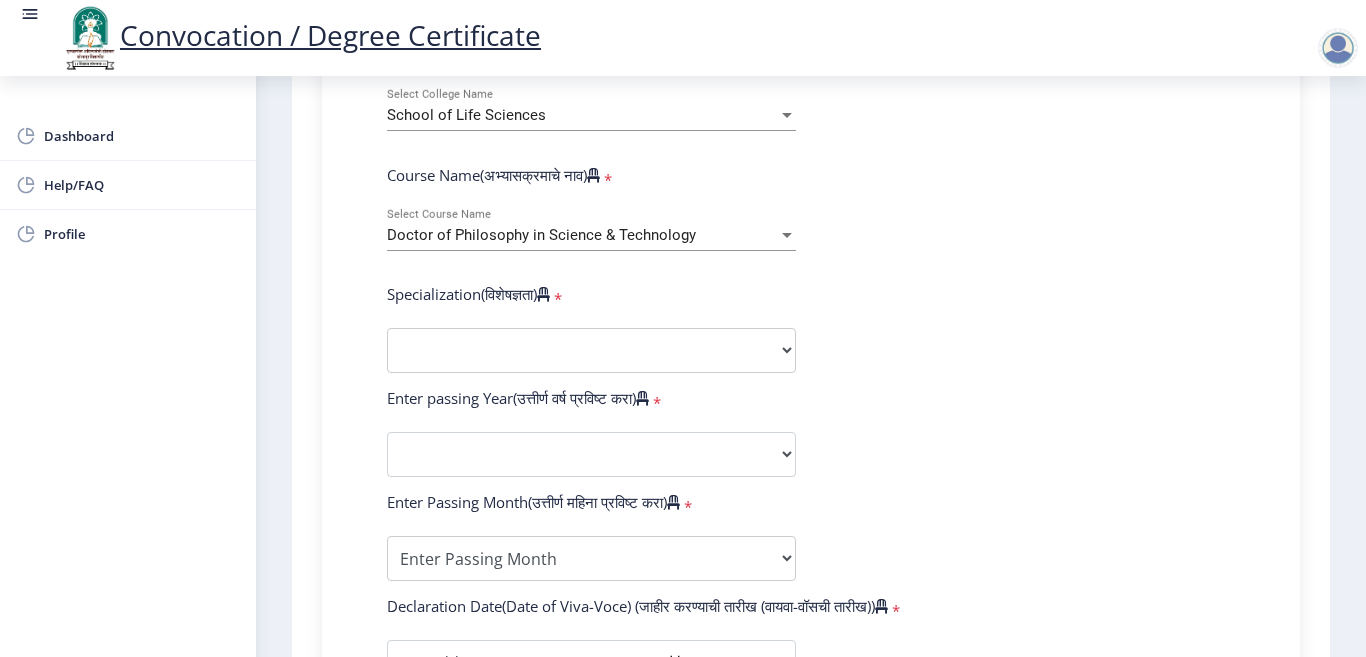click on "Doctor of Philosophy in Science & Technology" at bounding box center (541, 235) 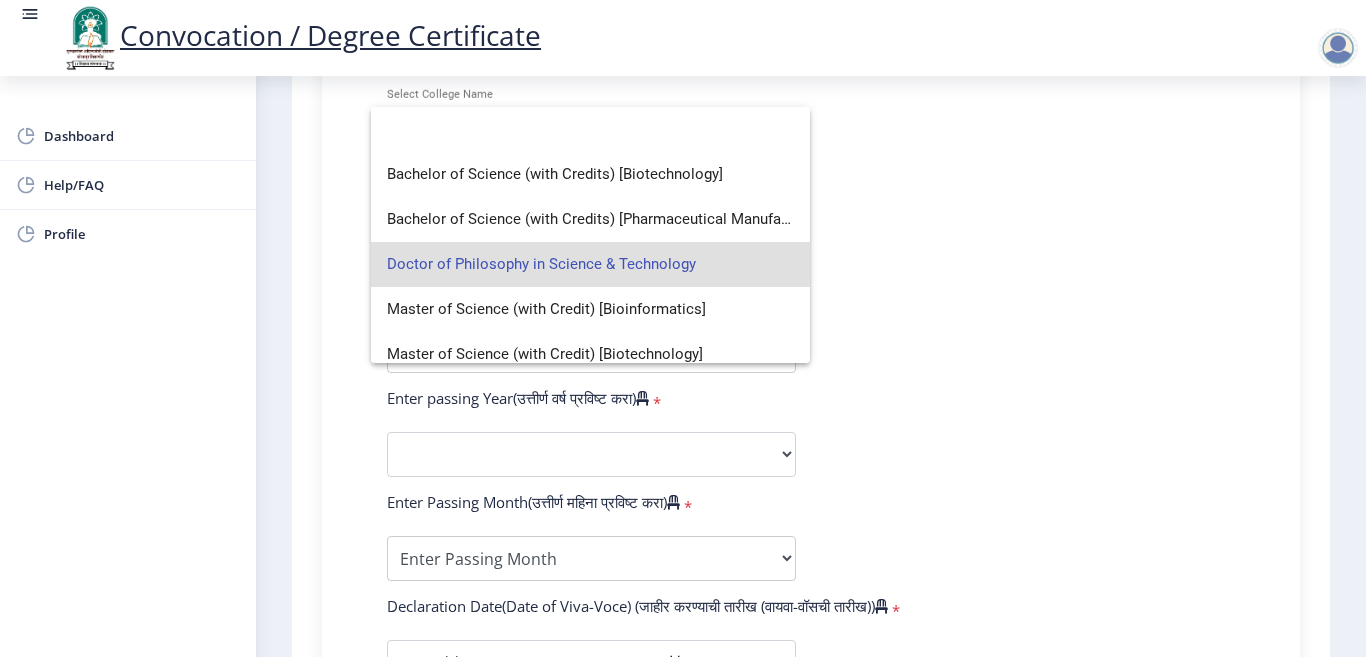 scroll, scrollTop: 29, scrollLeft: 0, axis: vertical 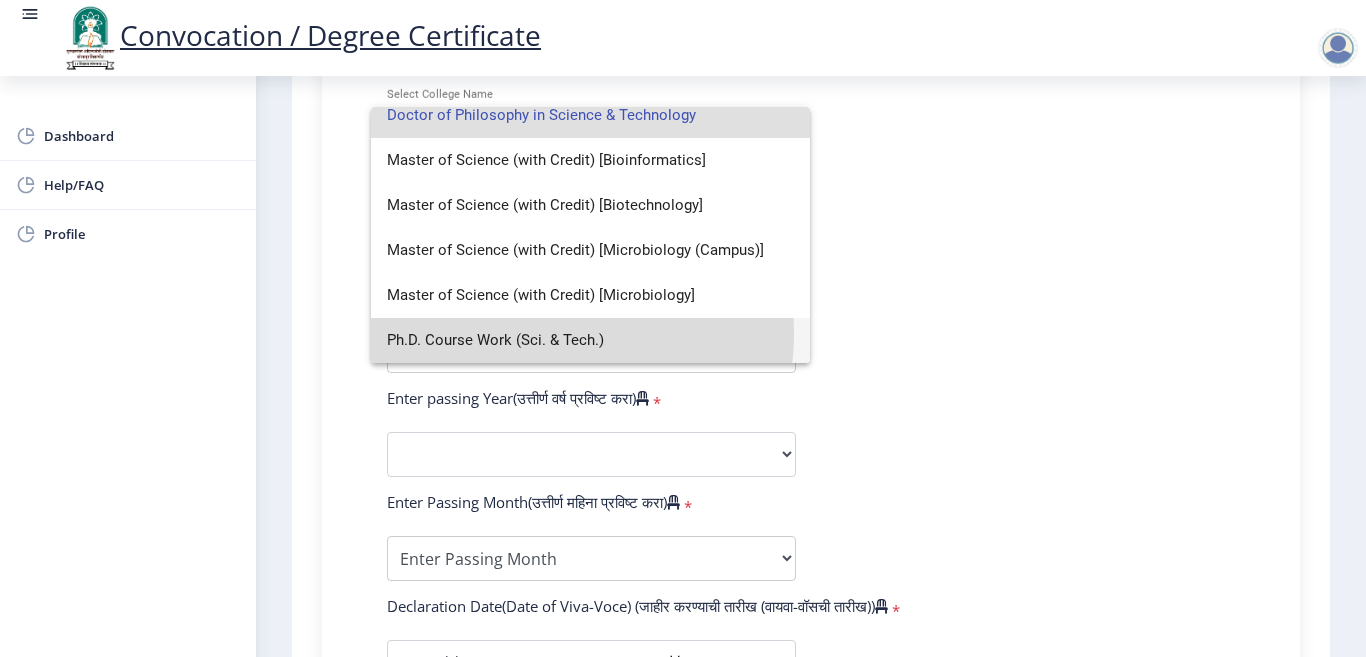 click on "Ph.D. Course Work (Sci. & Tech.)" at bounding box center (590, 340) 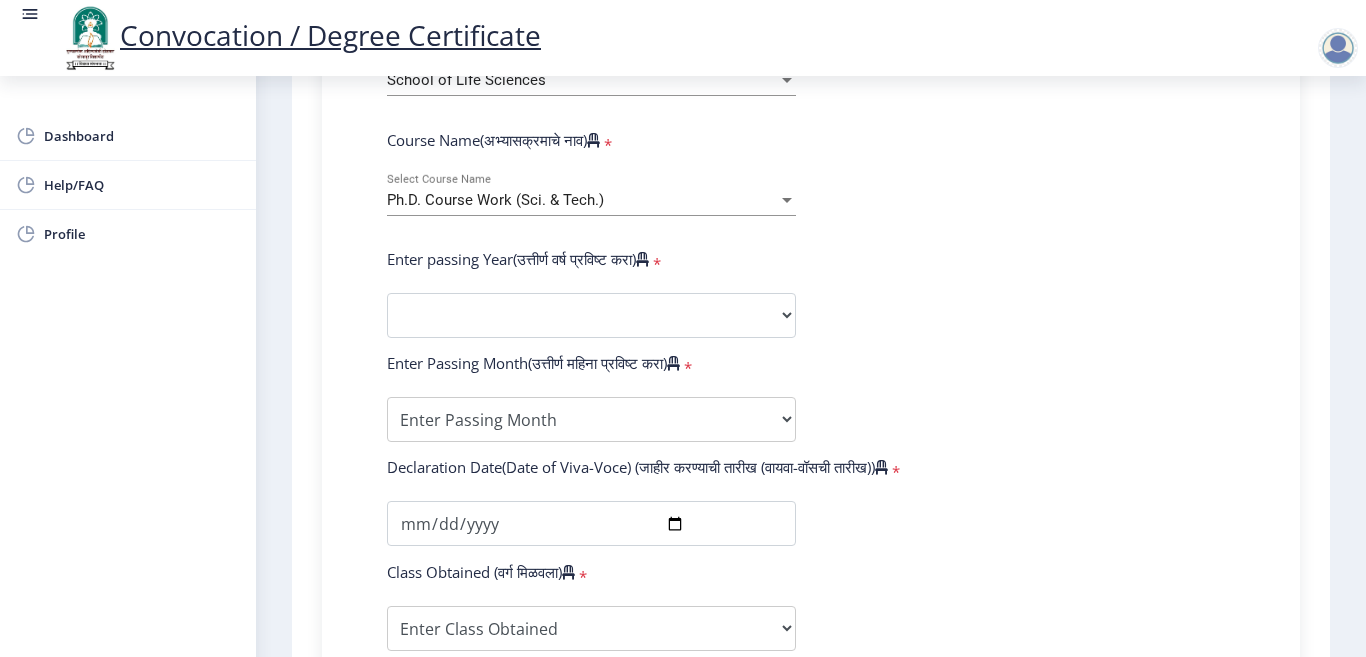 scroll, scrollTop: 799, scrollLeft: 0, axis: vertical 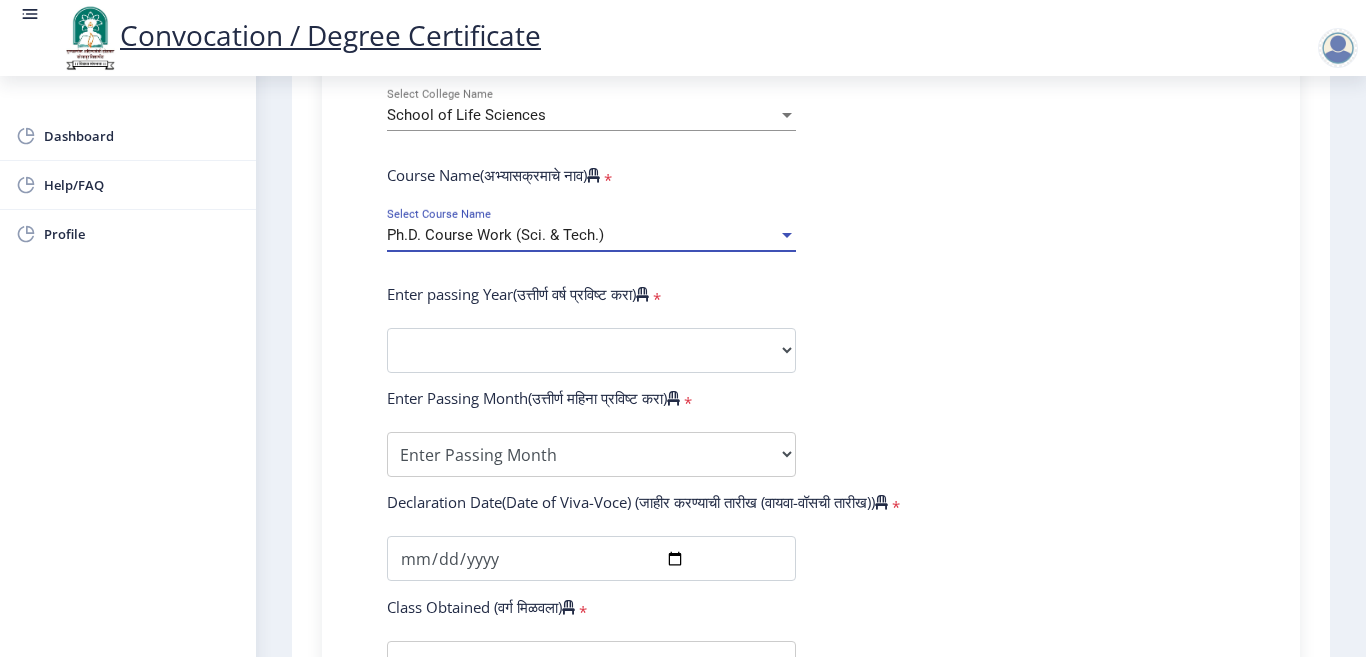 click on "Ph.D. Course Work (Sci. & Tech.)" at bounding box center [495, 235] 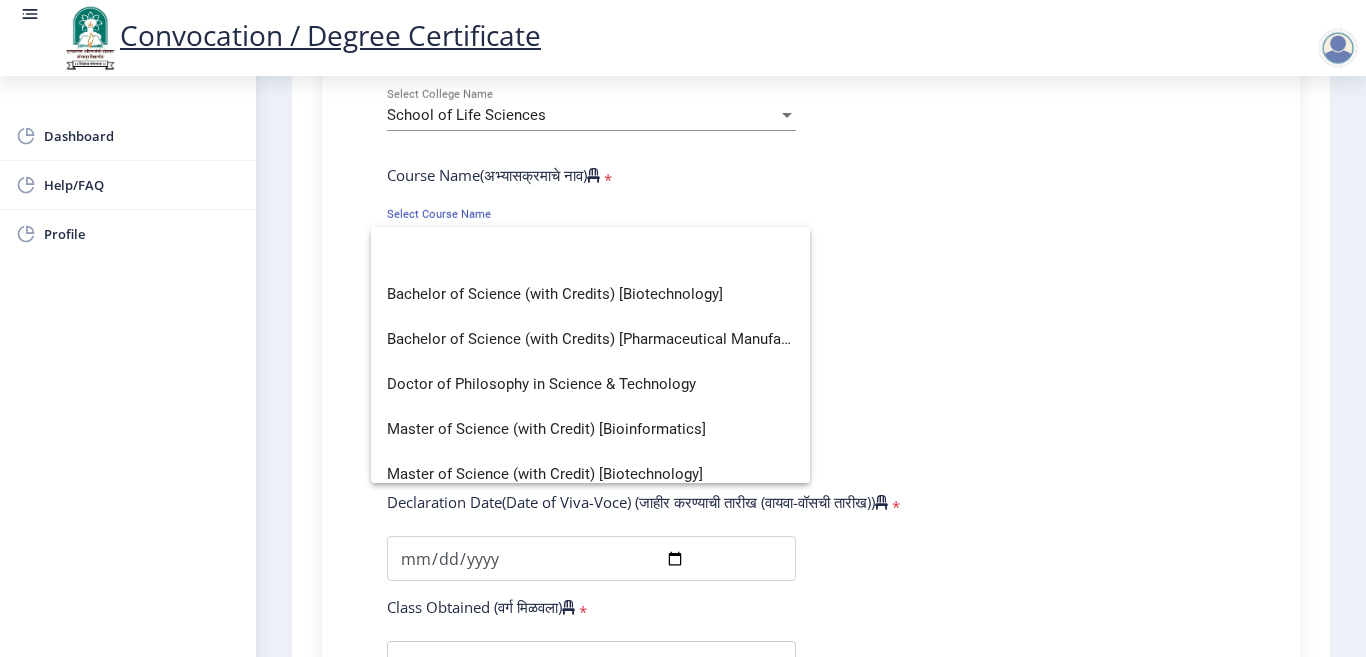 click 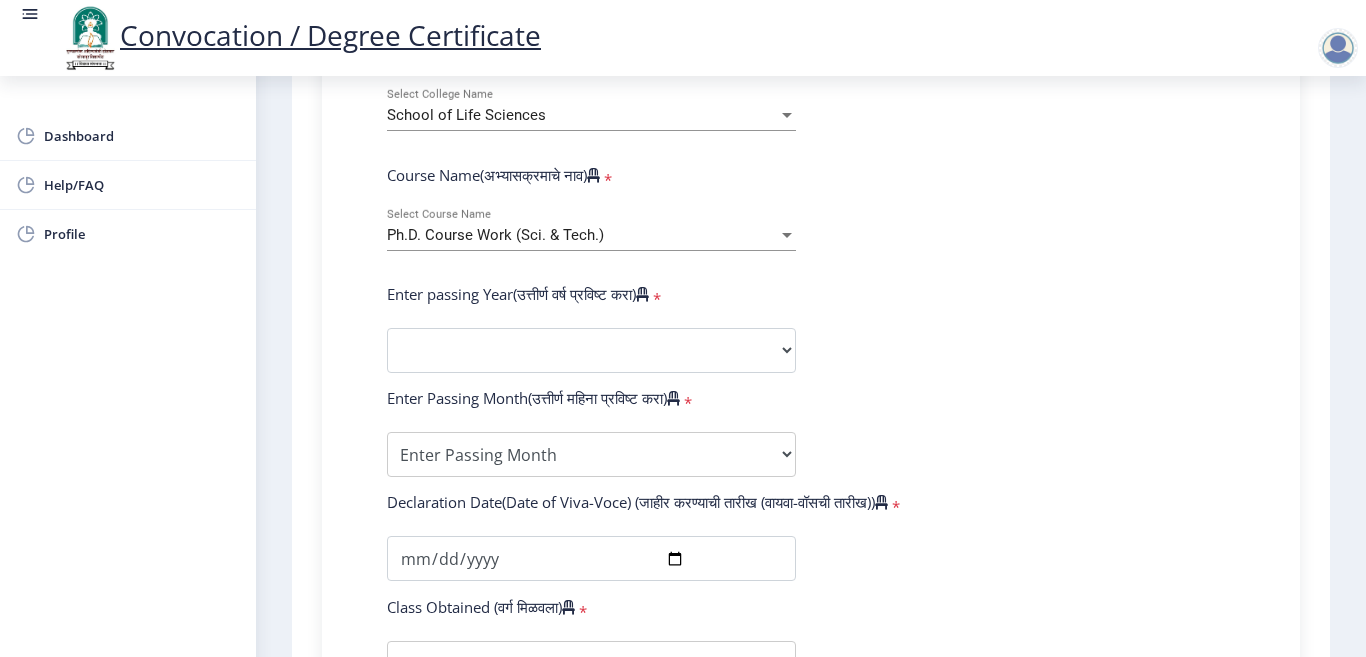 click on "Ph.D. Course Work (Sci. & Tech.)" at bounding box center [495, 235] 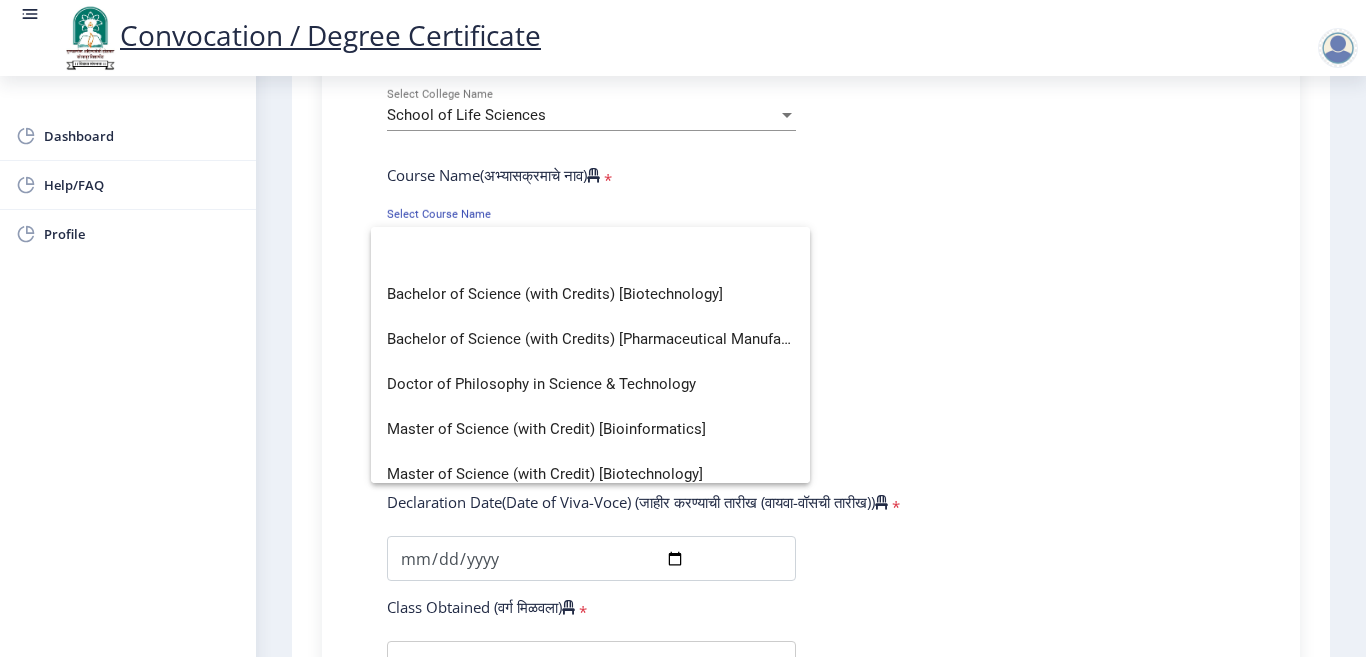 scroll, scrollTop: 0, scrollLeft: 0, axis: both 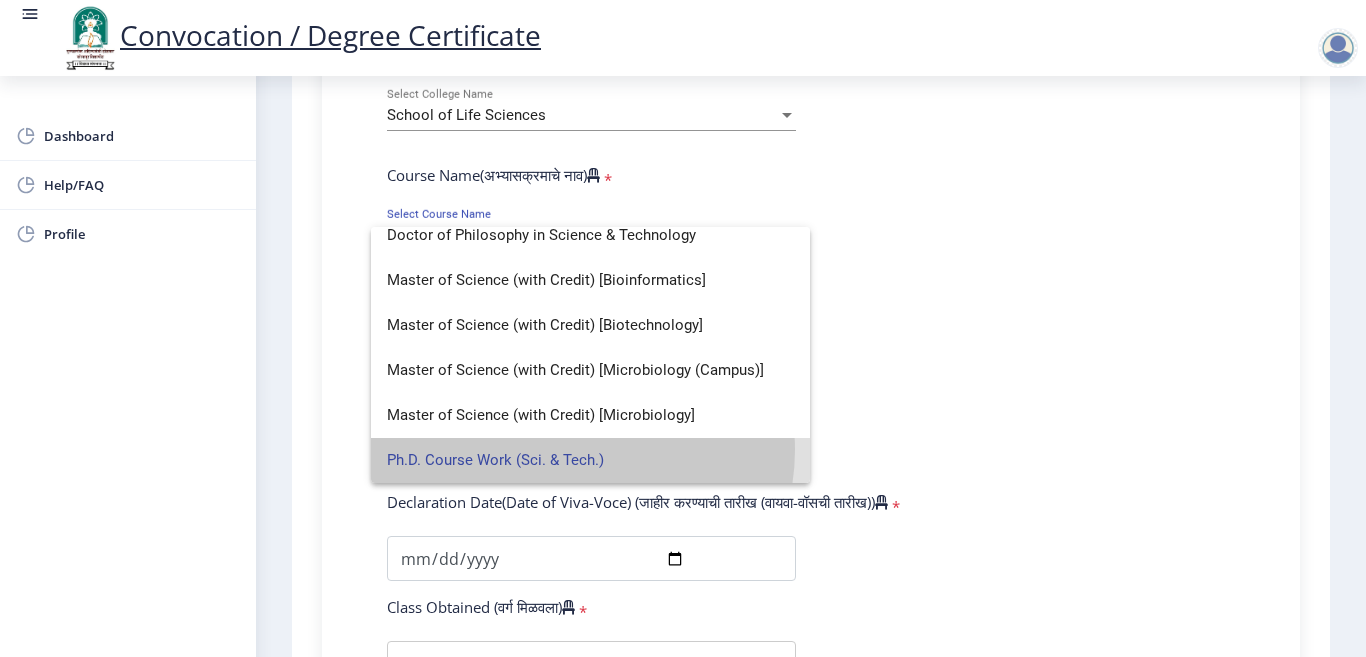 click on "Ph.D. Course Work (Sci. & Tech.)" at bounding box center (590, 460) 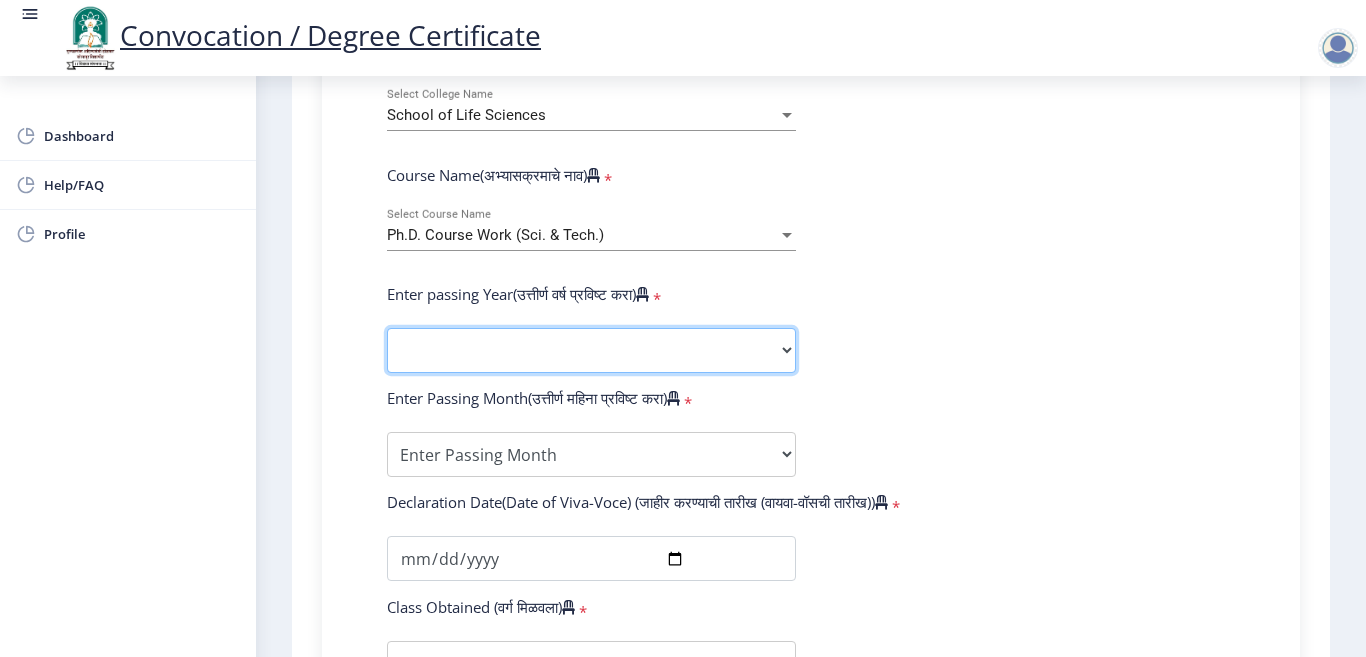 click on "2025   2024   2023   2022   2021   2020   2019   2018   2017   2016   2015   2014   2013   2012   2011   2010   2009   2008   2007   2006   2005   2004   2003   2002   2001   2000   1999   1998   1997   1996   1995   1994   1993   1992   1991   1990   1989   1988   1987   1986   1985   1984   1983   1982   1981   1980   1979   1978   1977   1976" 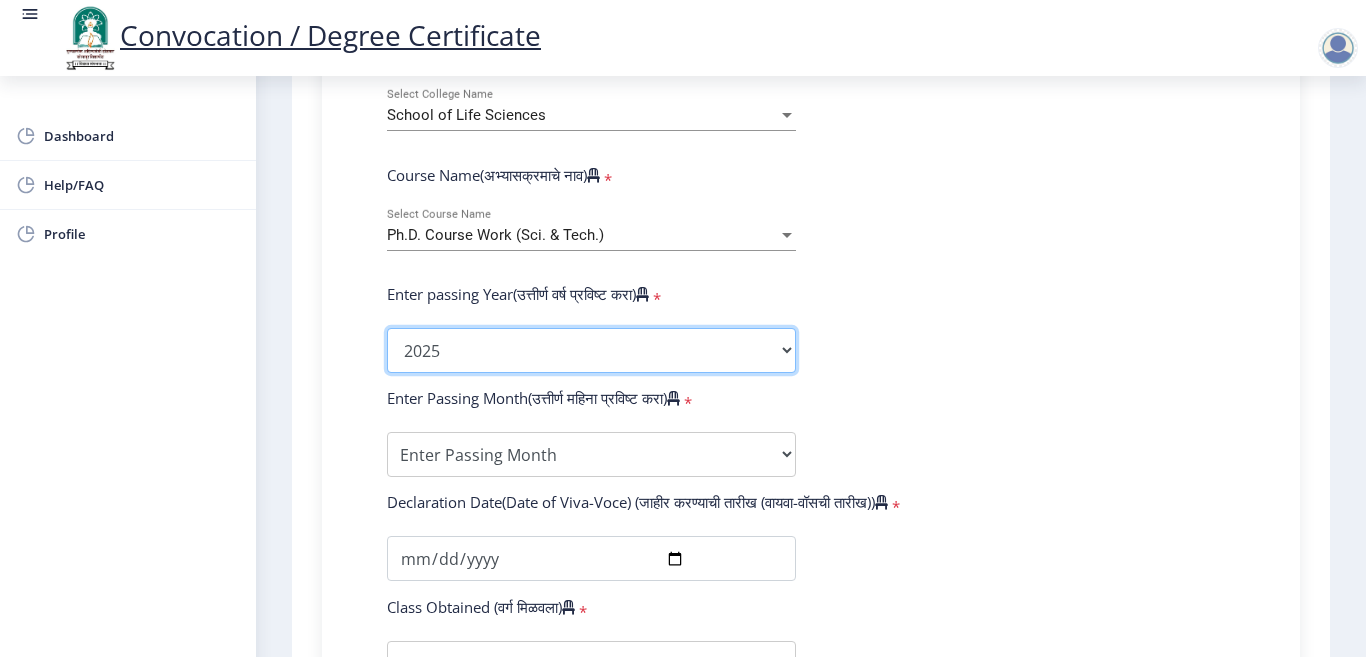 click on "2025   2024   2023   2022   2021   2020   2019   2018   2017   2016   2015   2014   2013   2012   2011   2010   2009   2008   2007   2006   2005   2004   2003   2002   2001   2000   1999   1998   1997   1996   1995   1994   1993   1992   1991   1990   1989   1988   1987   1986   1985   1984   1983   1982   1981   1980   1979   1978   1977   1976" 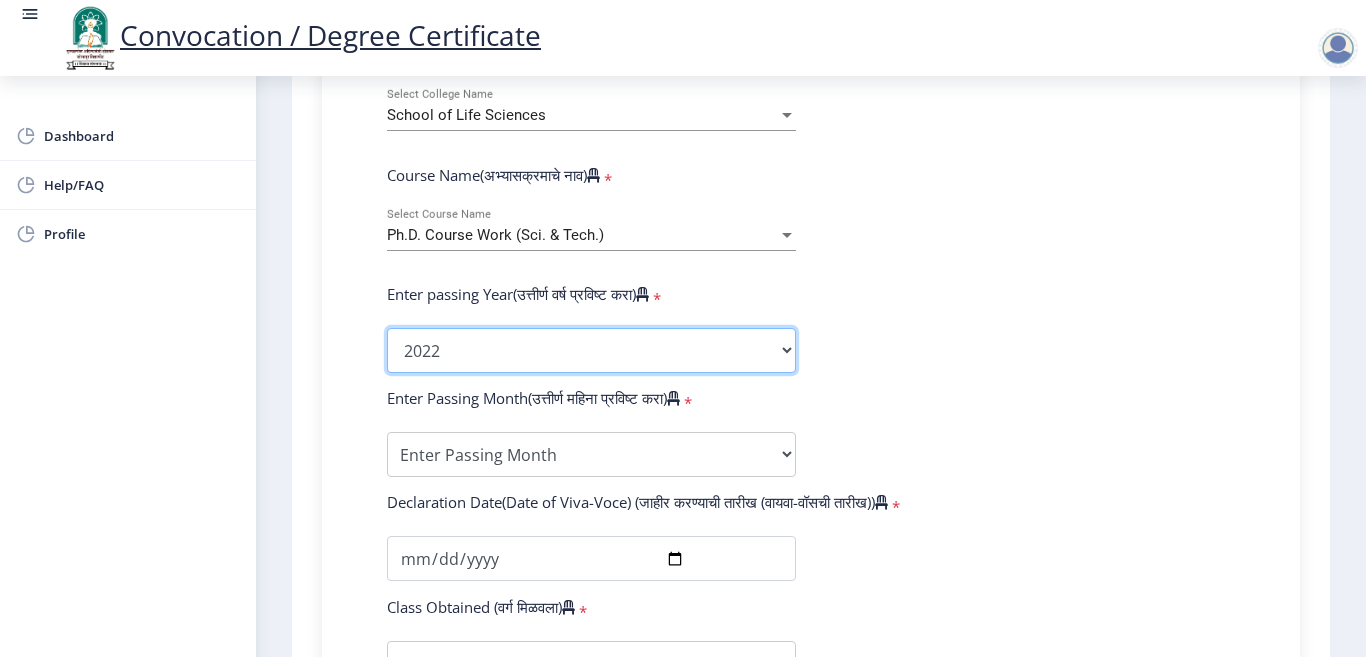click on "2025   2024   2023   2022   2021   2020   2019   2018   2017   2016   2015   2014   2013   2012   2011   2010   2009   2008   2007   2006   2005   2004   2003   2002   2001   2000   1999   1998   1997   1996   1995   1994   1993   1992   1991   1990   1989   1988   1987   1986   1985   1984   1983   1982   1981   1980   1979   1978   1977   1976" 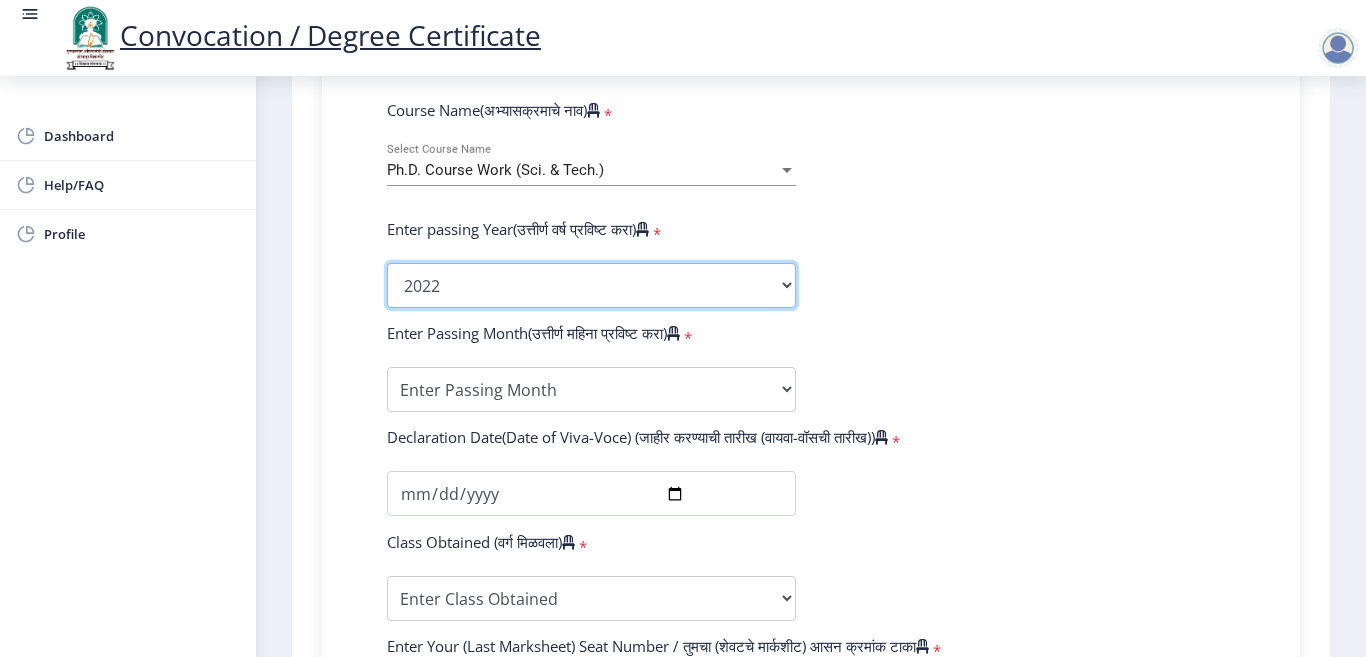 scroll, scrollTop: 899, scrollLeft: 0, axis: vertical 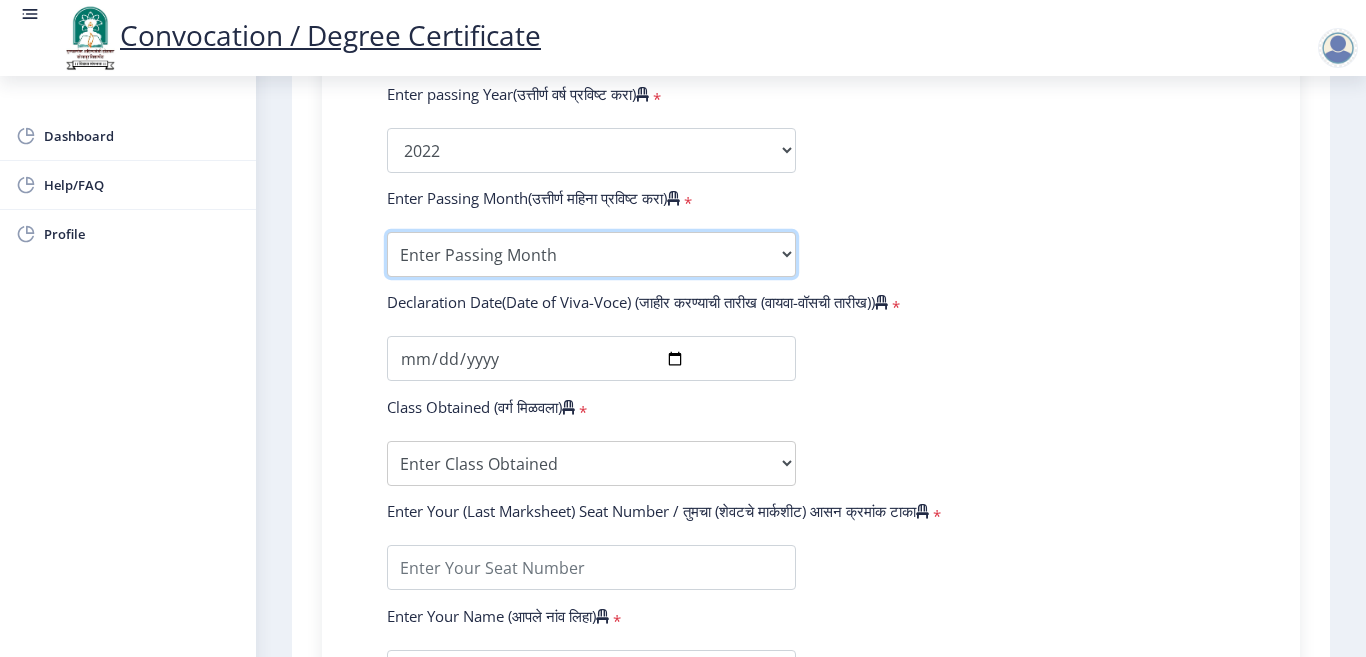 click on "Enter Passing Month March April May October November December" at bounding box center [591, 254] 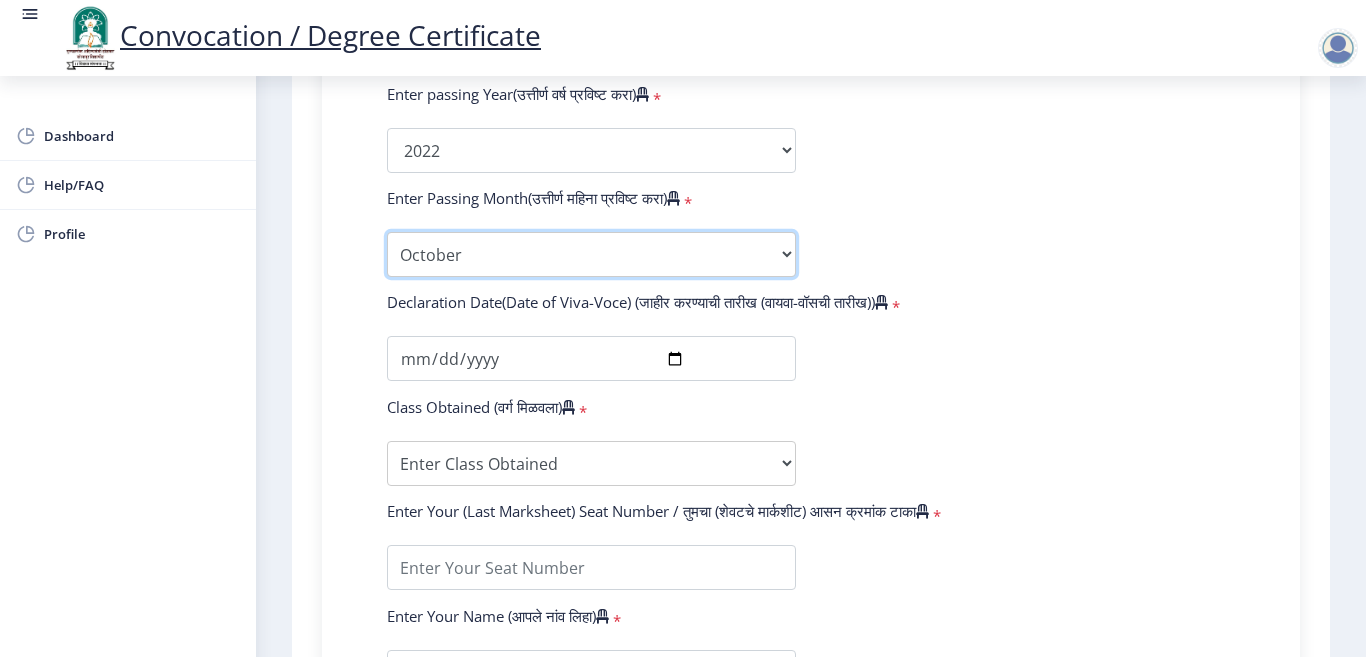 click on "Enter Passing Month March April May October November December" at bounding box center (591, 254) 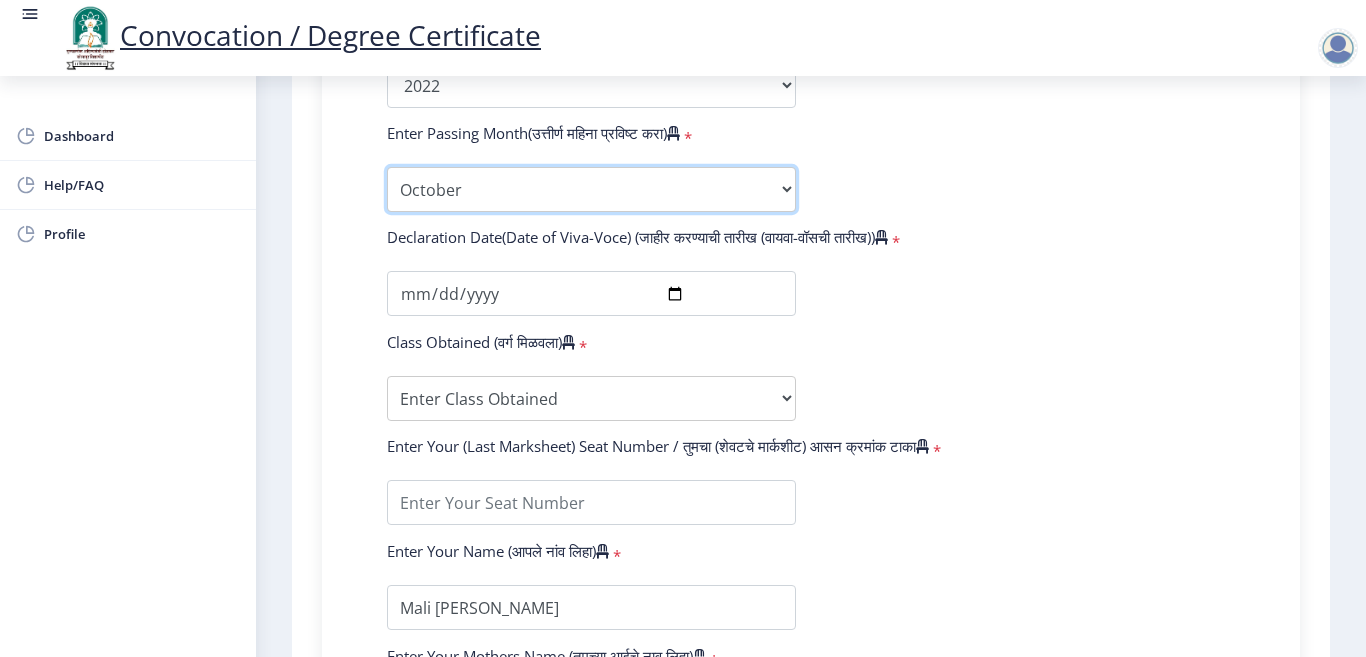 scroll, scrollTop: 1099, scrollLeft: 0, axis: vertical 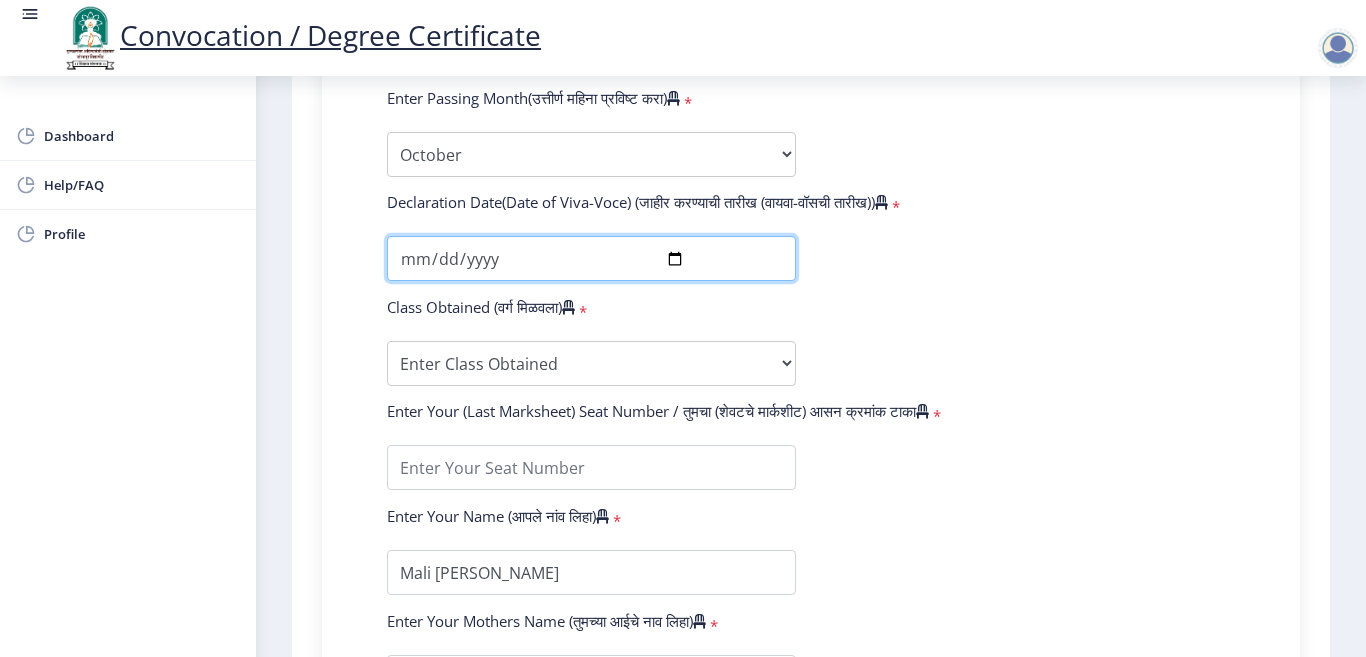 click at bounding box center [591, 258] 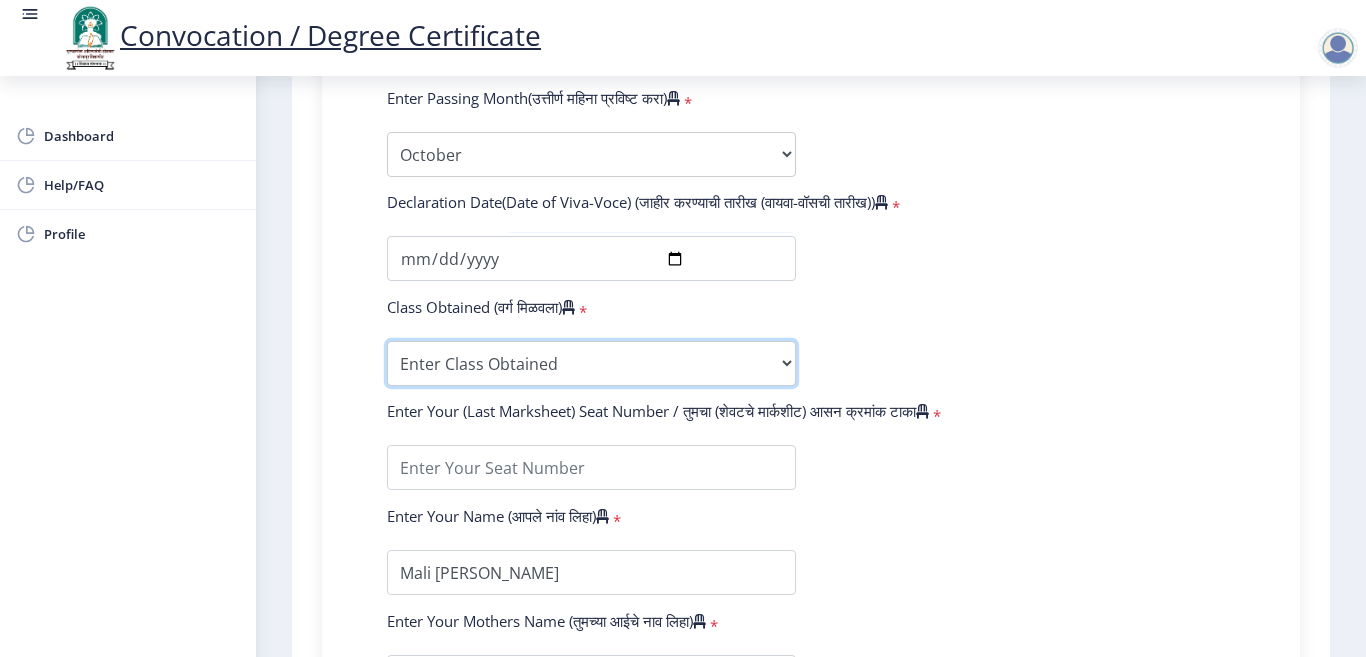 click on "Enter Class Obtained FIRST CLASS WITH DISTINCTION FIRST CLASS HIGHER SECOND CLASS SECOND CLASS PASS CLASS Grade O Grade A+ Grade A Grade B+ Grade B Grade C+ Grade C Grade D Grade E" at bounding box center (591, 363) 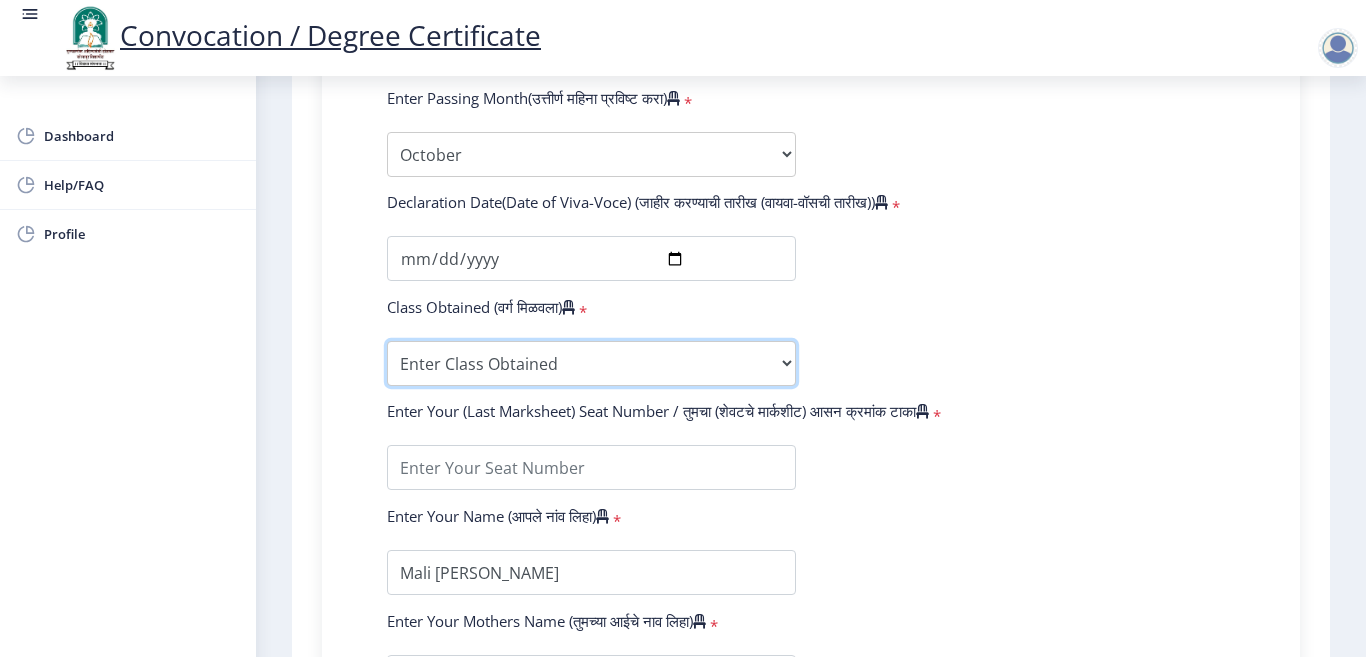 click on "Enter Class Obtained FIRST CLASS WITH DISTINCTION FIRST CLASS HIGHER SECOND CLASS SECOND CLASS PASS CLASS Grade O Grade A+ Grade A Grade B+ Grade B Grade C+ Grade C Grade D Grade E" at bounding box center (591, 363) 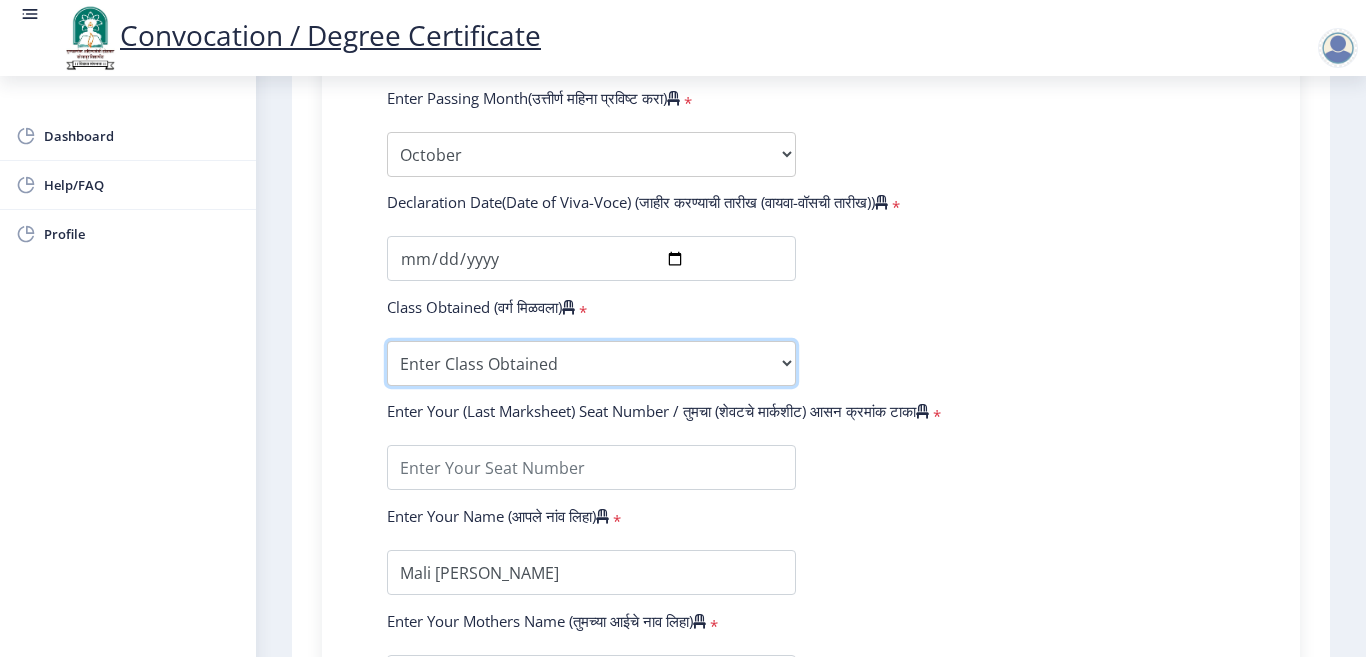 select on "Grade A+" 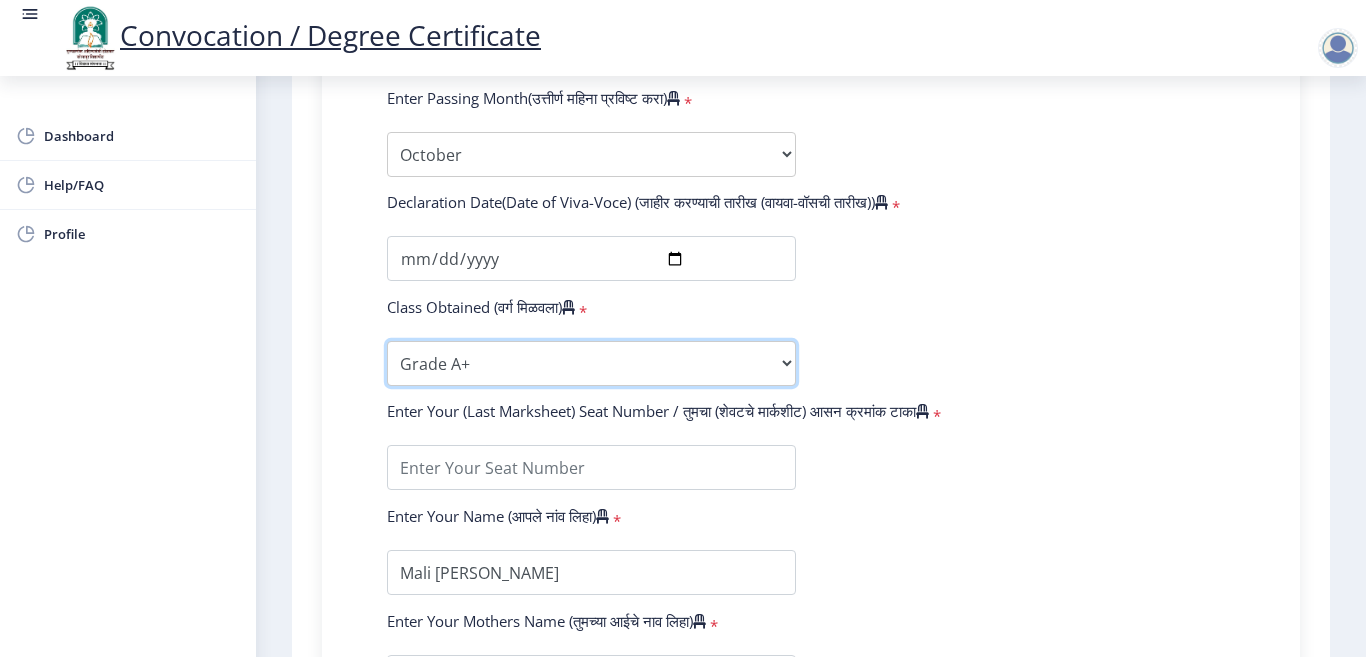 click on "Enter Class Obtained FIRST CLASS WITH DISTINCTION FIRST CLASS HIGHER SECOND CLASS SECOND CLASS PASS CLASS Grade O Grade A+ Grade A Grade B+ Grade B Grade C+ Grade C Grade D Grade E" at bounding box center (591, 363) 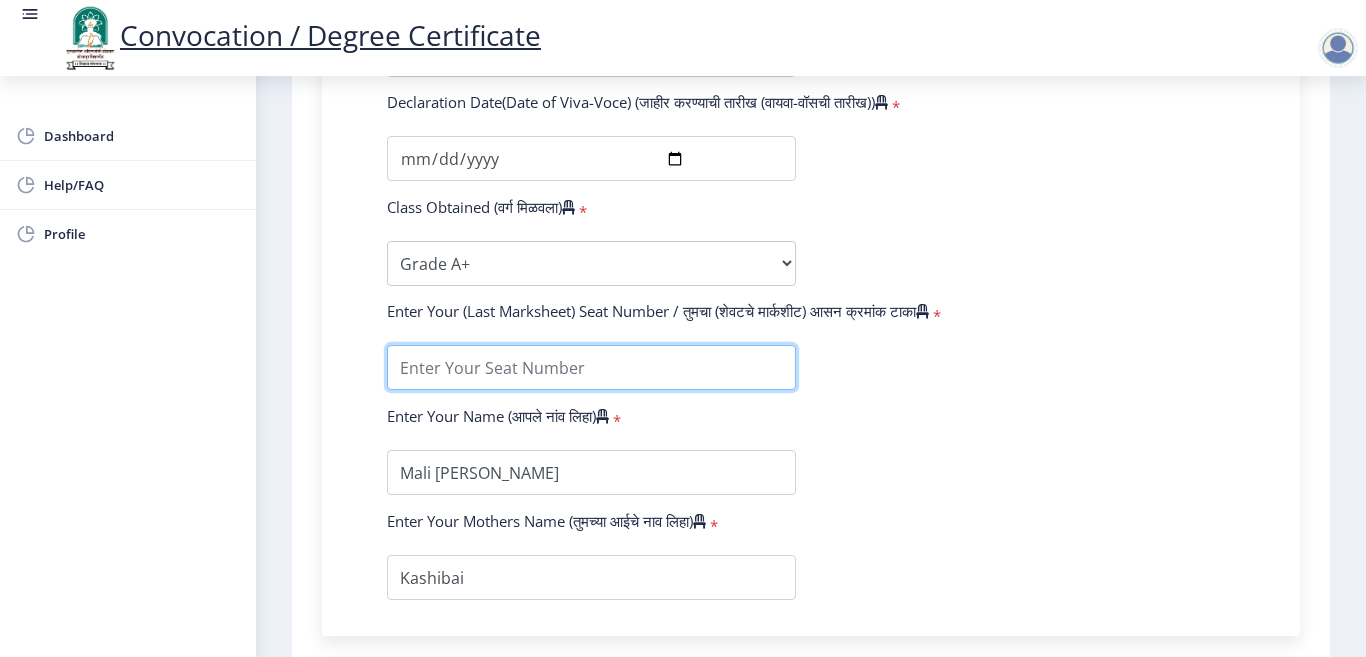 click at bounding box center [591, 367] 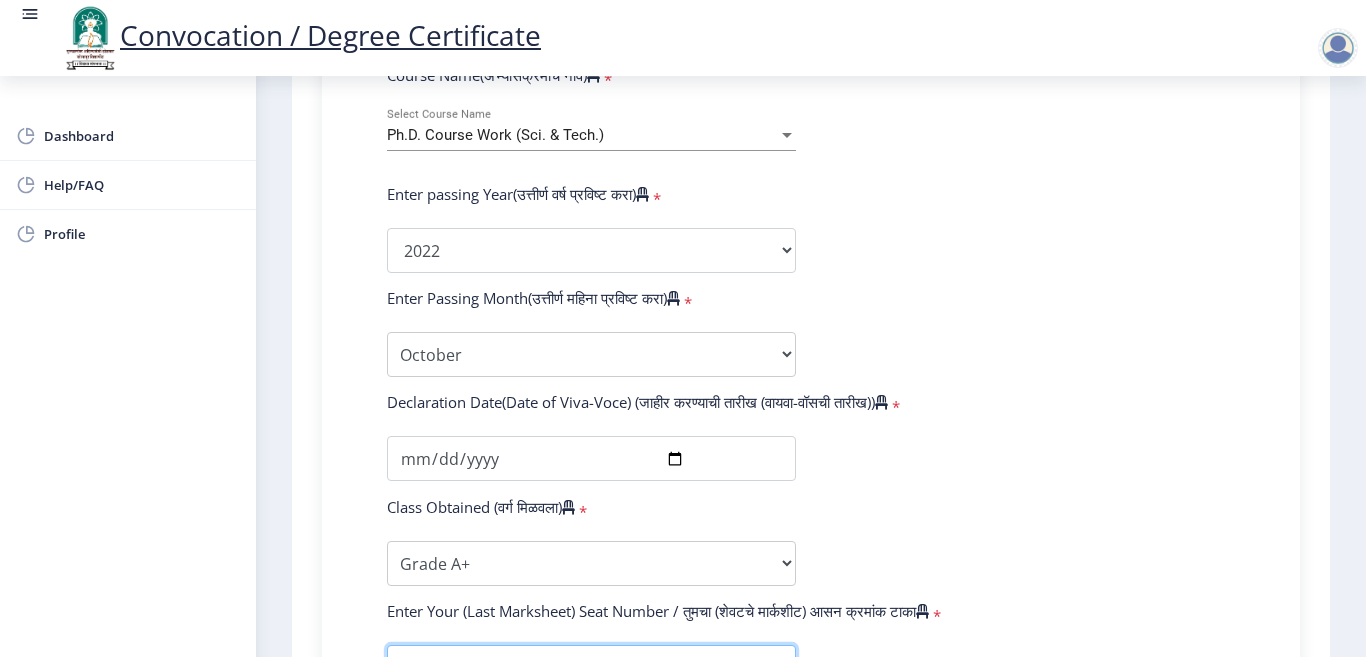 scroll, scrollTop: 299, scrollLeft: 0, axis: vertical 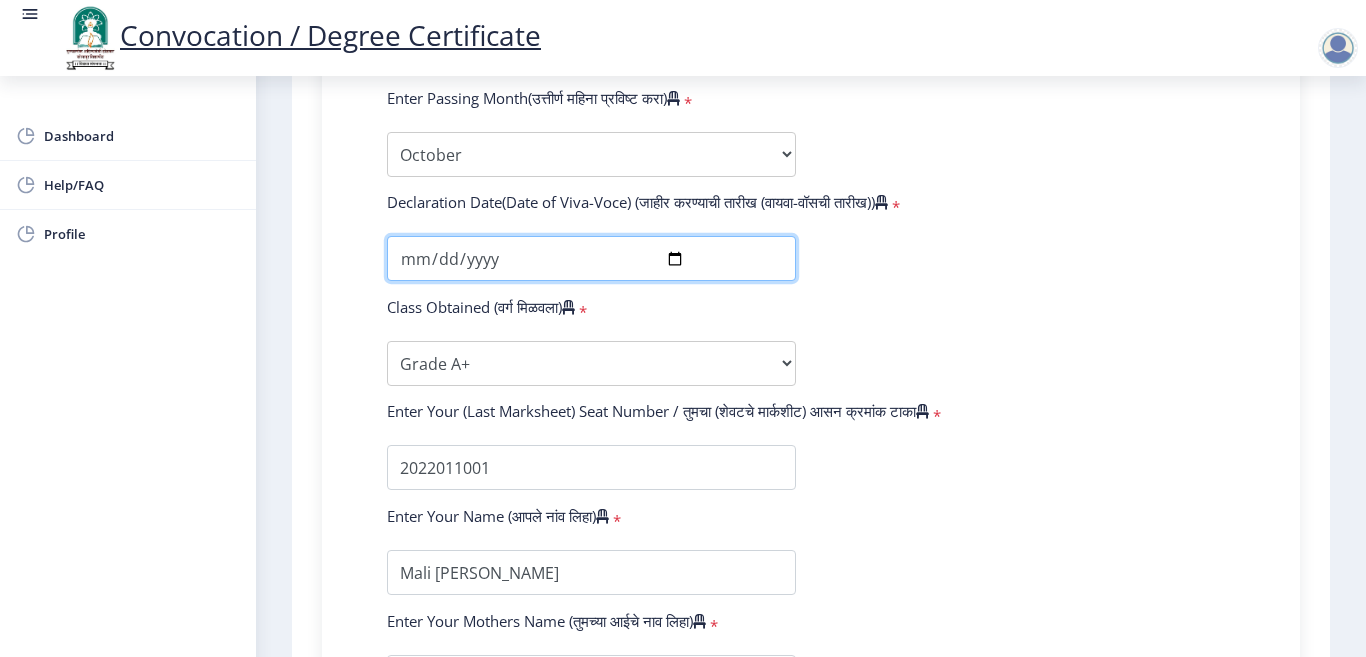 click on "2025-04-08" at bounding box center [591, 258] 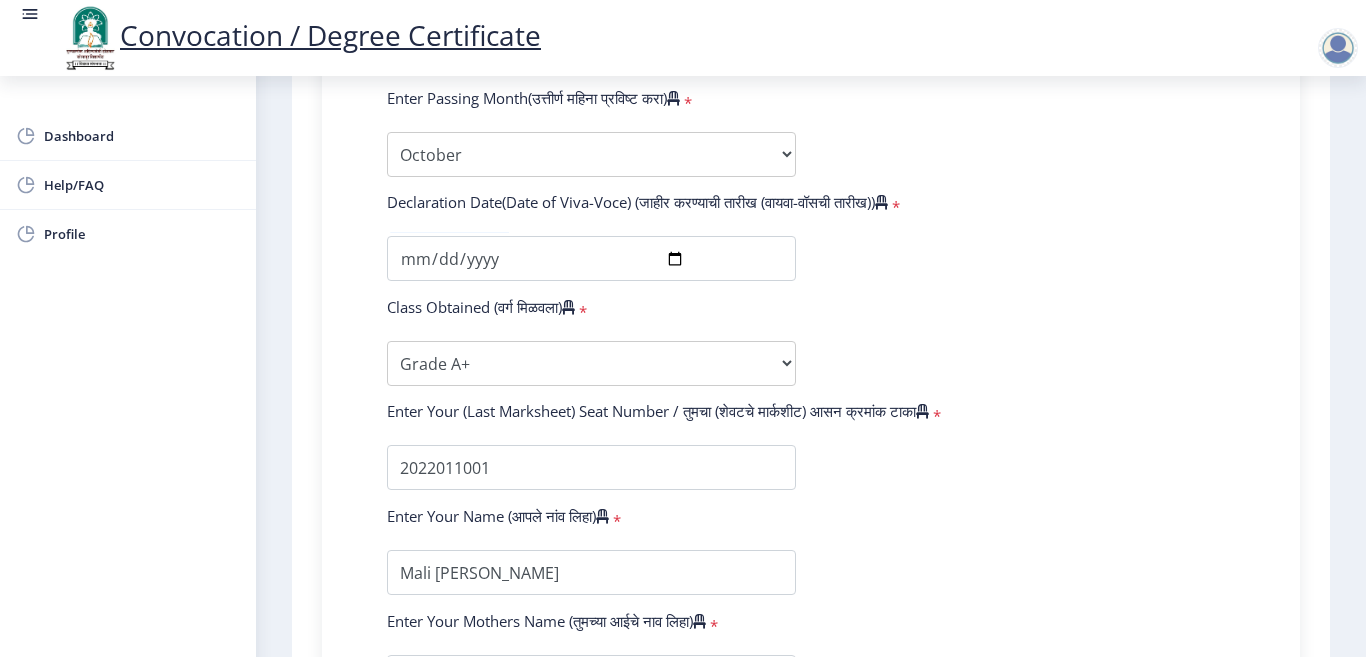 click on "Dashboard Help/FAQ Profile" 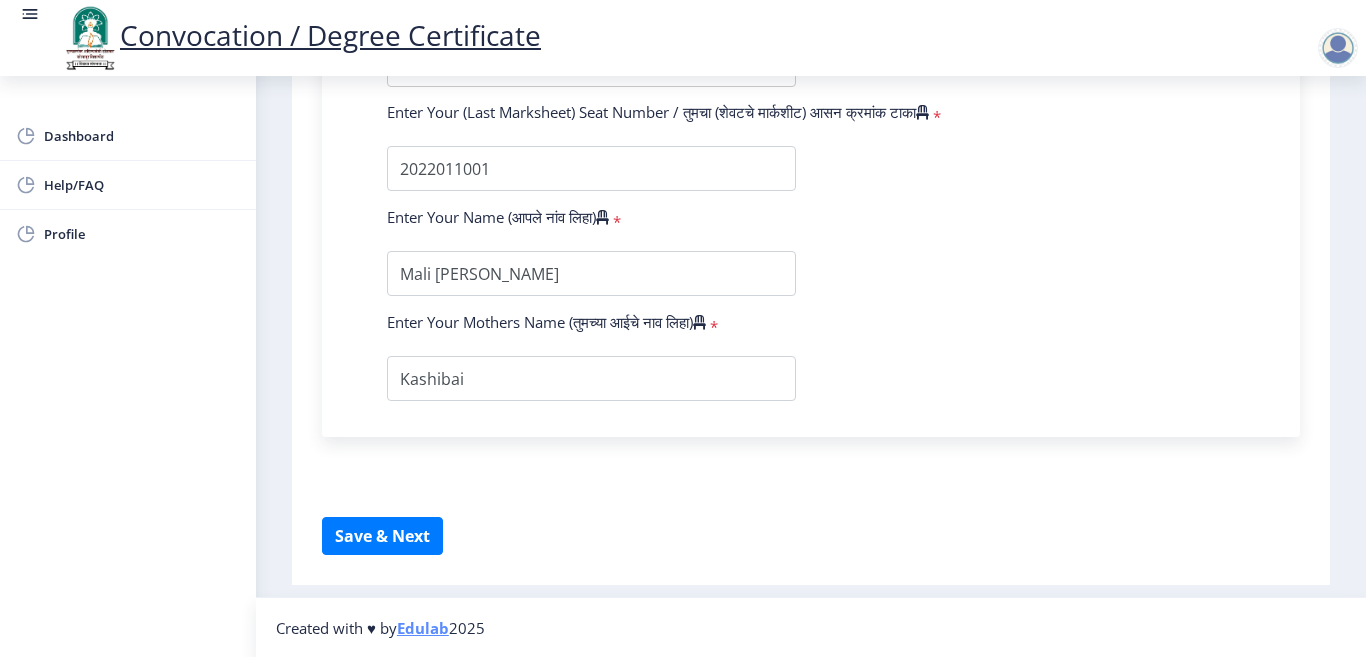 scroll, scrollTop: 1399, scrollLeft: 0, axis: vertical 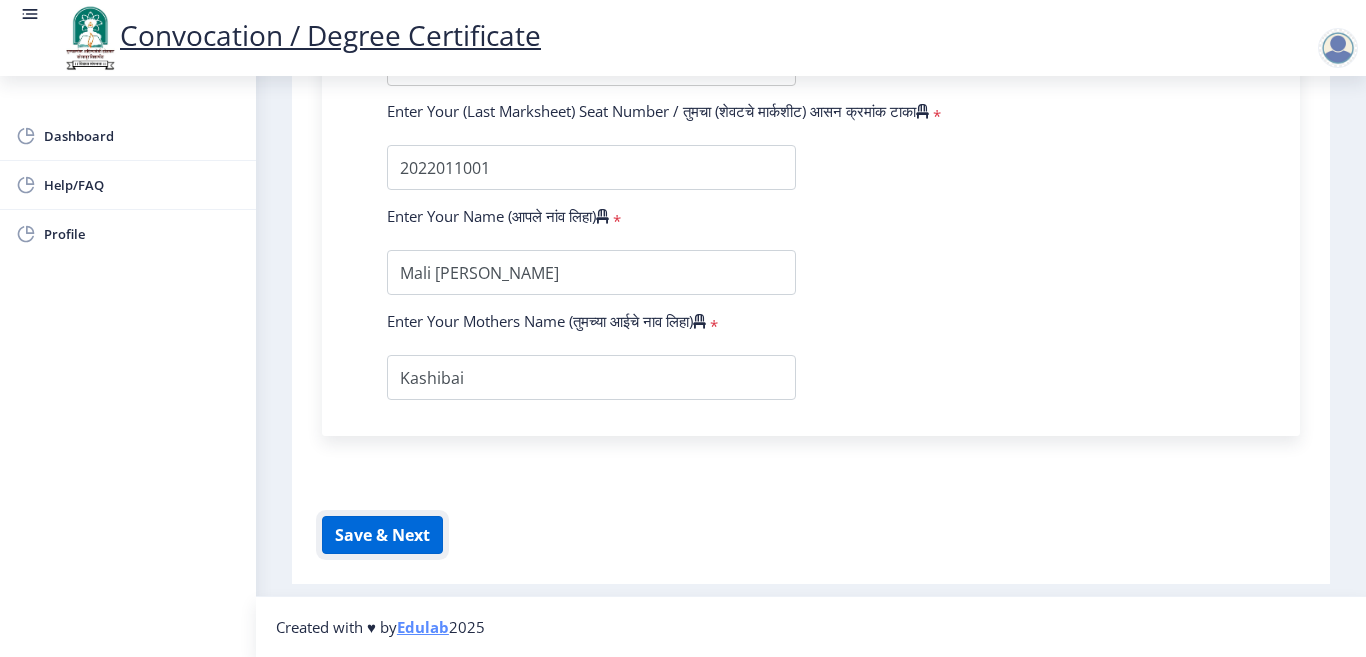 click on "Save & Next" 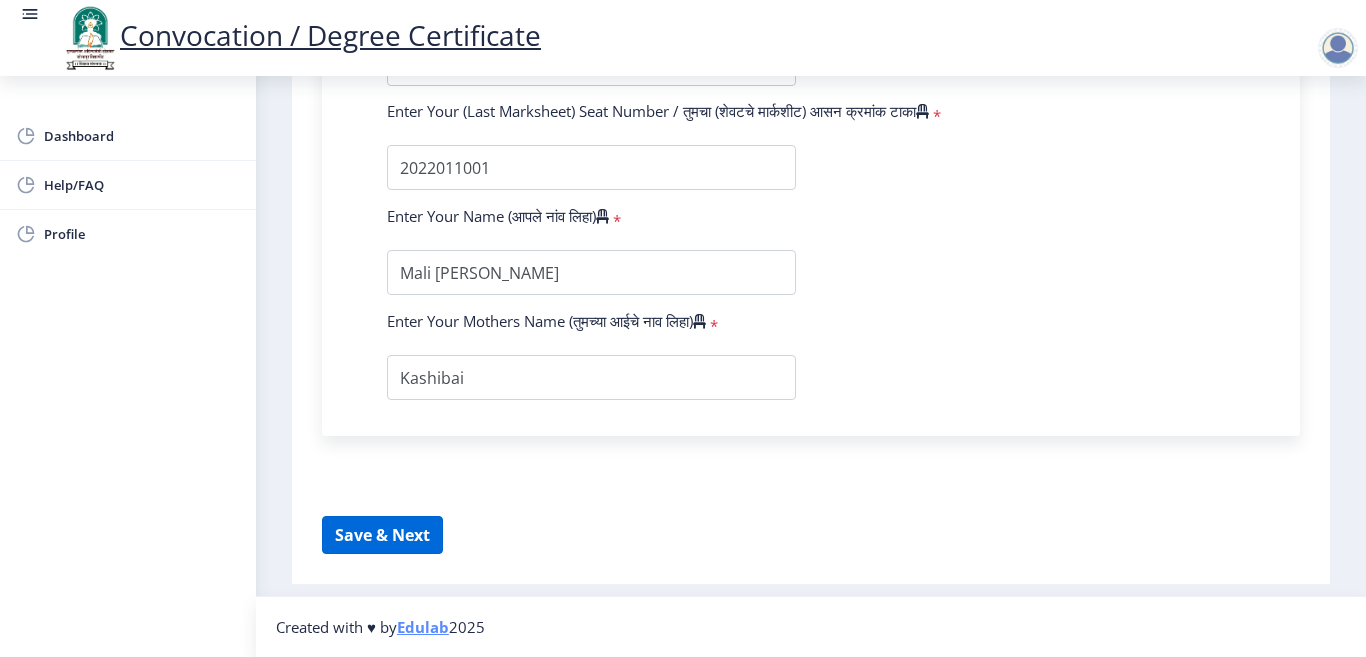 select 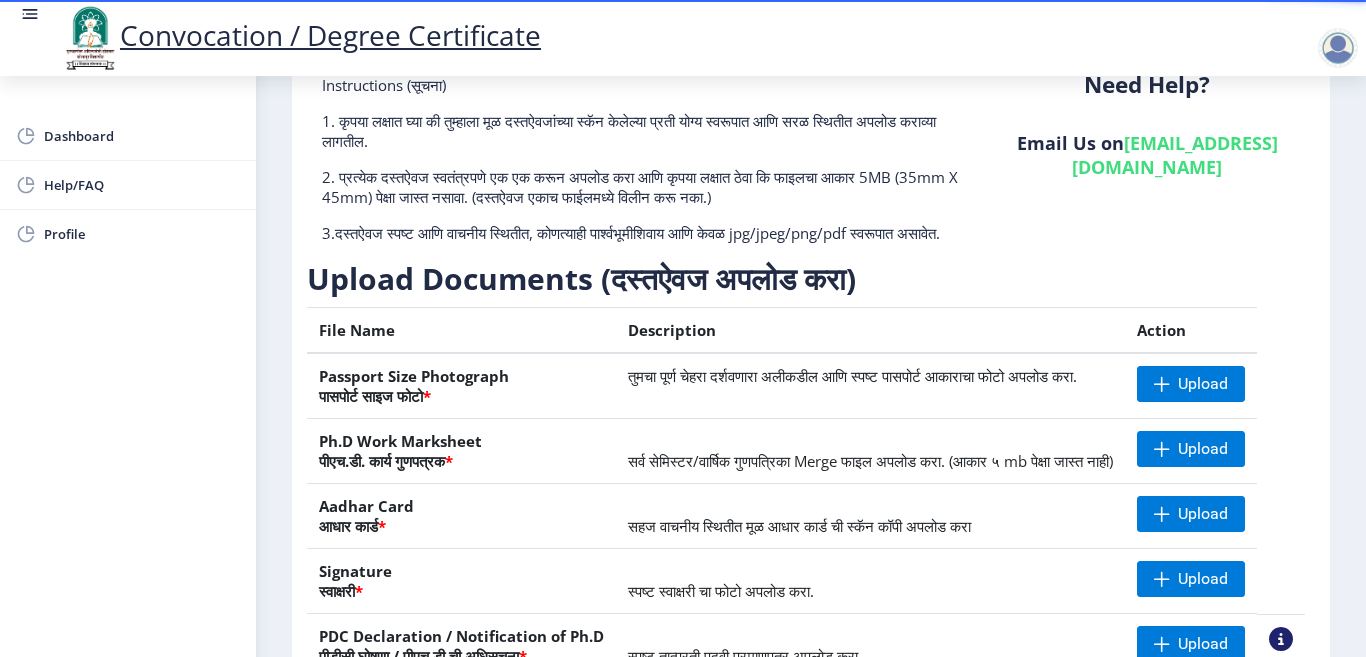 scroll, scrollTop: 100, scrollLeft: 0, axis: vertical 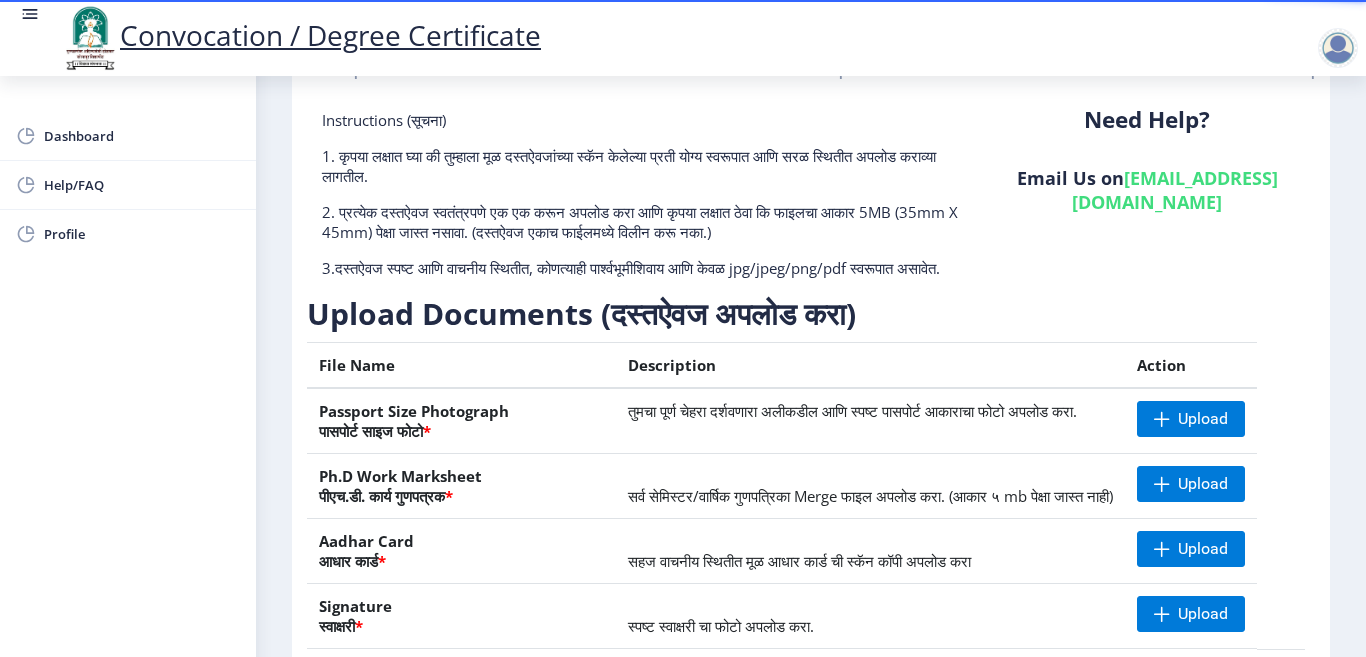 click on "Passport Size Photograph  पासपोर्ट साइज फोटो  *" 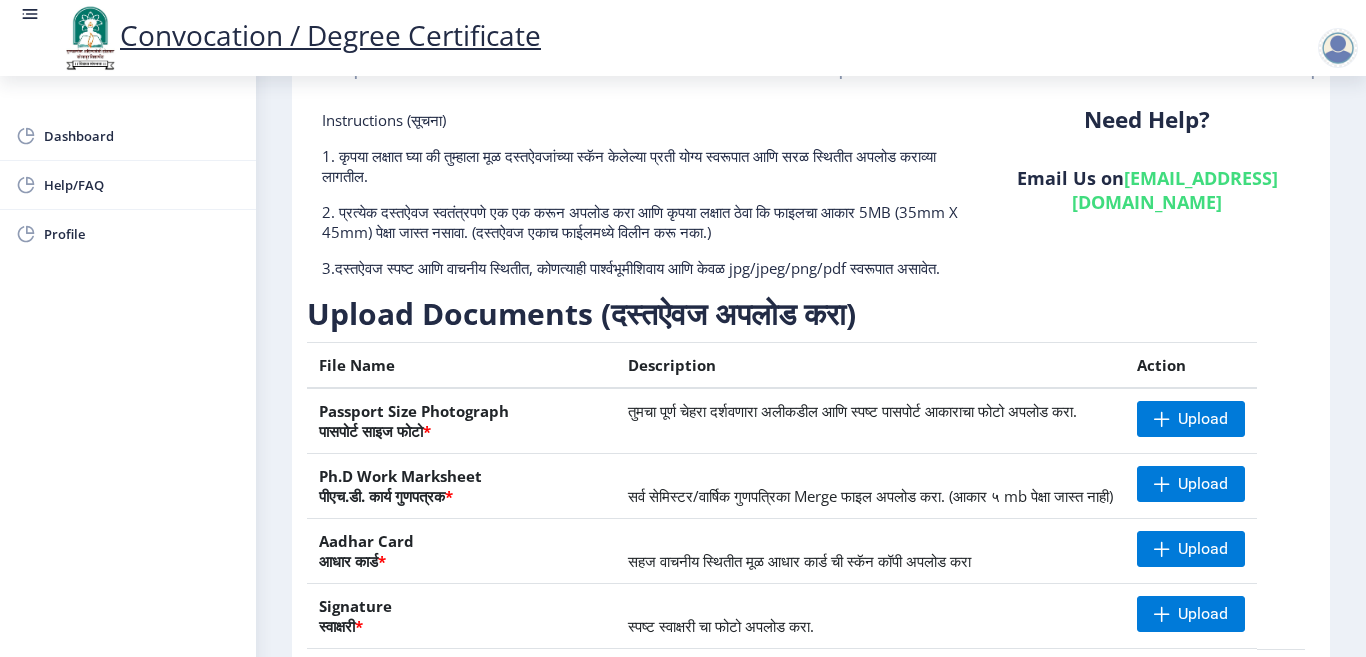 click on "Passport Size Photograph  पासपोर्ट साइज फोटो  *" 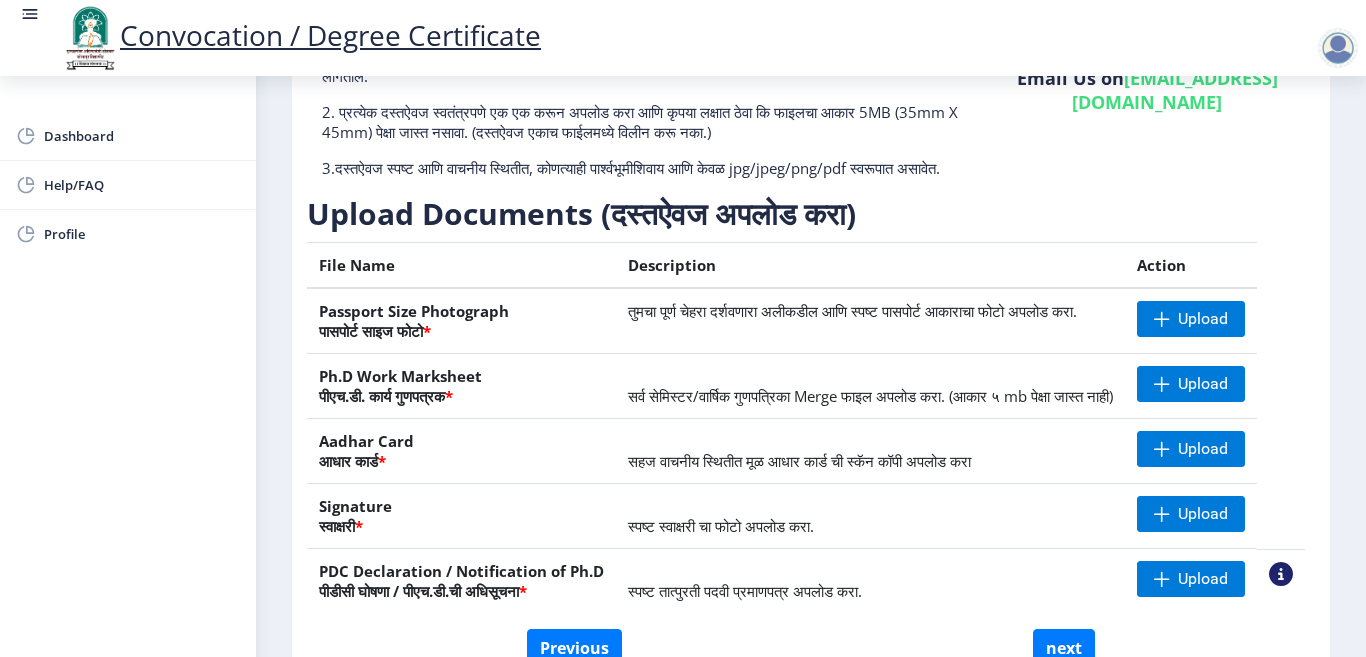 click on "Passport Size Photograph  पासपोर्ट साइज फोटो  *" 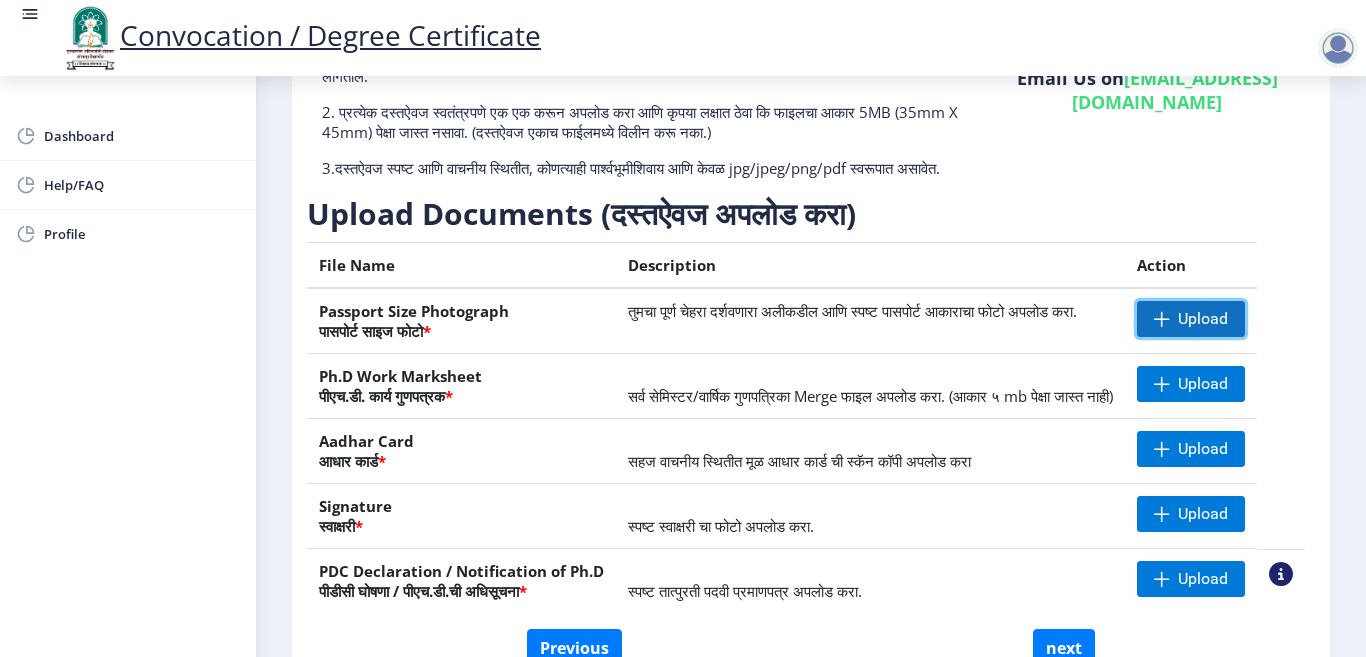 click on "Upload" 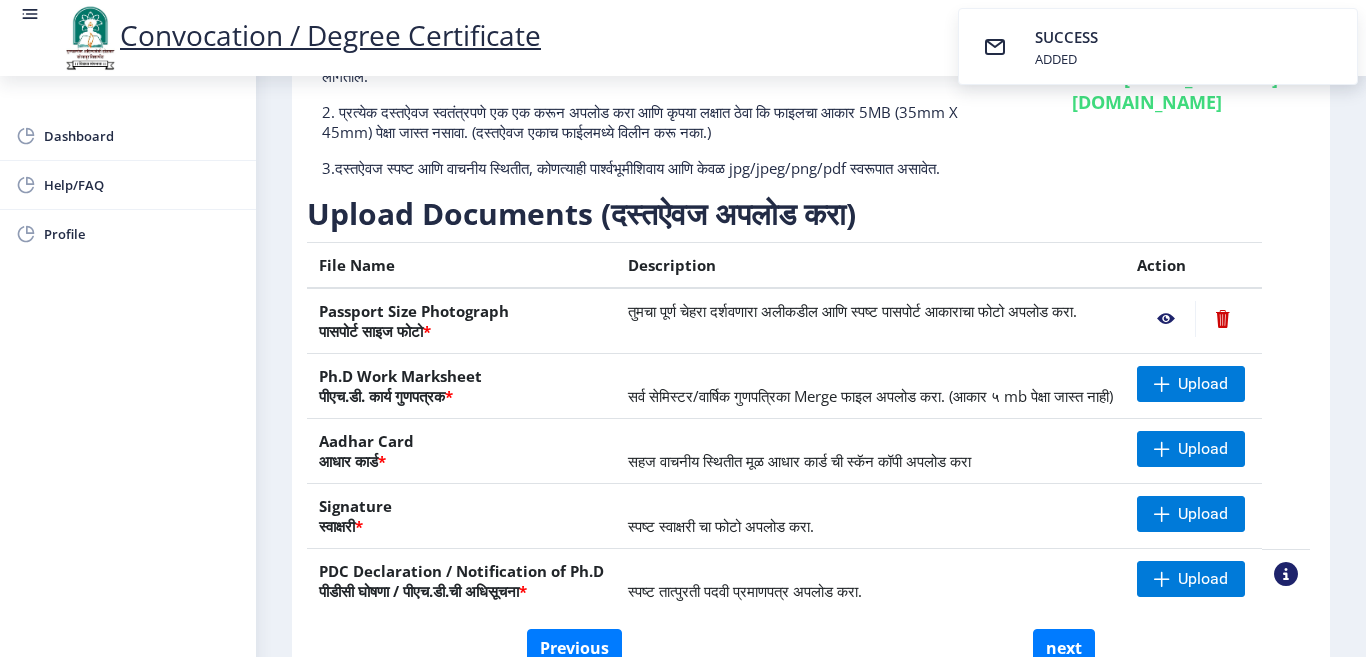scroll, scrollTop: 300, scrollLeft: 0, axis: vertical 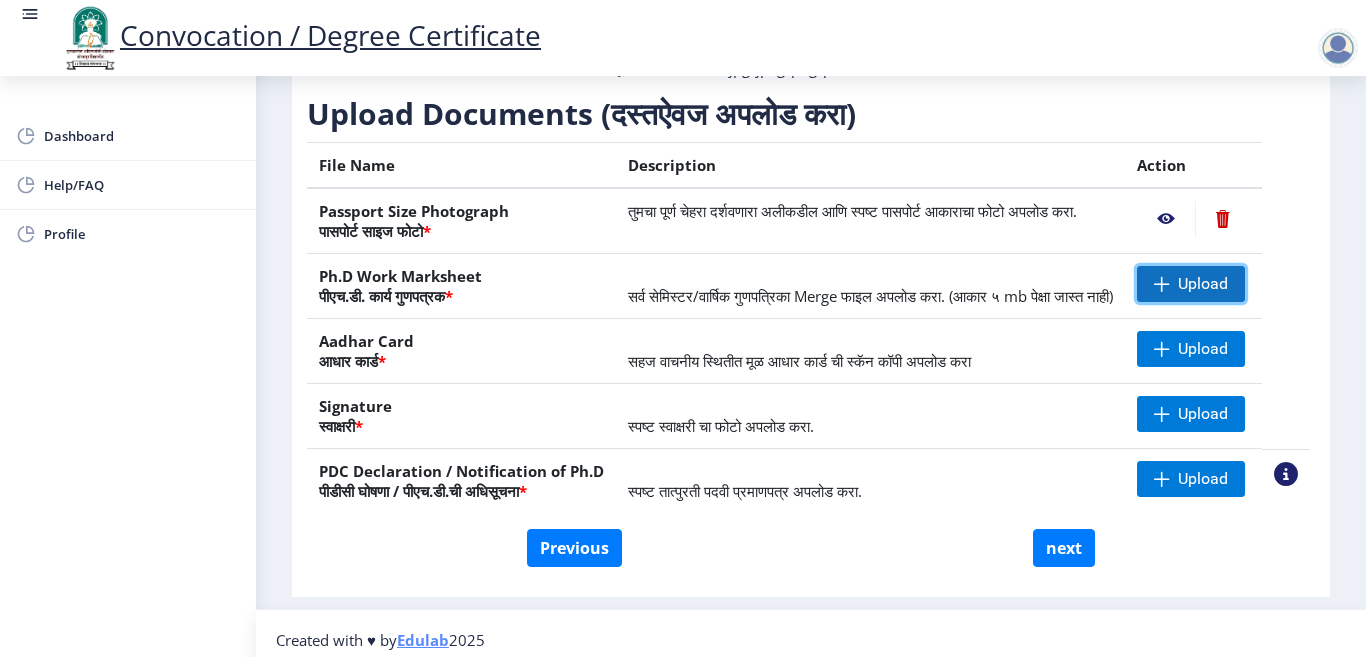 click on "Upload" 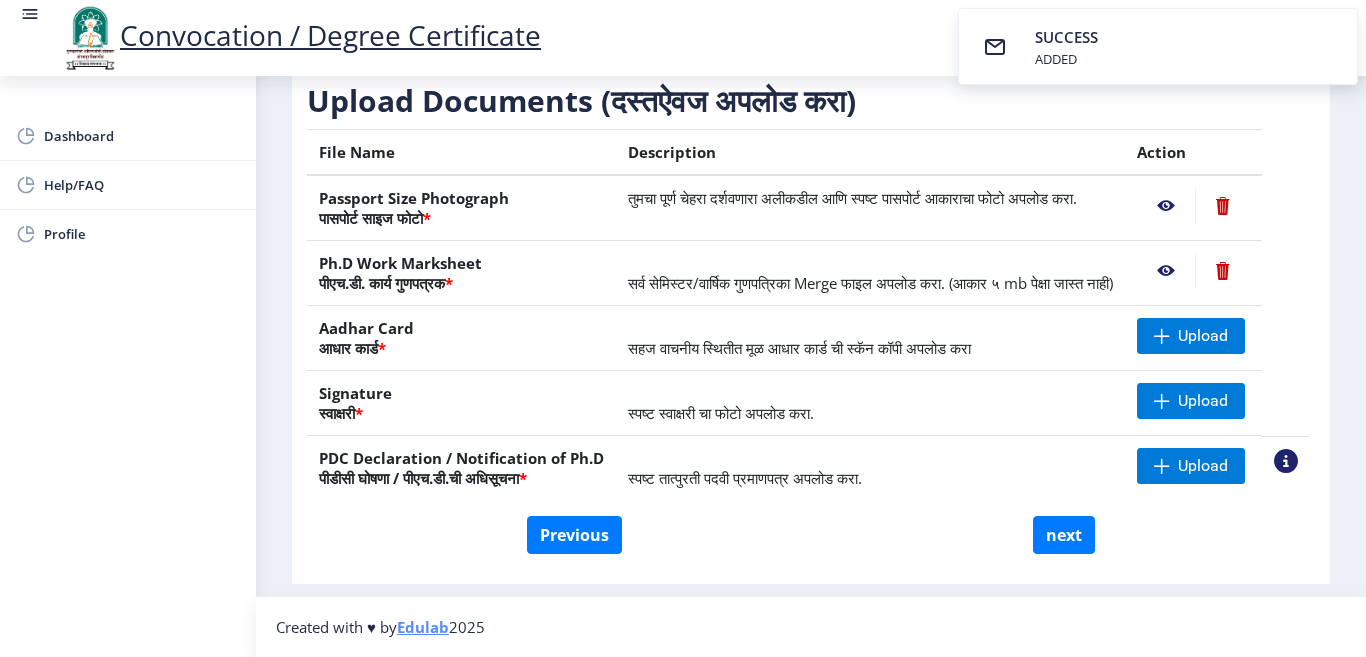 scroll, scrollTop: 373, scrollLeft: 0, axis: vertical 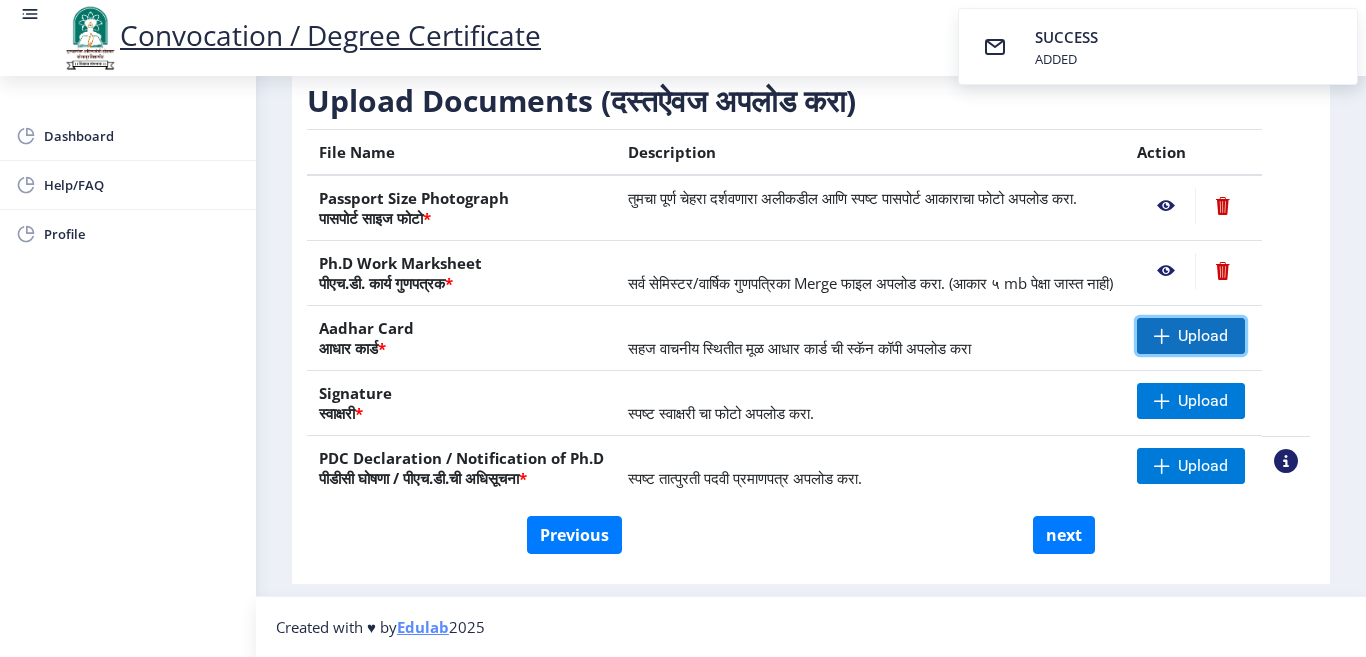 click on "Upload" 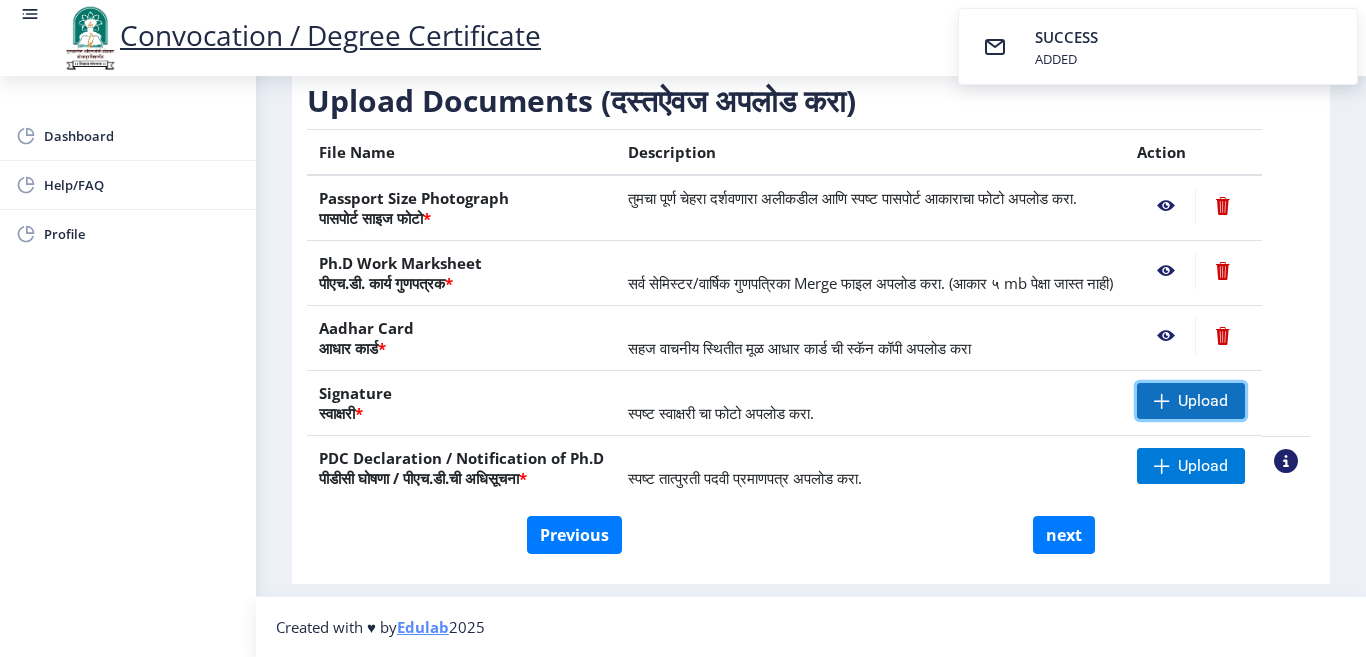 click 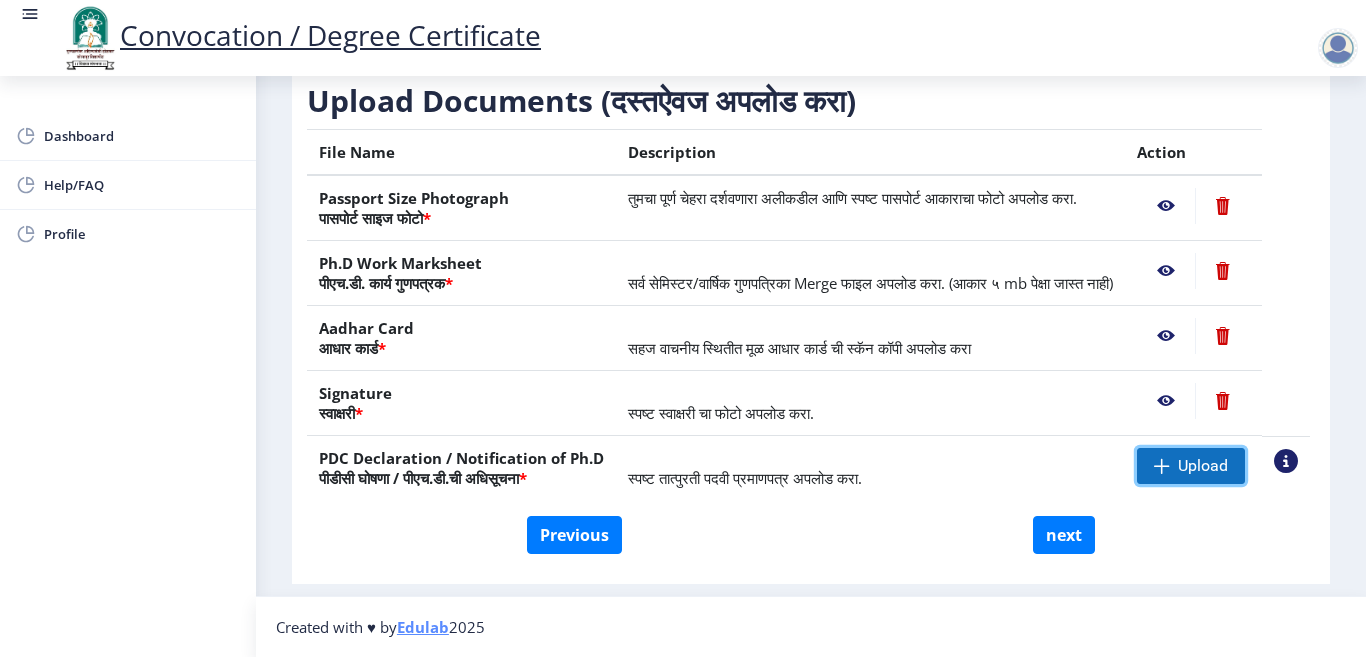 click 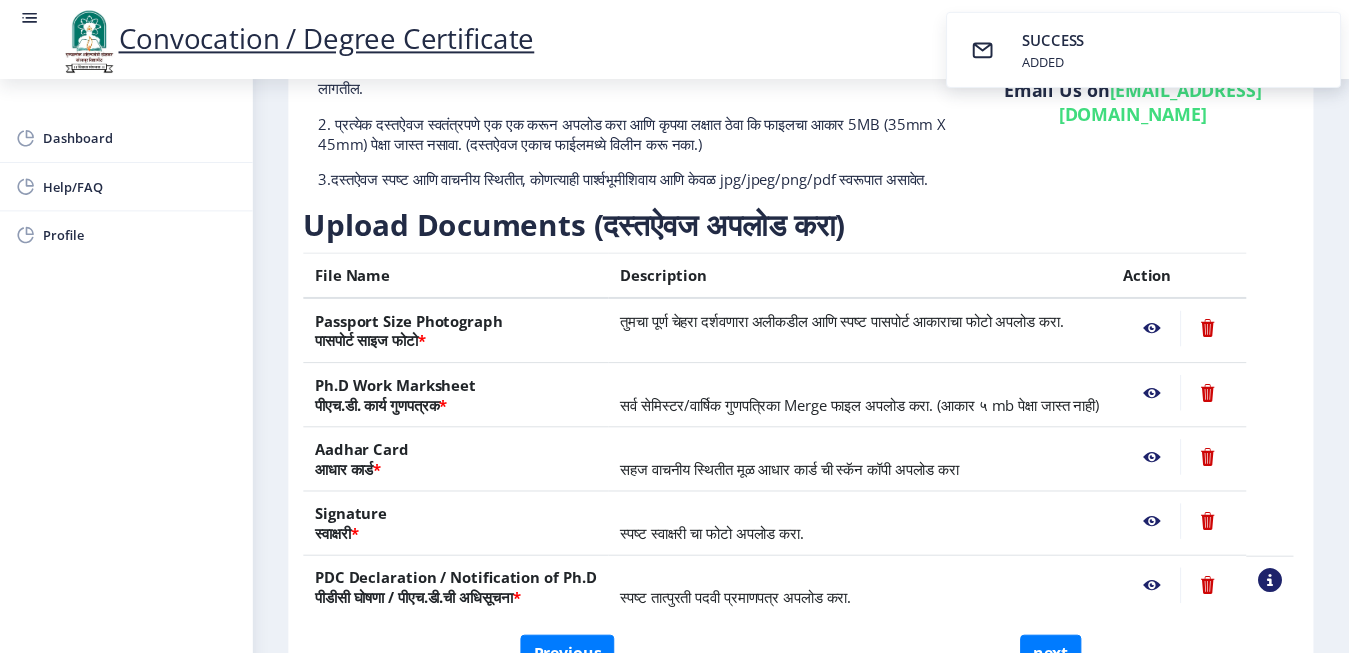 scroll, scrollTop: 200, scrollLeft: 0, axis: vertical 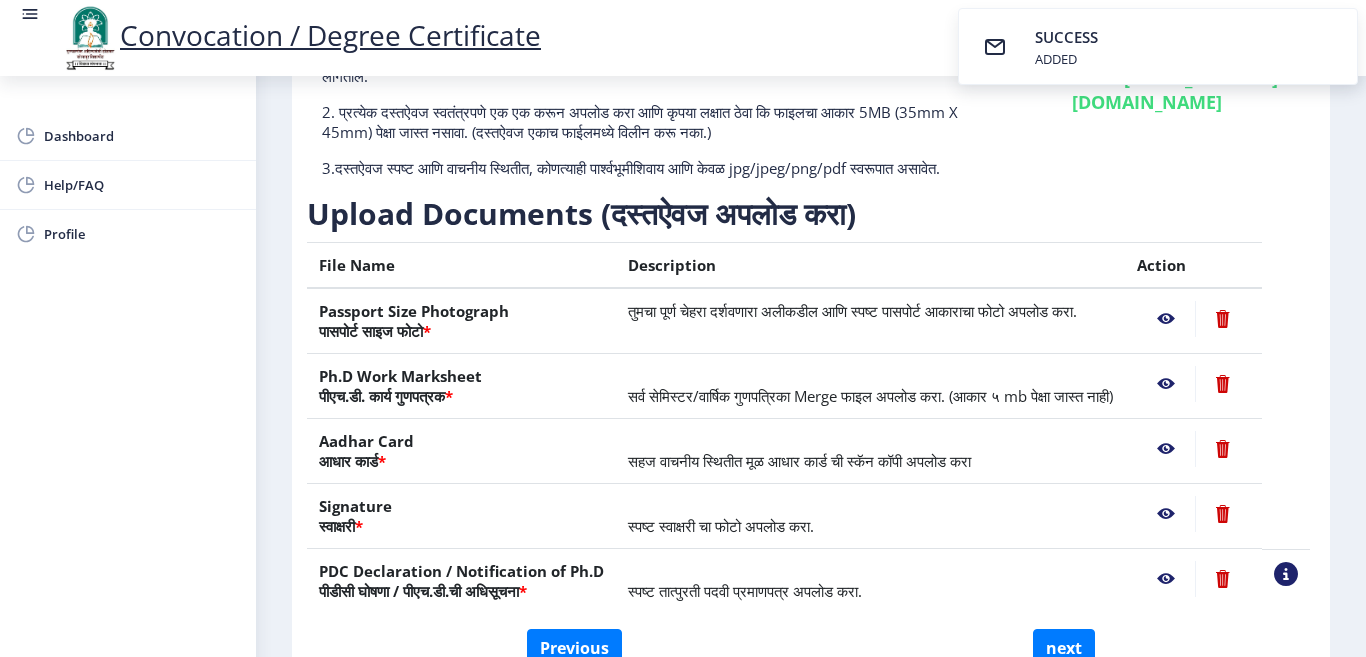 click 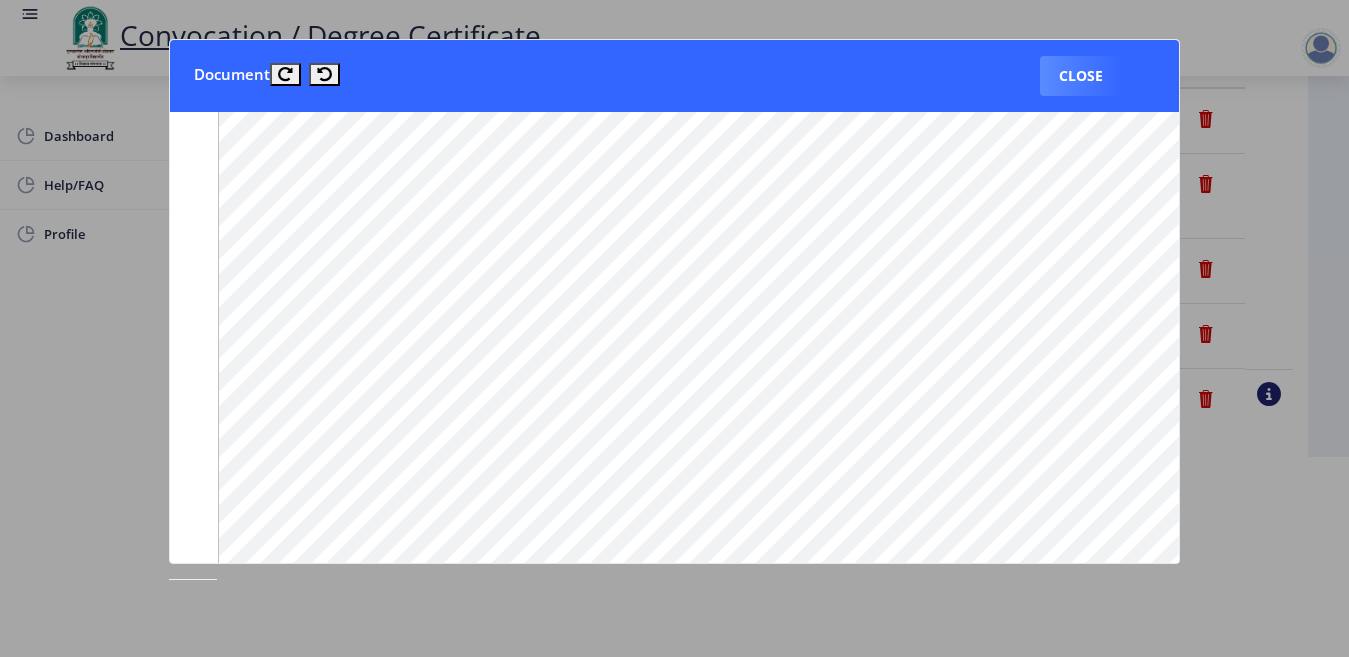 scroll, scrollTop: 1282, scrollLeft: 0, axis: vertical 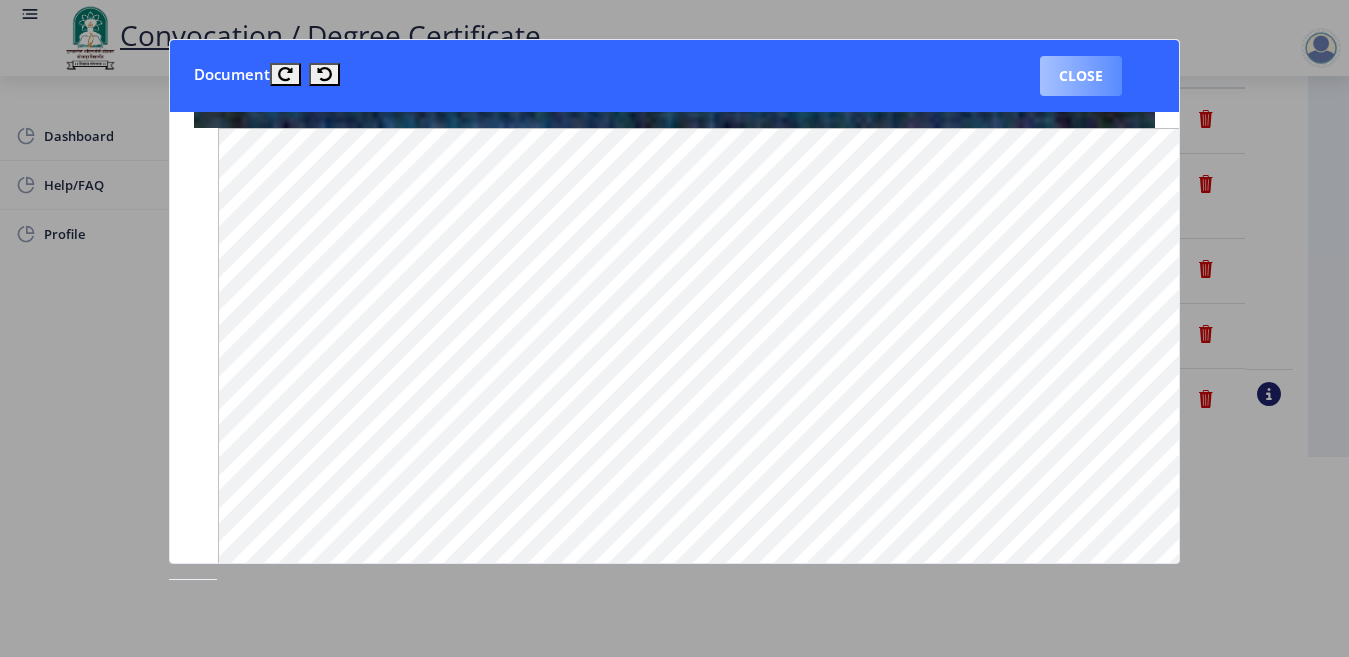 click on "Close" at bounding box center (1081, 76) 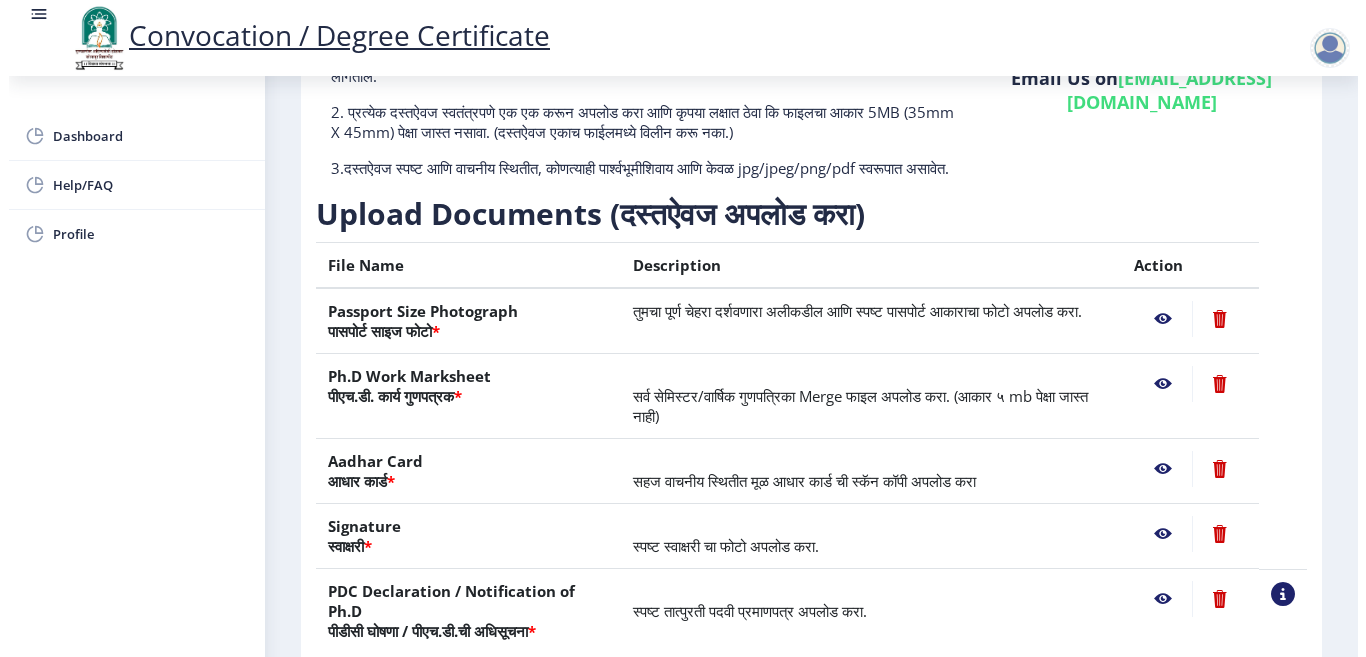 scroll, scrollTop: 157, scrollLeft: 0, axis: vertical 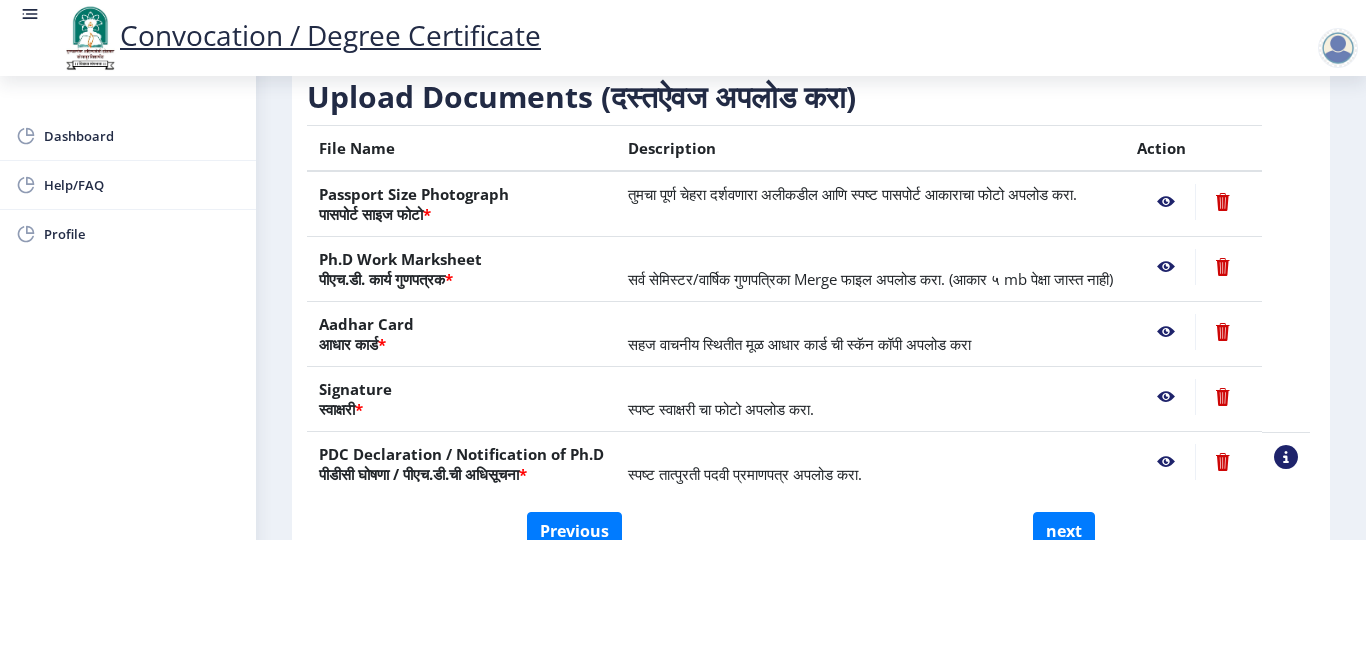 click 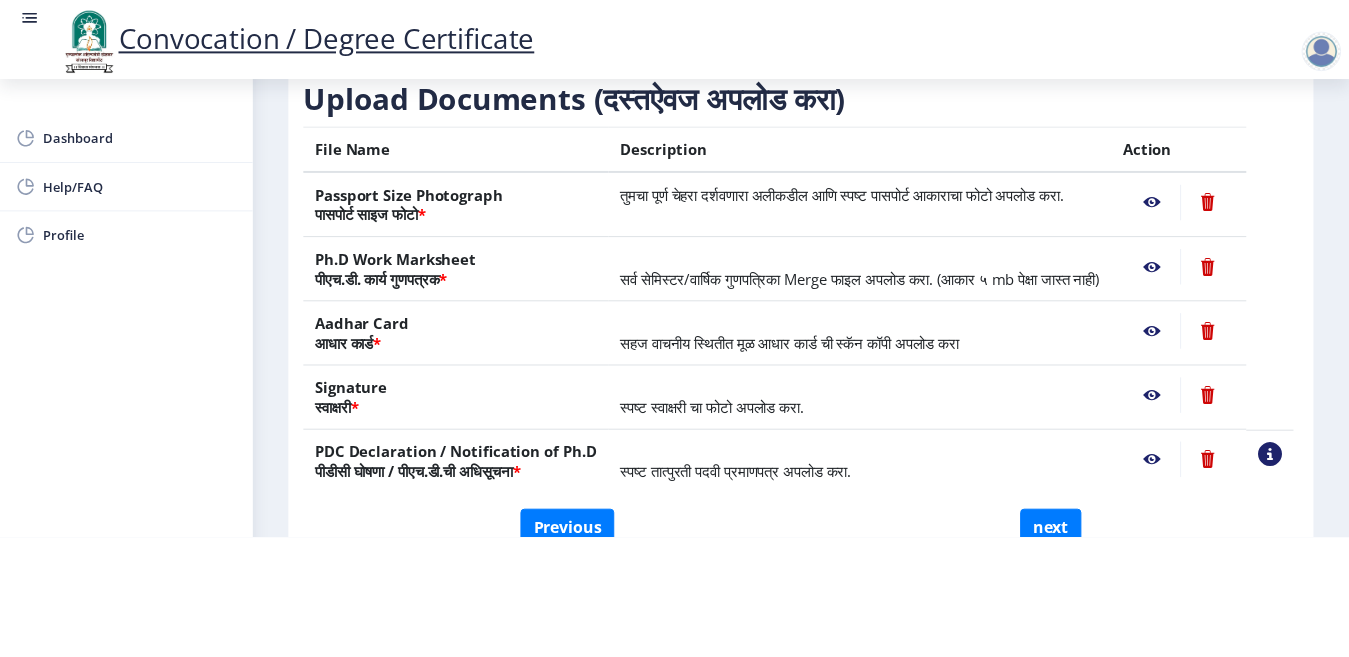 scroll, scrollTop: 0, scrollLeft: 0, axis: both 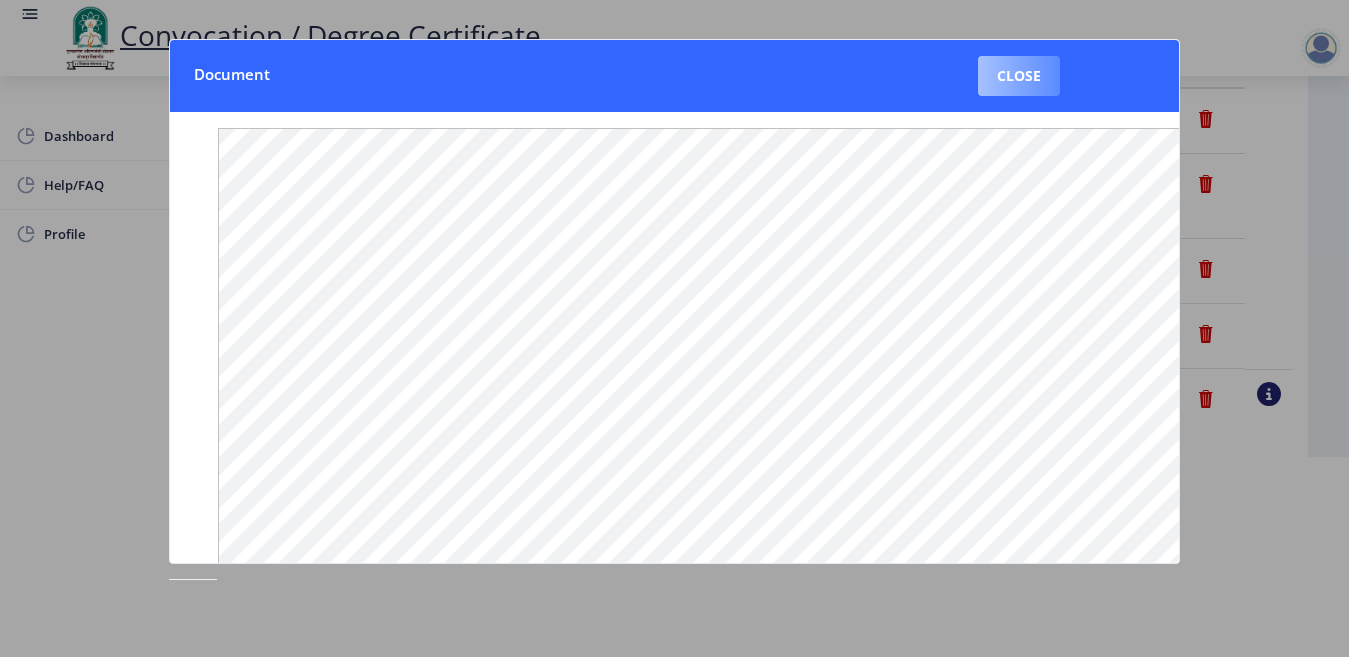 click on "Close" at bounding box center [1019, 76] 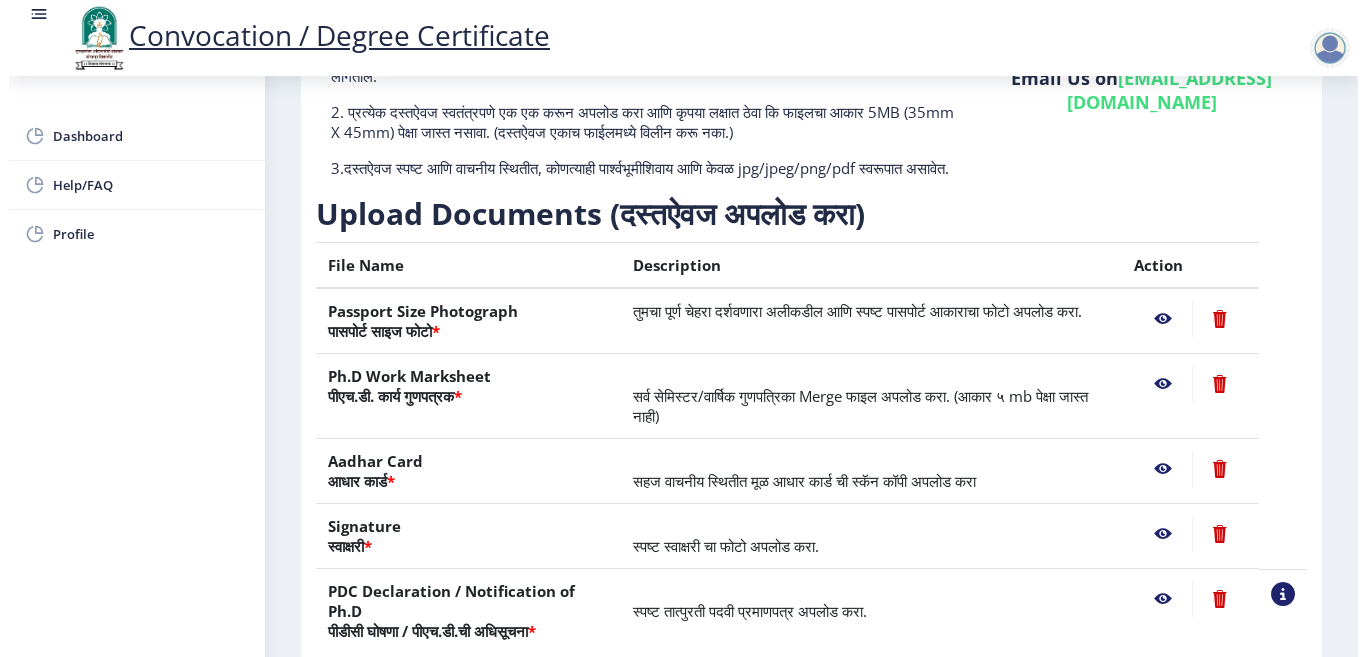 scroll, scrollTop: 157, scrollLeft: 0, axis: vertical 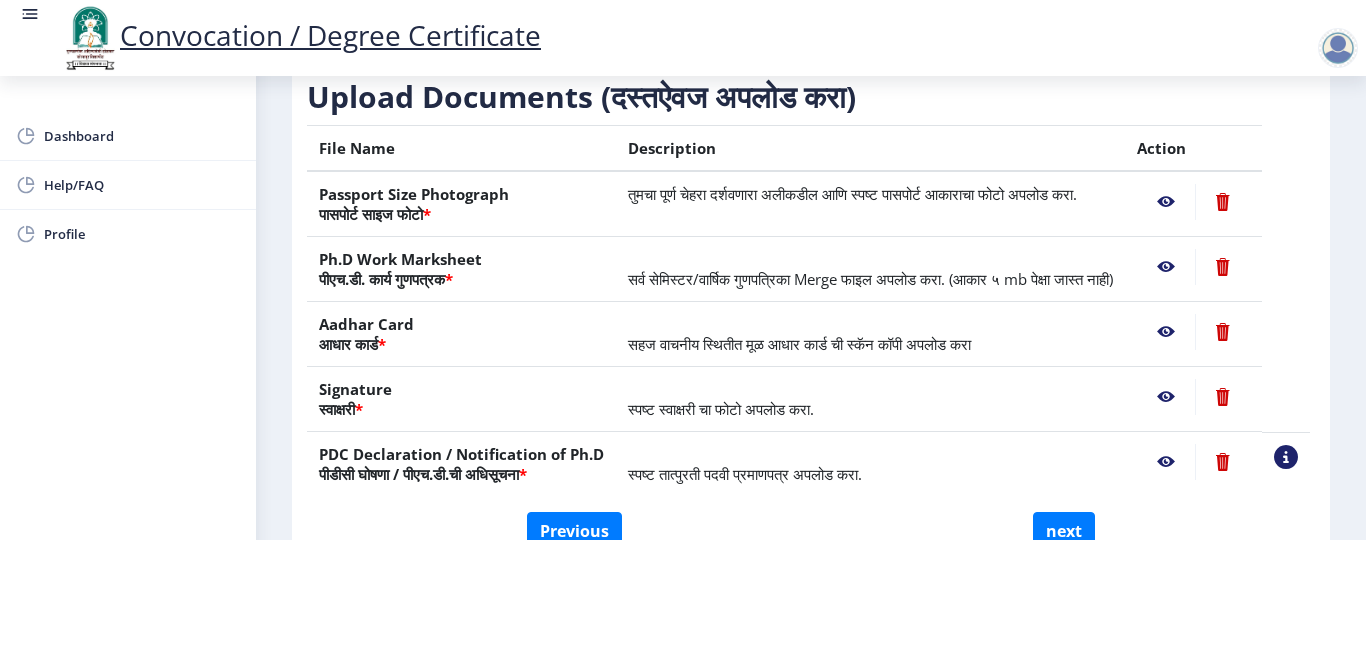 click 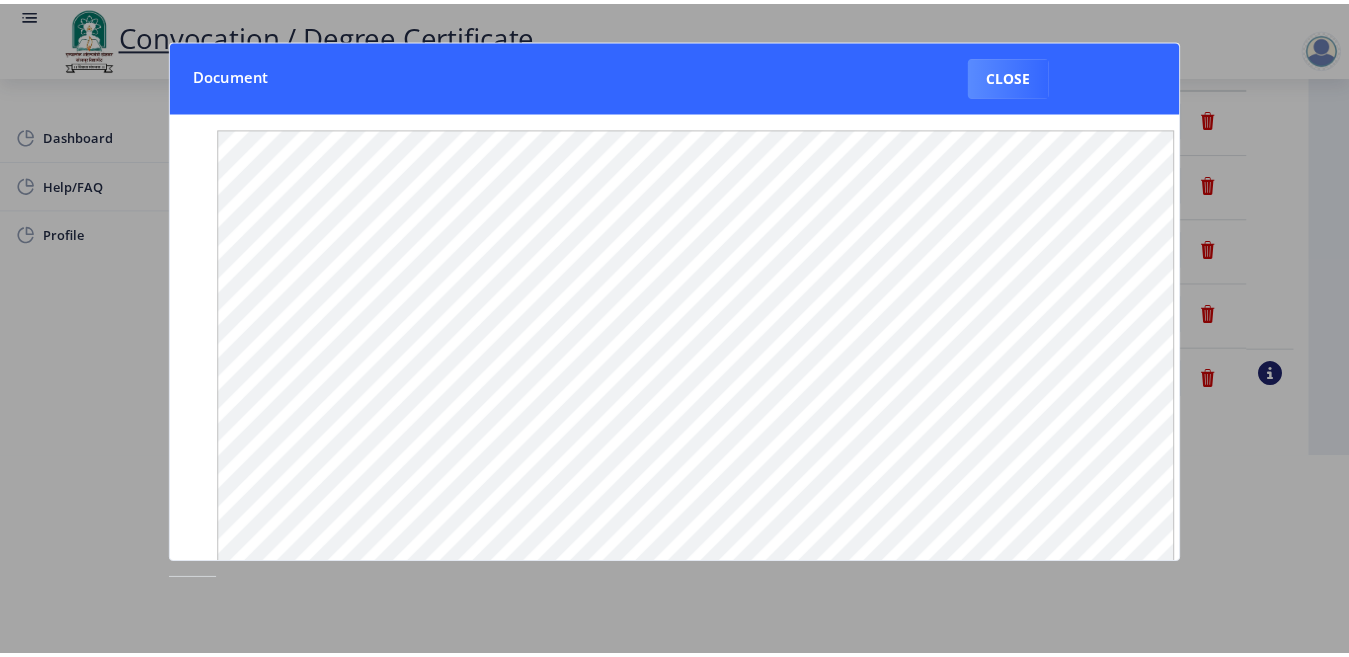 scroll, scrollTop: 0, scrollLeft: 0, axis: both 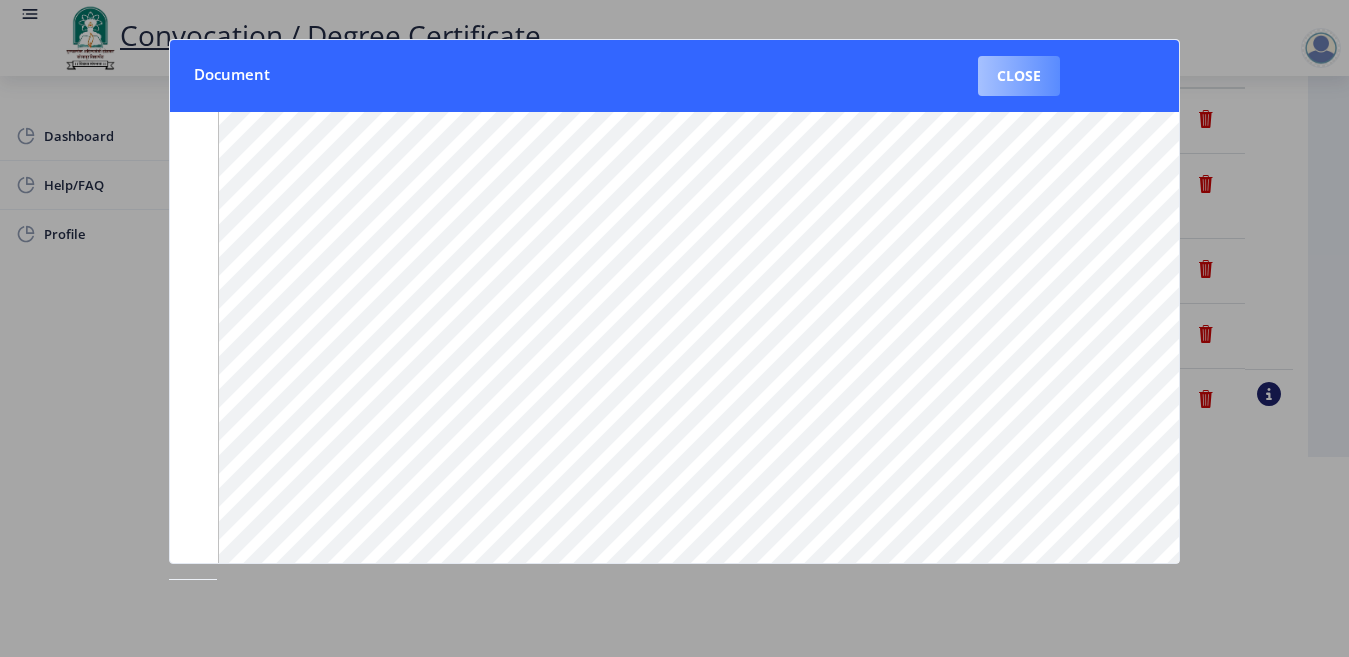 click on "Close" at bounding box center (1019, 76) 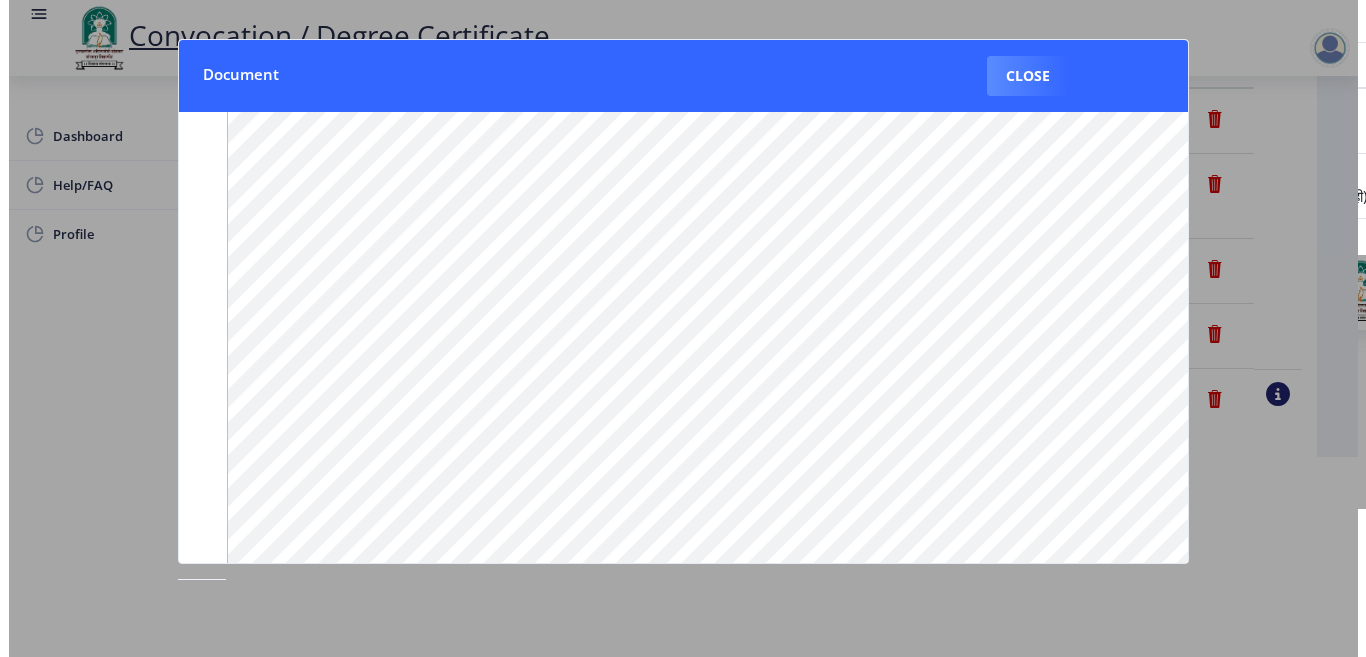 scroll, scrollTop: 157, scrollLeft: 0, axis: vertical 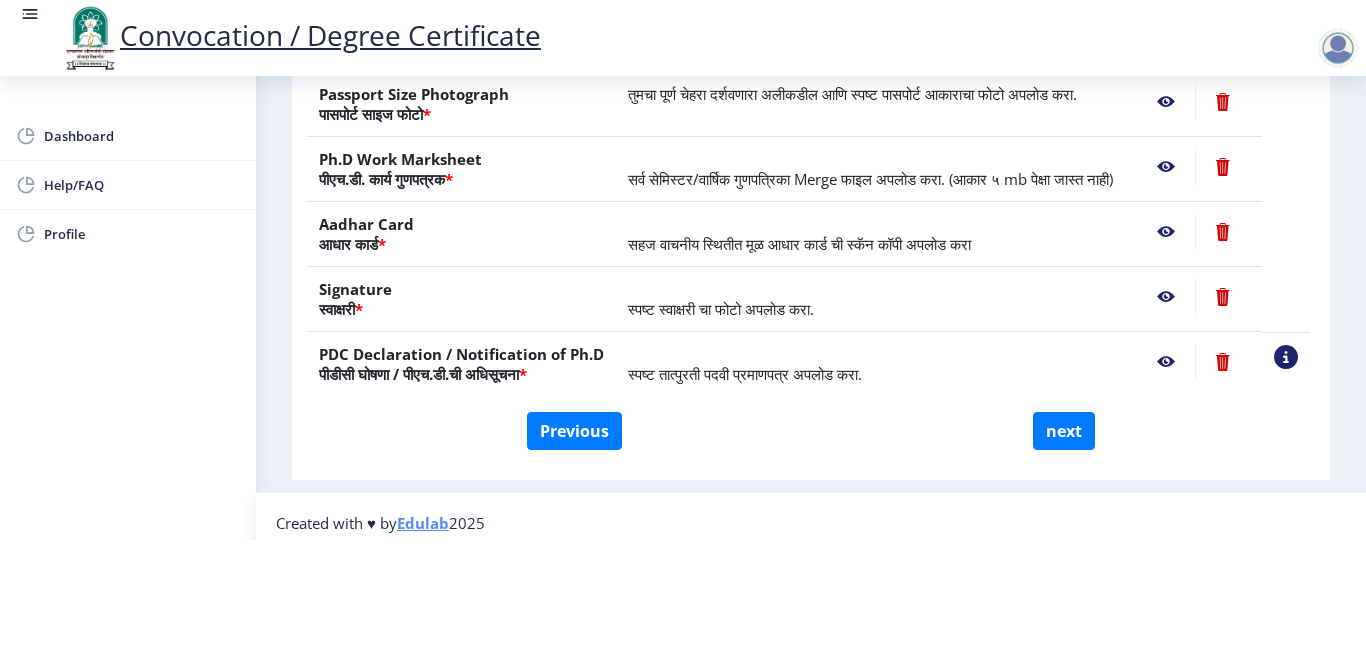 click 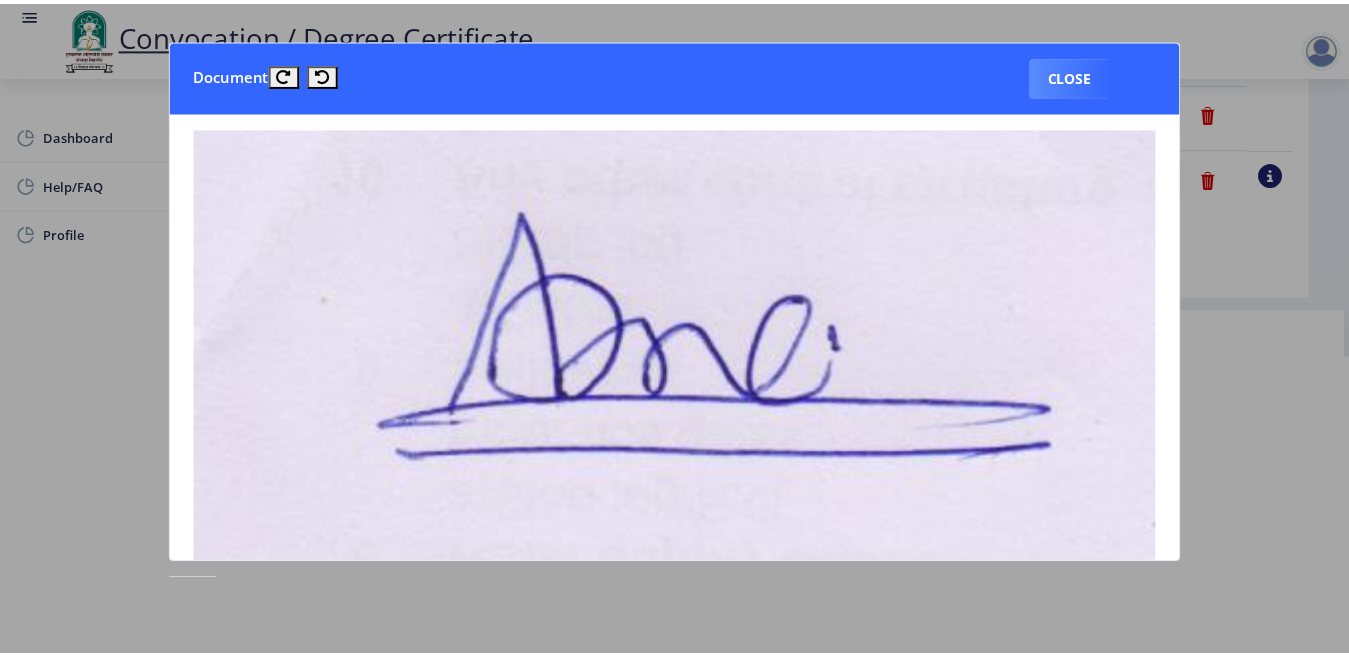 scroll, scrollTop: 0, scrollLeft: 0, axis: both 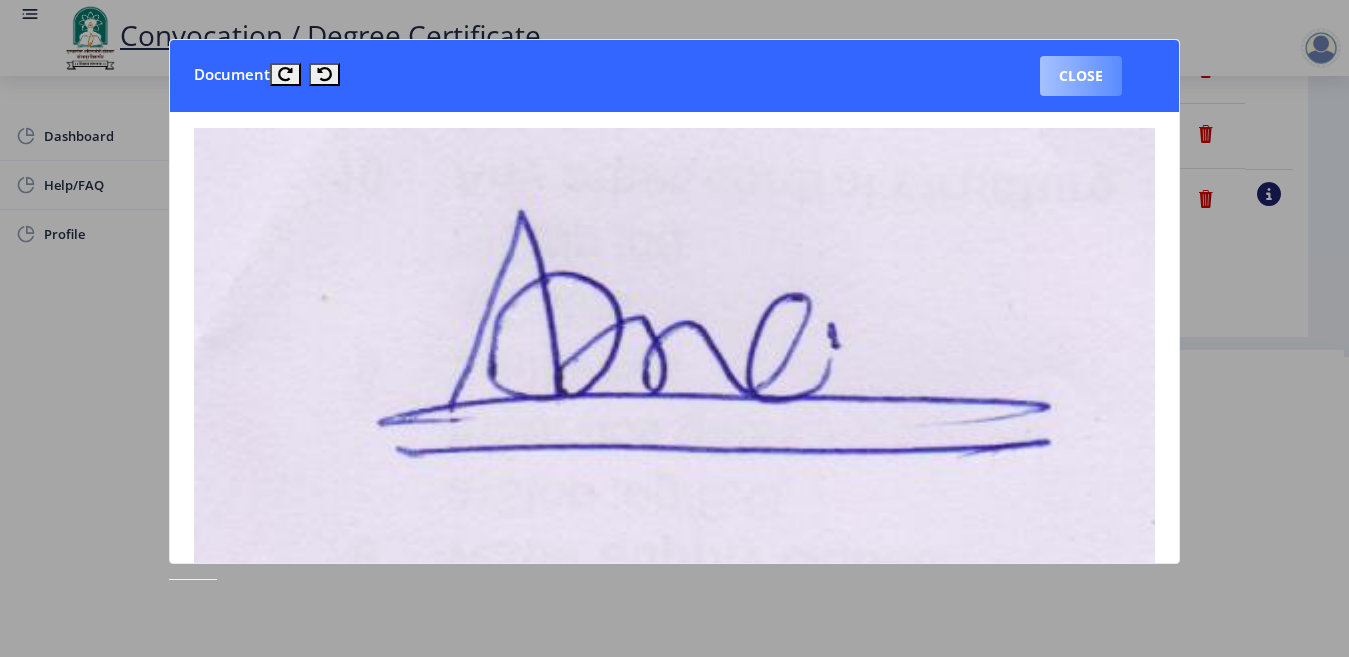 click on "Close" at bounding box center [1081, 76] 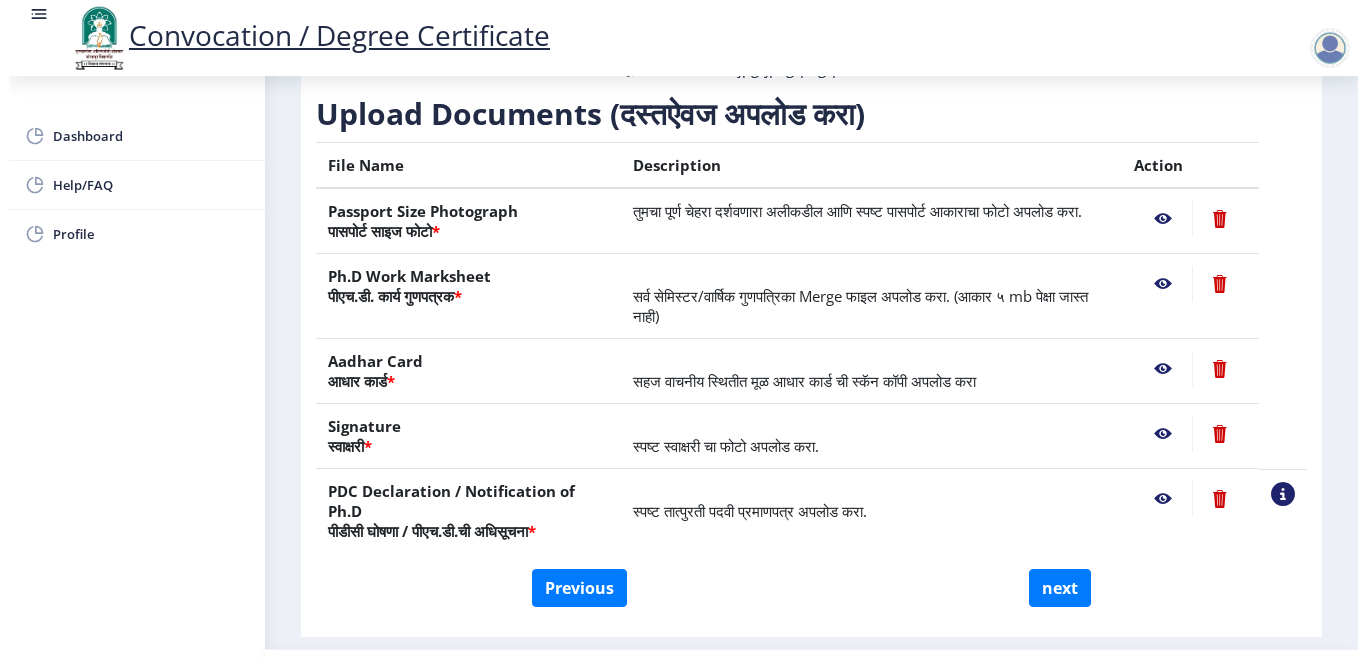 scroll, scrollTop: 157, scrollLeft: 0, axis: vertical 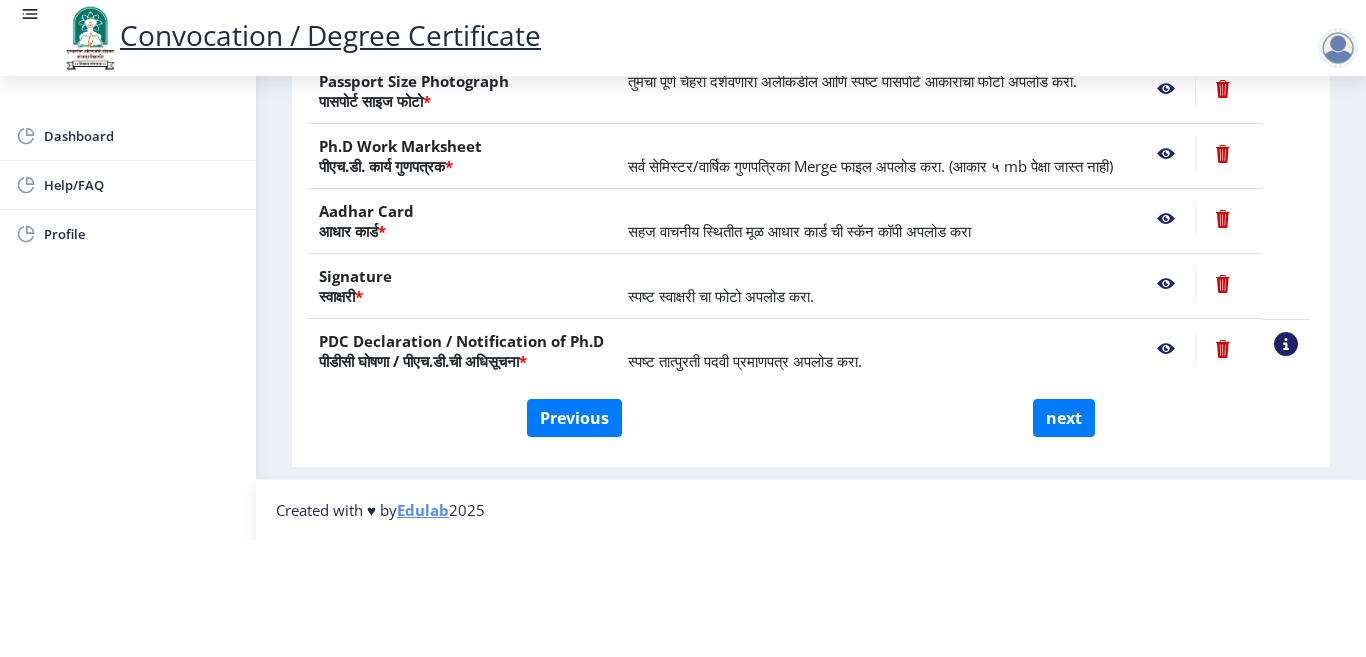 click 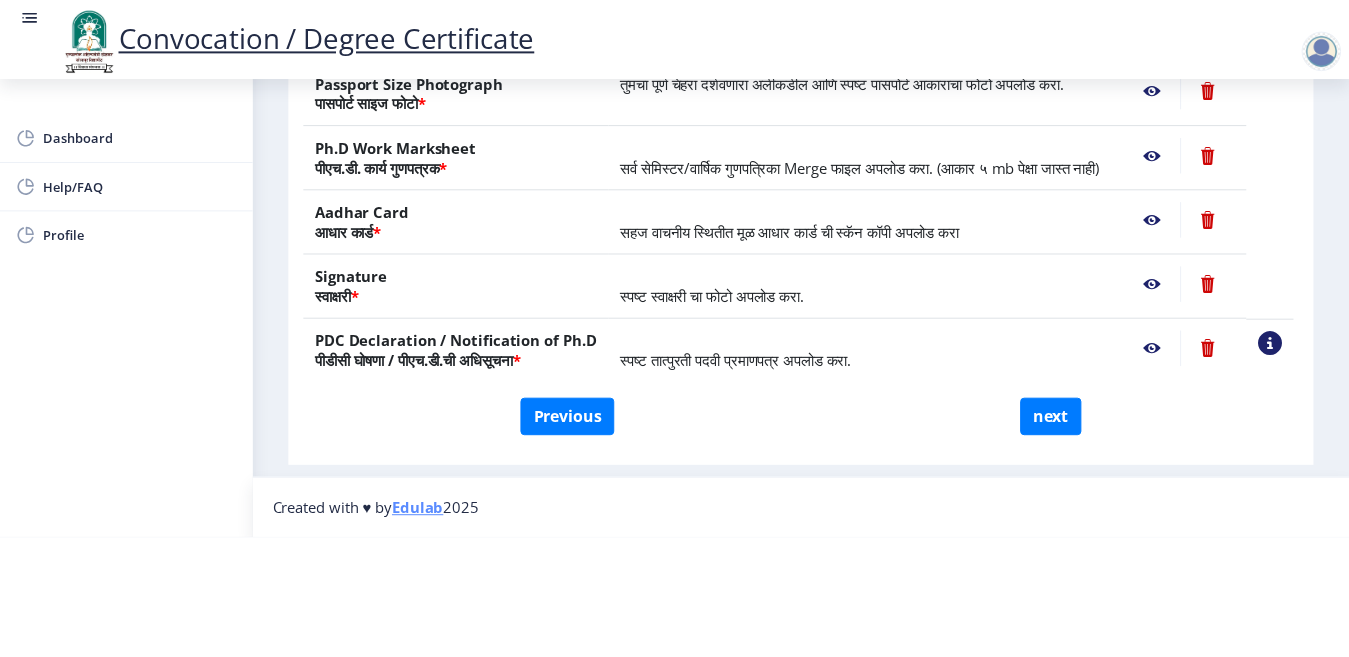 scroll, scrollTop: 0, scrollLeft: 0, axis: both 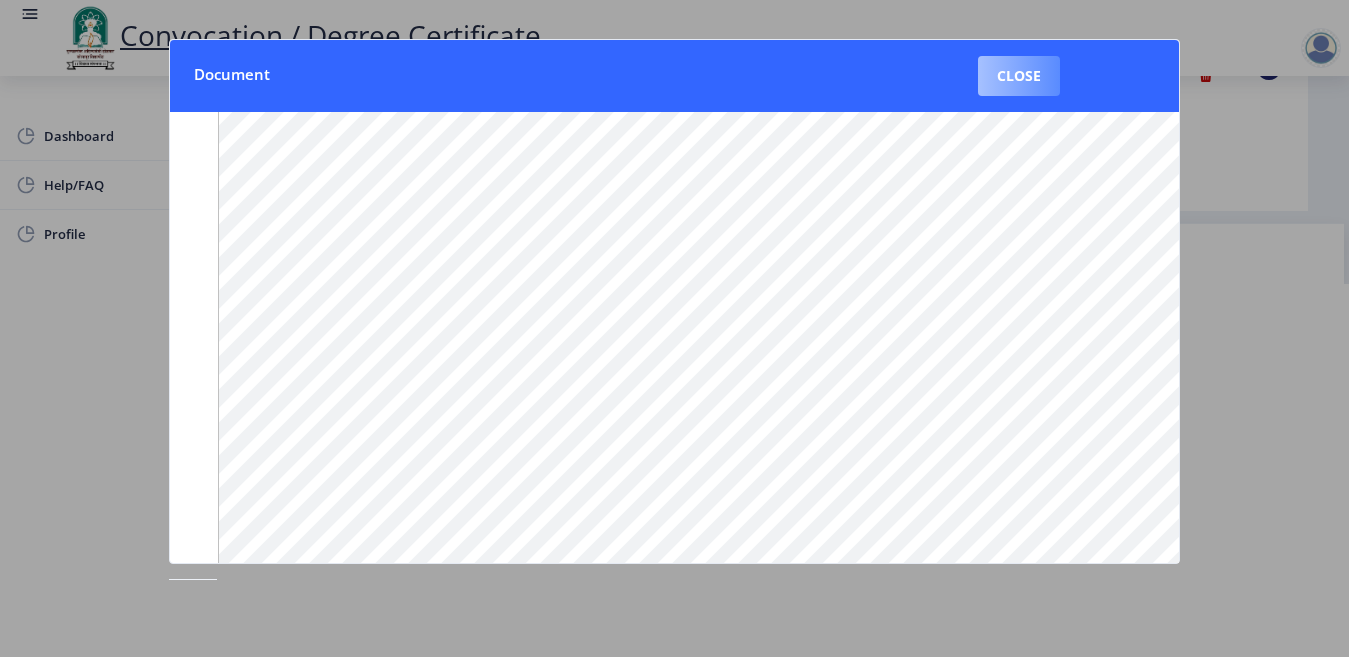click on "Close" at bounding box center [1019, 76] 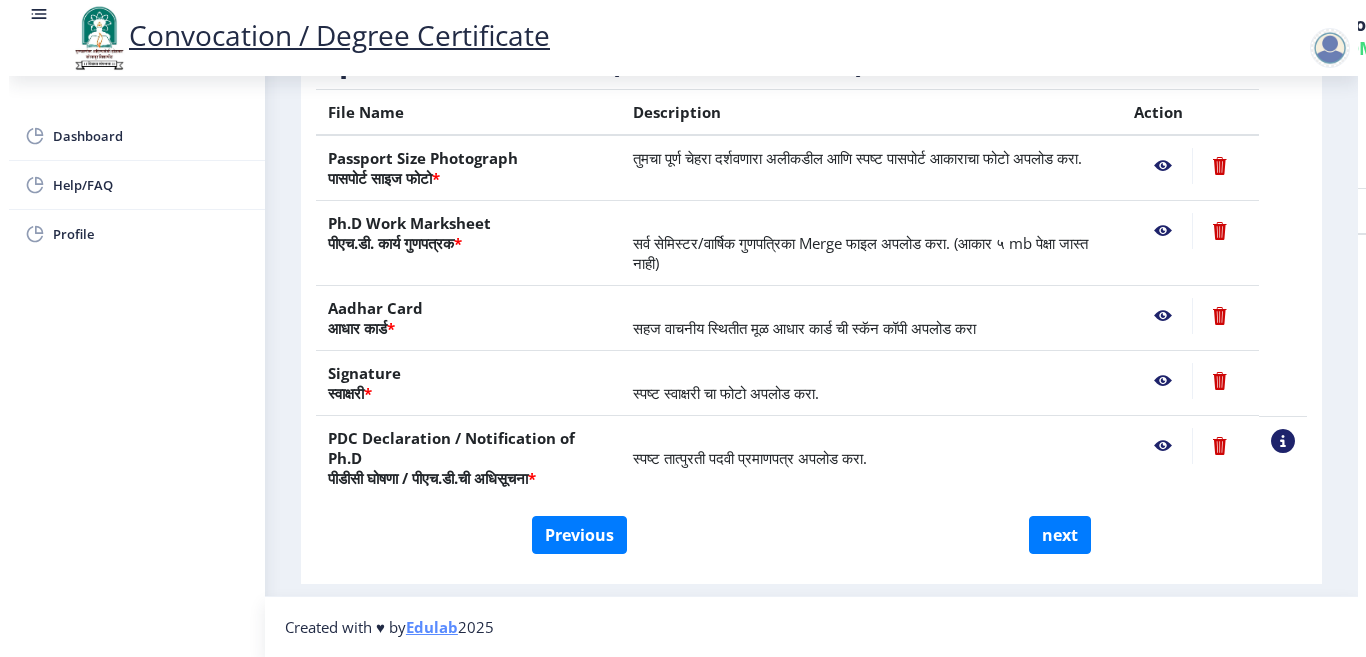 scroll, scrollTop: 157, scrollLeft: 0, axis: vertical 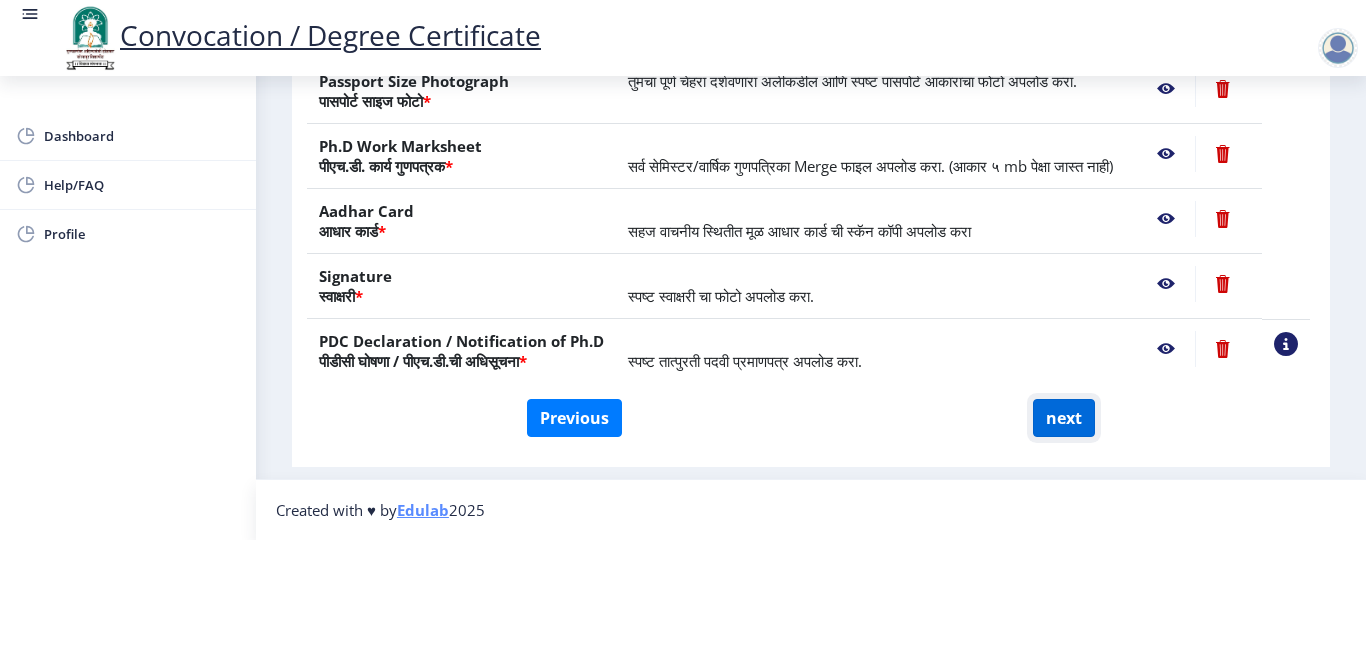 click on "next" 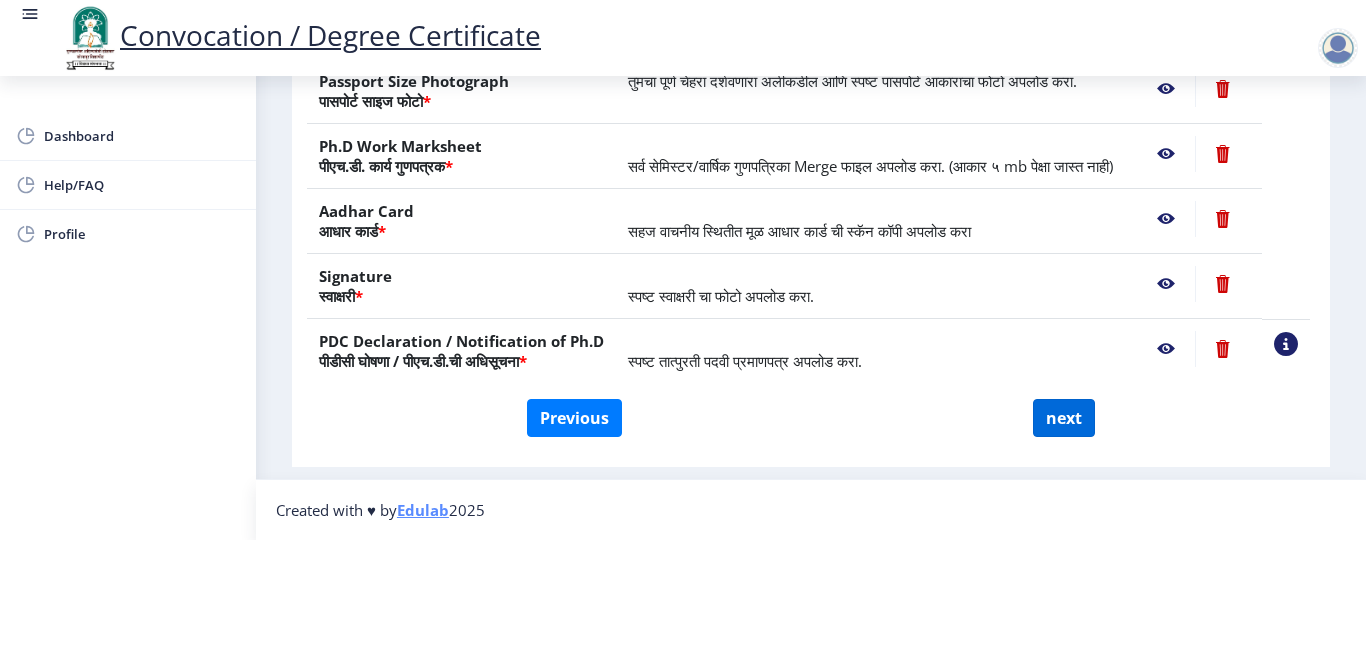 select 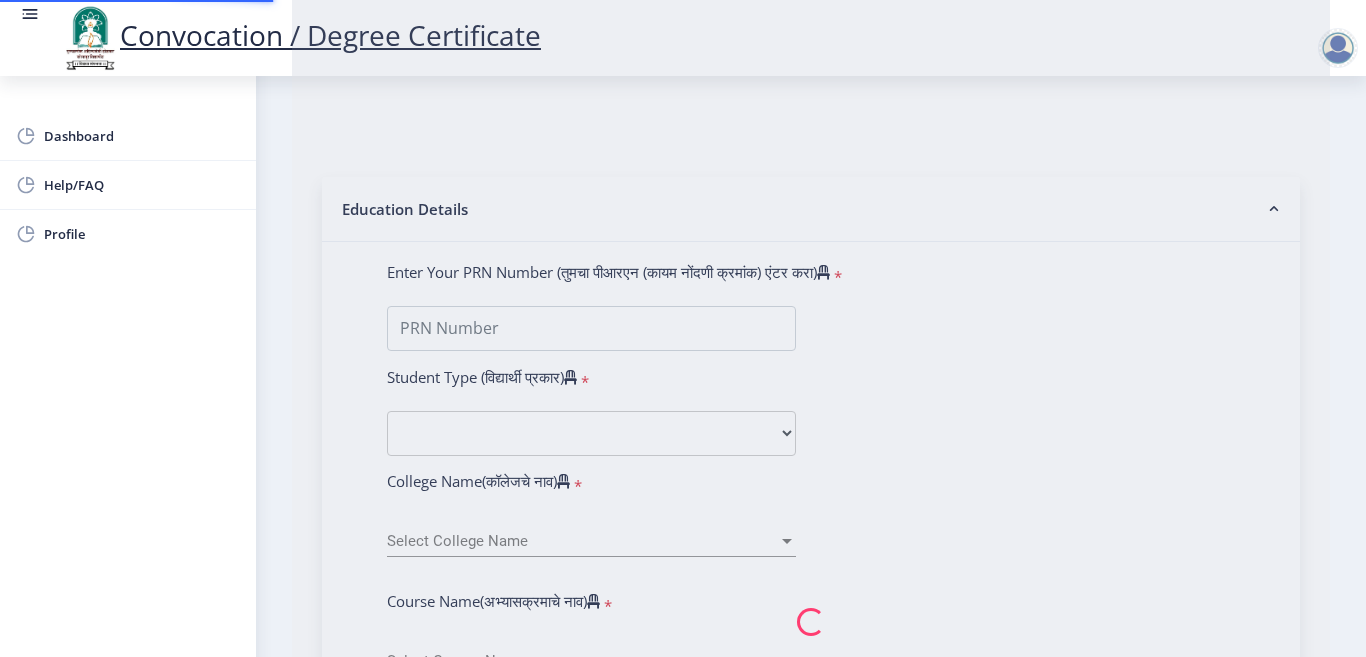 scroll, scrollTop: 0, scrollLeft: 0, axis: both 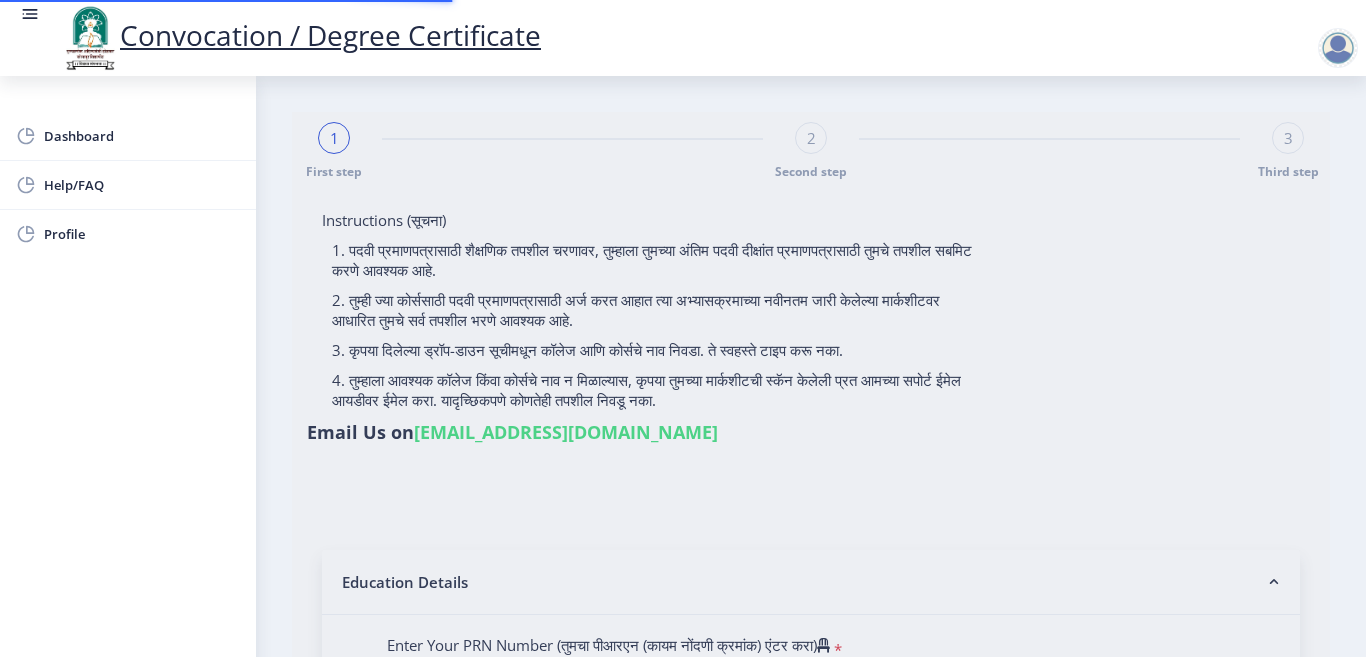 select 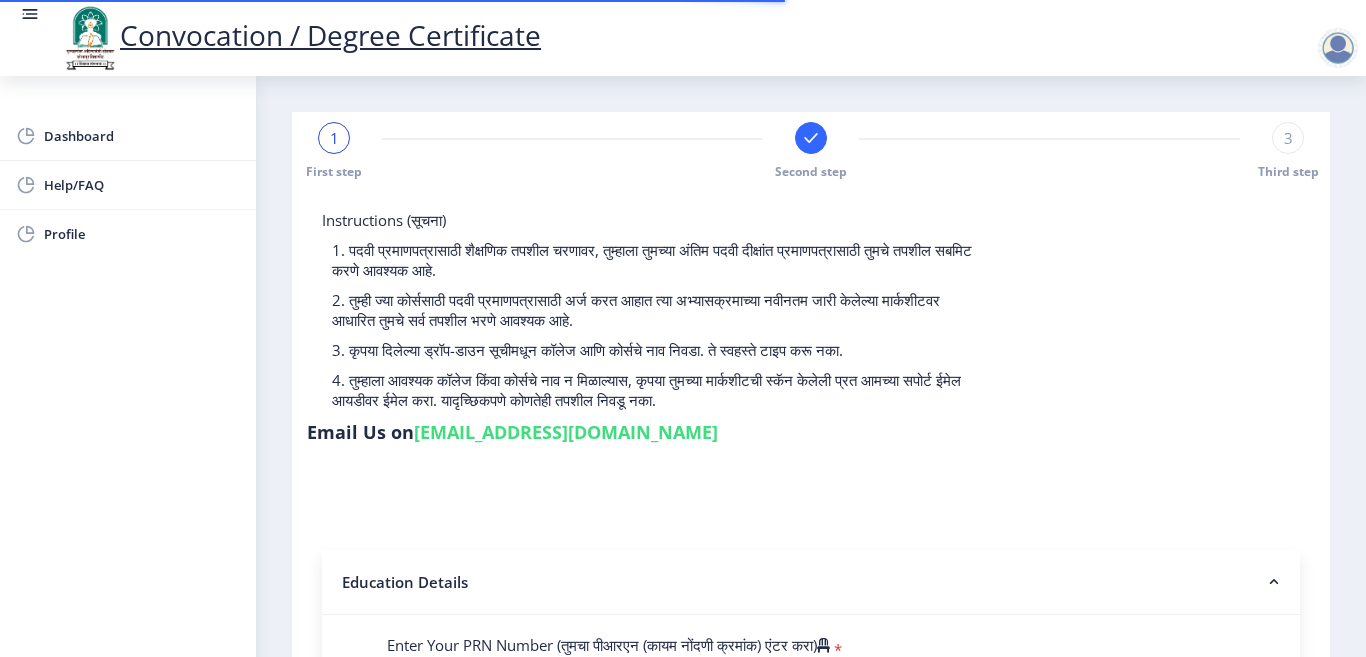 type on "202301102076382" 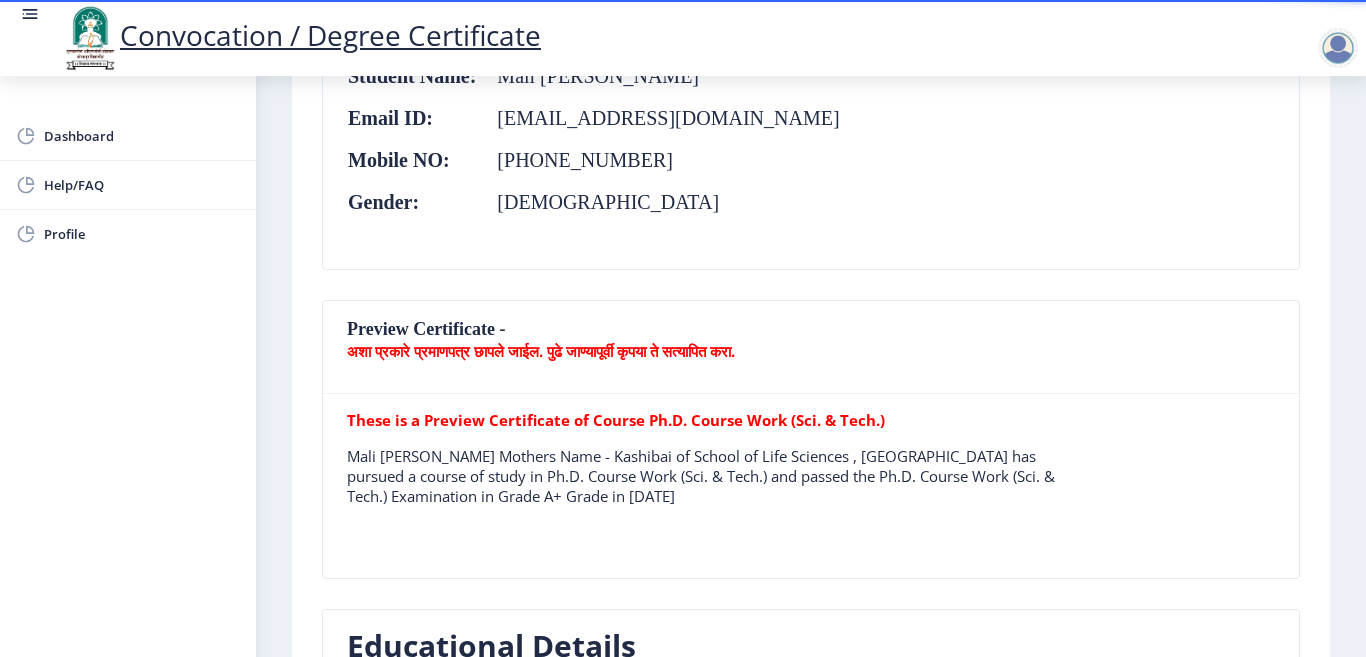 scroll, scrollTop: 400, scrollLeft: 0, axis: vertical 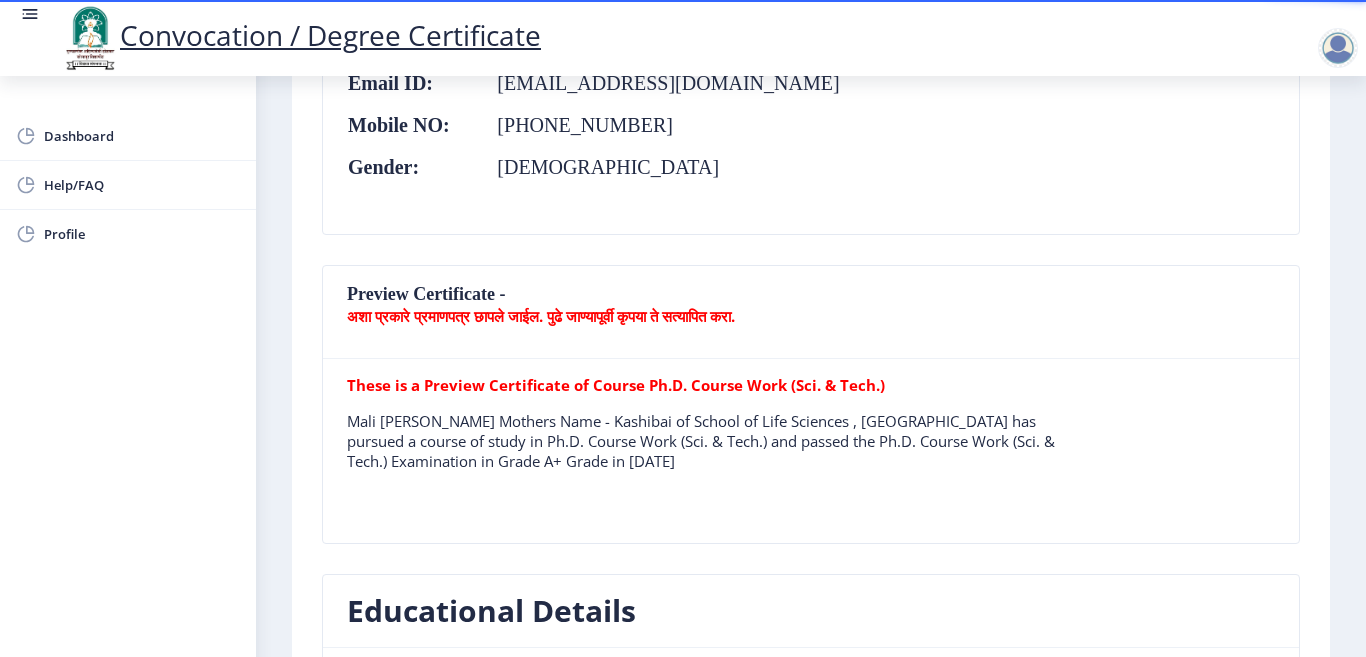 click on "अशा प्रकारे प्रमाणपत्र छापले जाईल. पुढे जाण्यापूर्वी कृपया ते सत्यापित करा." 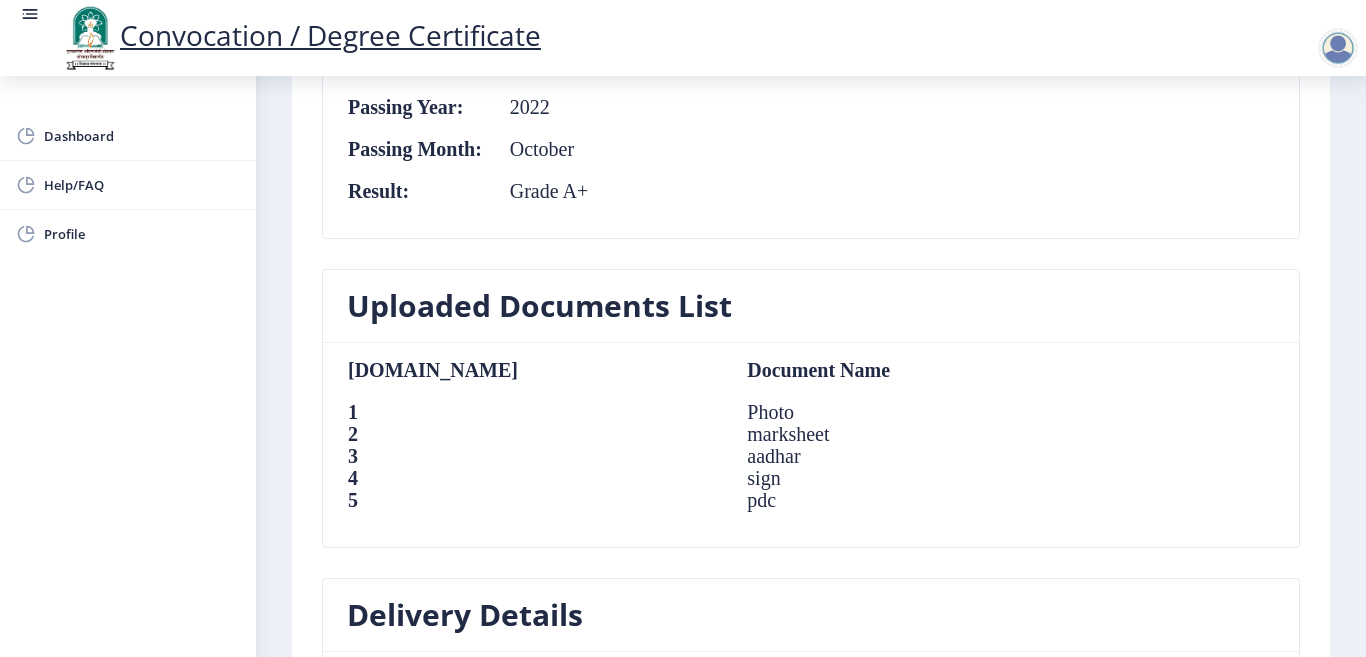 scroll, scrollTop: 1093, scrollLeft: 0, axis: vertical 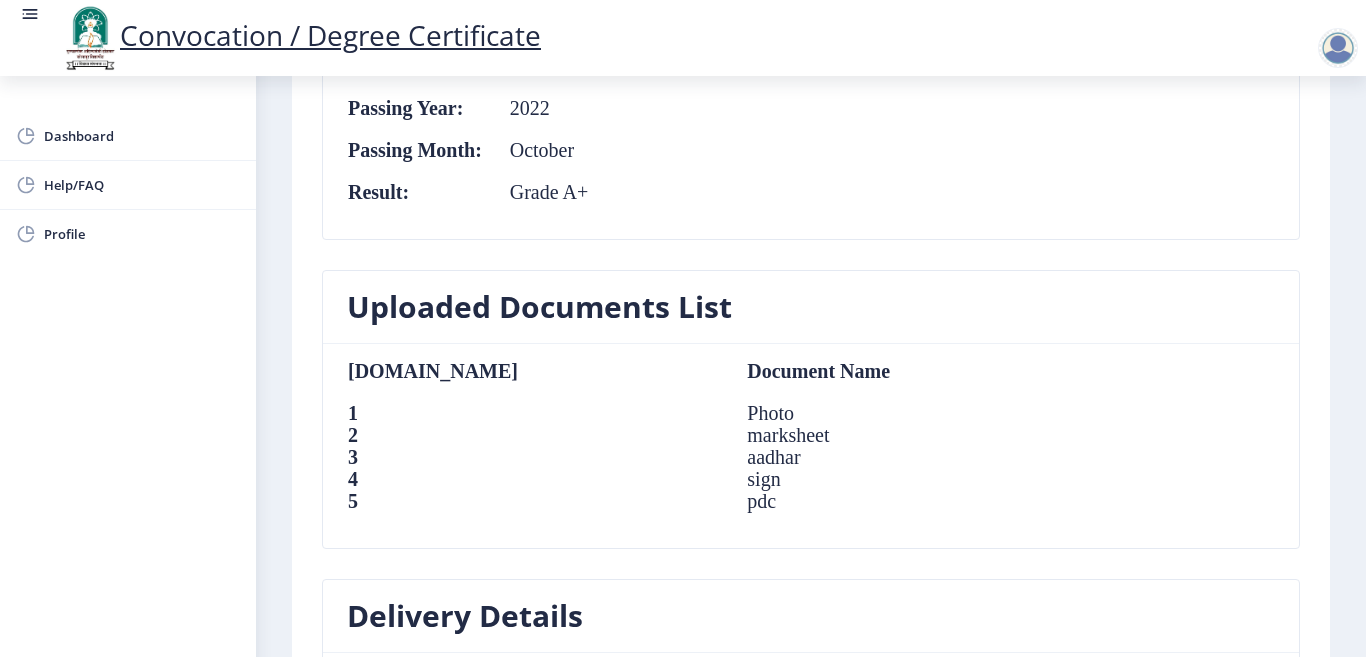 click on "Uploaded Documents List" 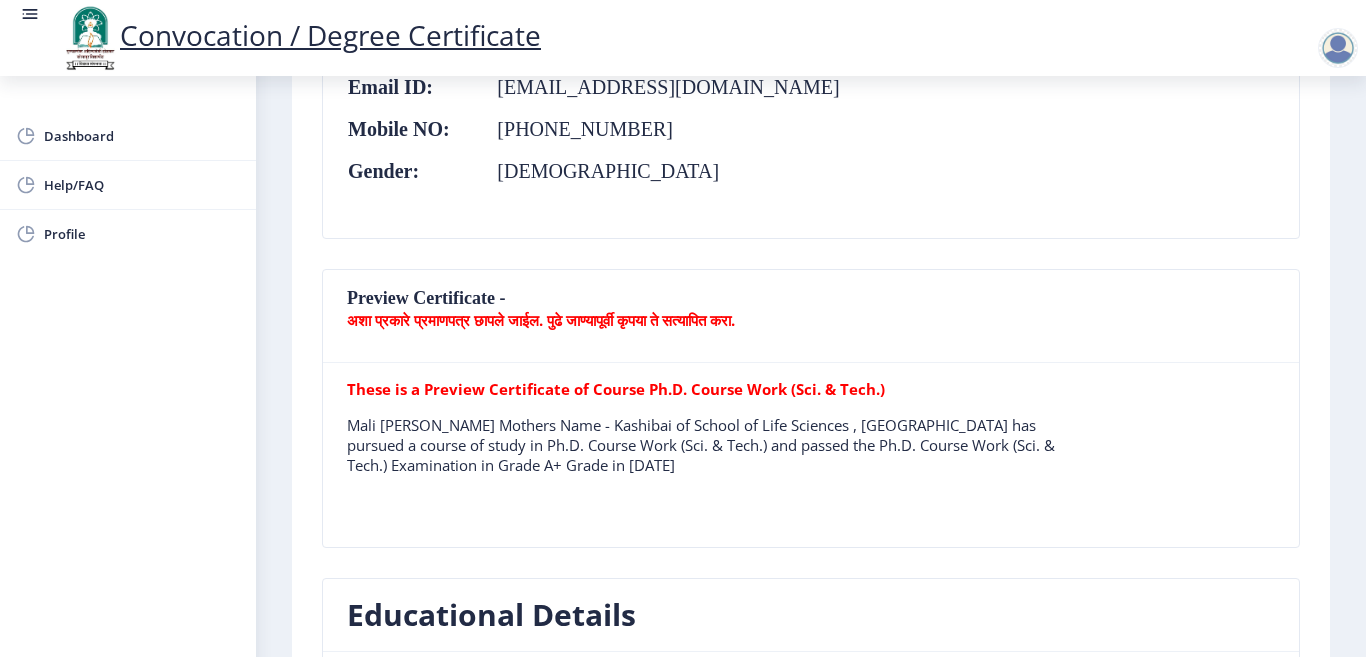 scroll, scrollTop: 393, scrollLeft: 0, axis: vertical 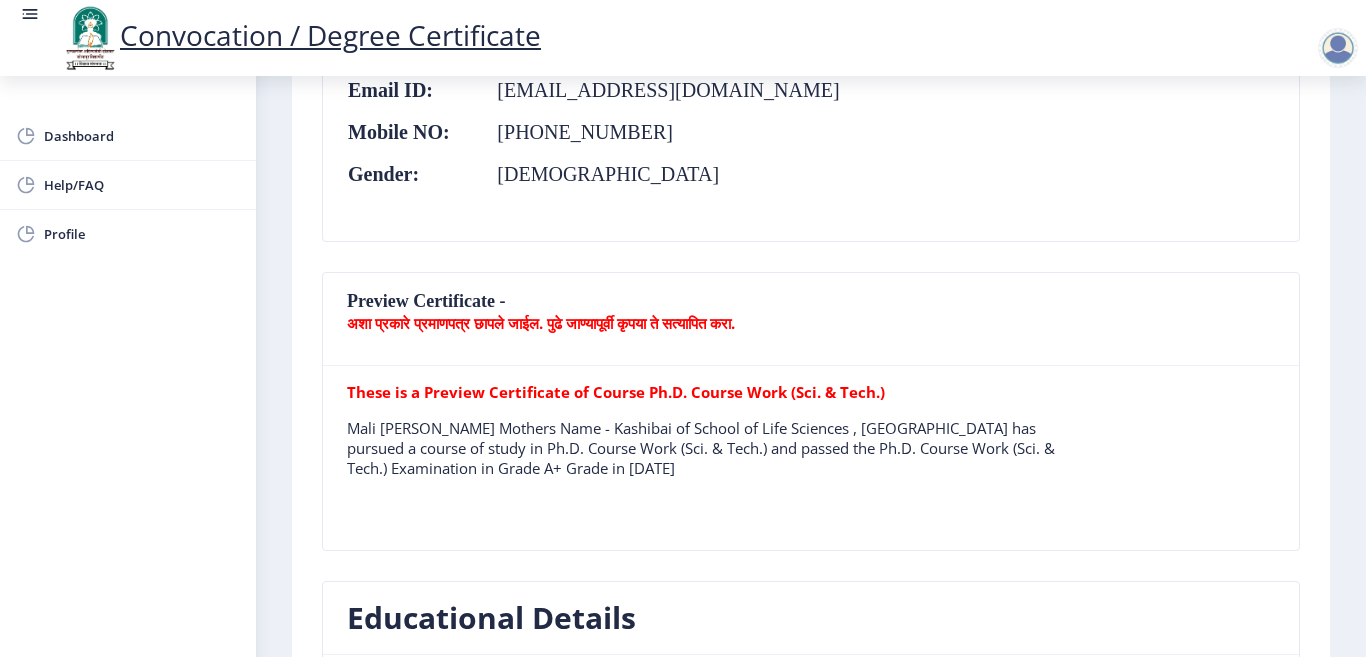 drag, startPoint x: 690, startPoint y: 472, endPoint x: 342, endPoint y: 430, distance: 350.52533 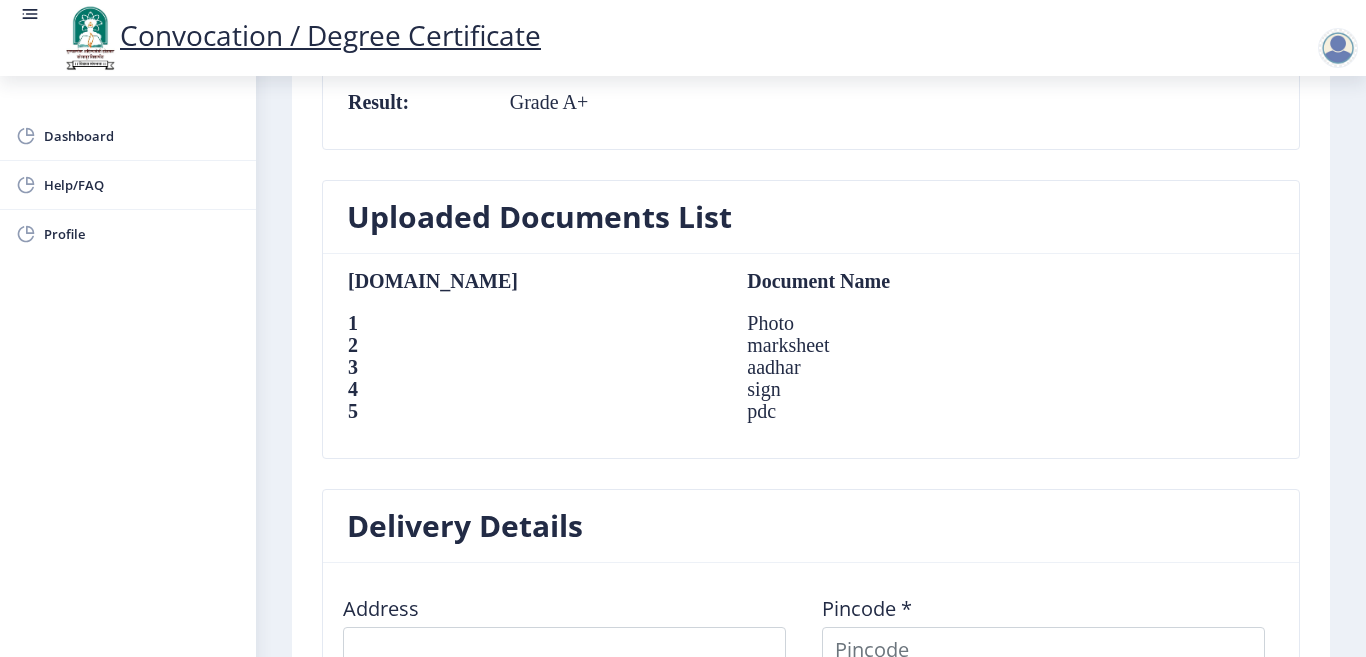 scroll, scrollTop: 1200, scrollLeft: 0, axis: vertical 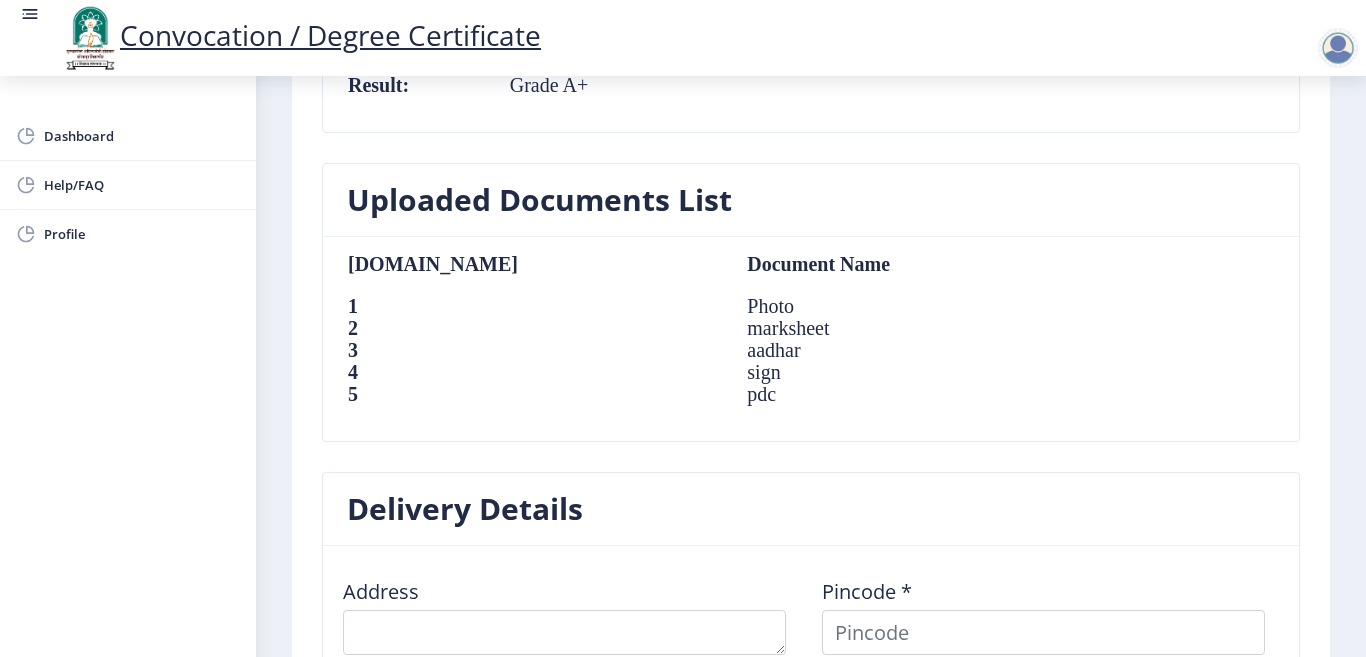 drag, startPoint x: 577, startPoint y: 399, endPoint x: 495, endPoint y: 300, distance: 128.5496 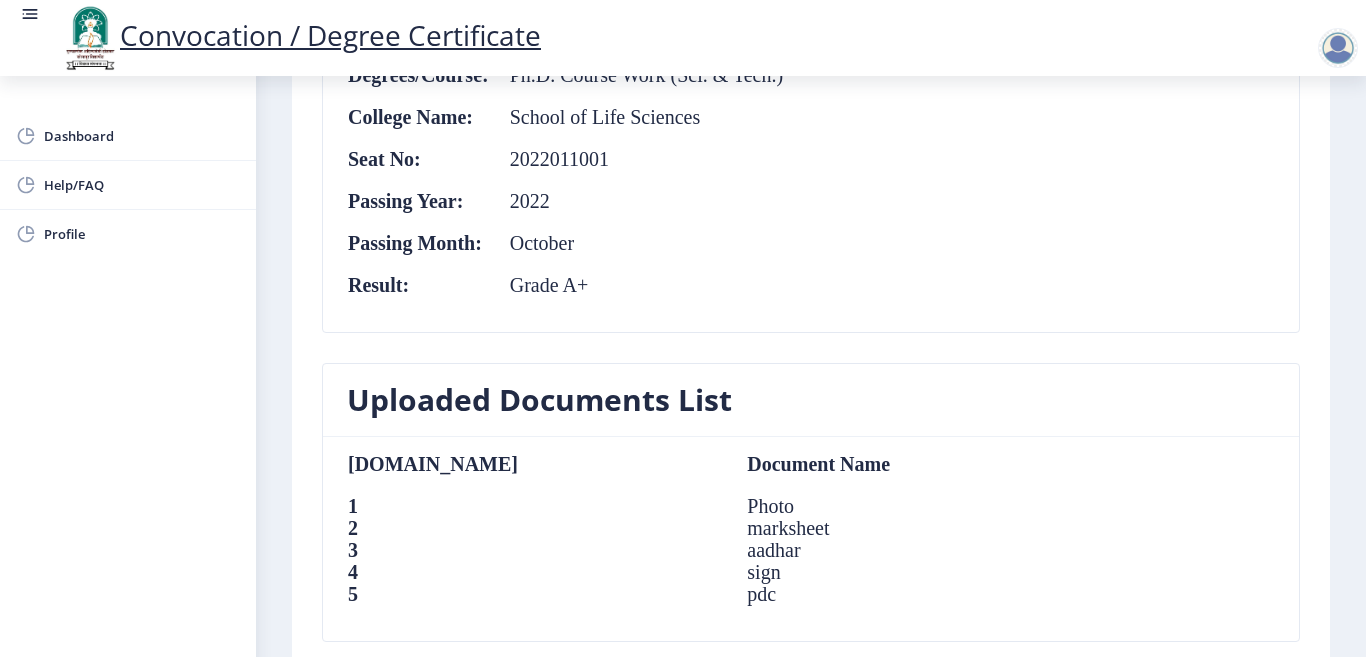 click on "Degrees/Course:  Ph.D. Course Work (Sci. & Tech.)  College Name:  School of Life Sciences Seat No:  2022011001 Passing Year:  2022 Passing Month:  October  Result:  Grade A+" 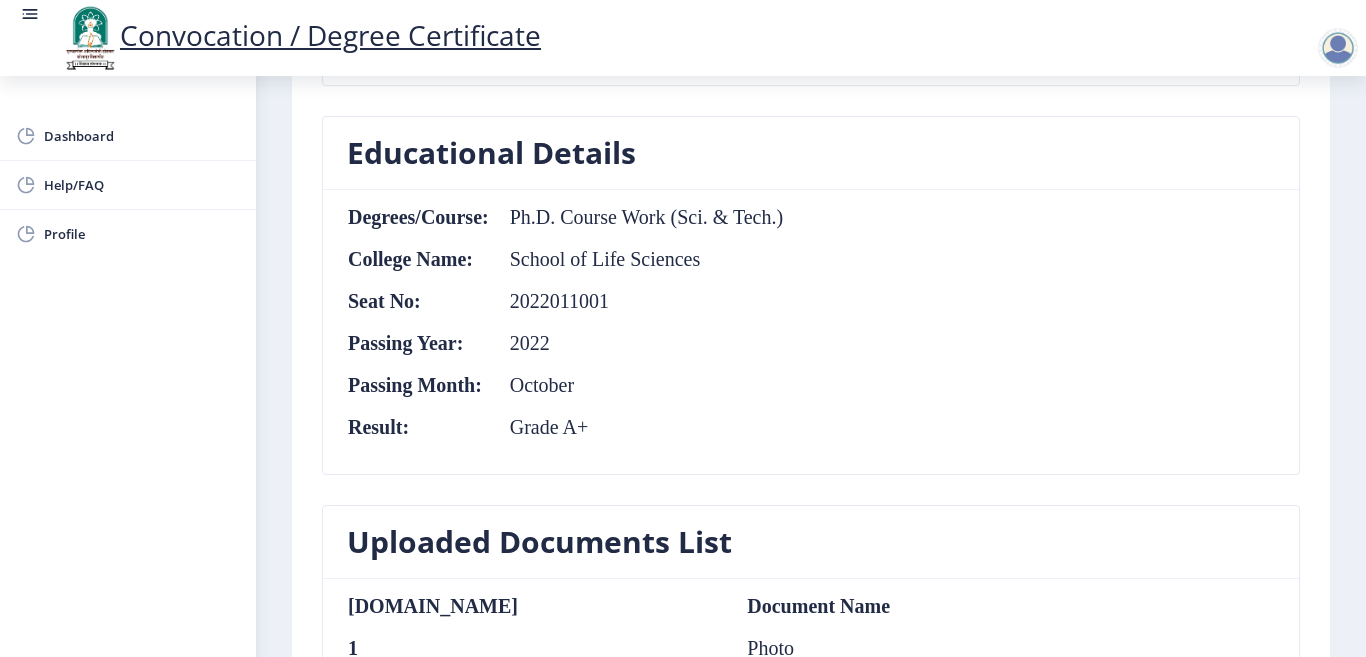 scroll, scrollTop: 893, scrollLeft: 0, axis: vertical 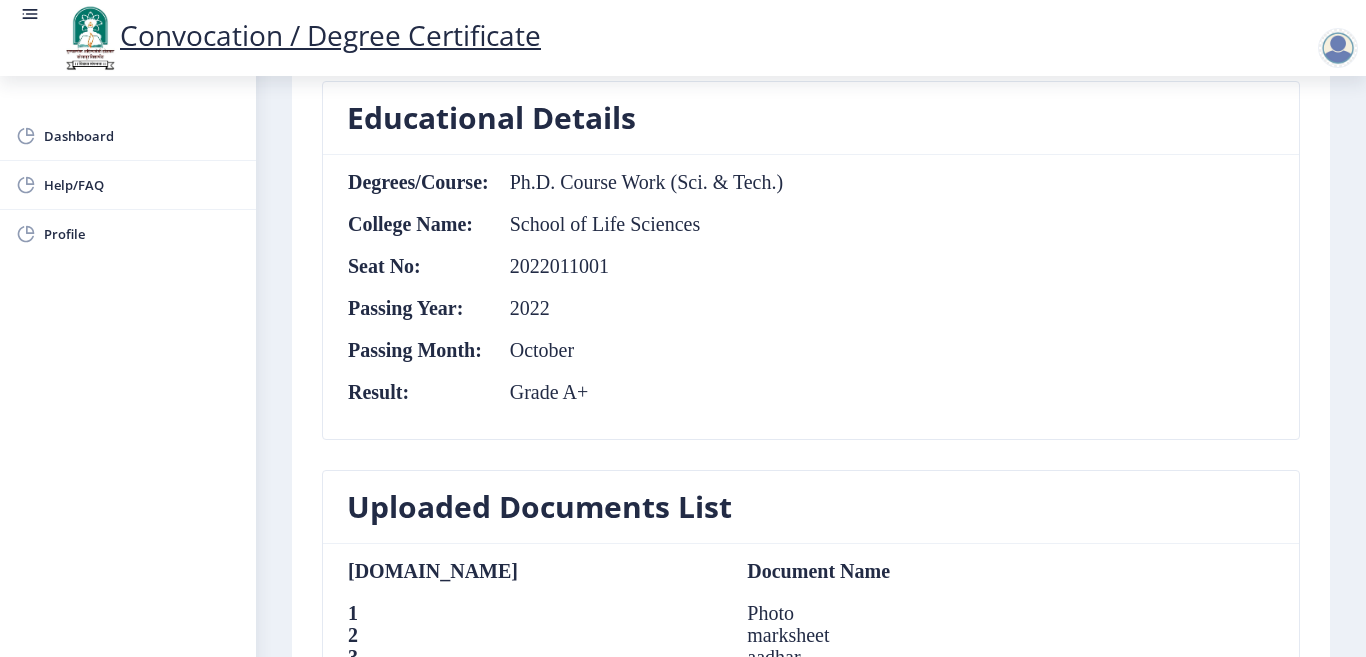 drag, startPoint x: 633, startPoint y: 405, endPoint x: 332, endPoint y: 184, distance: 373.41934 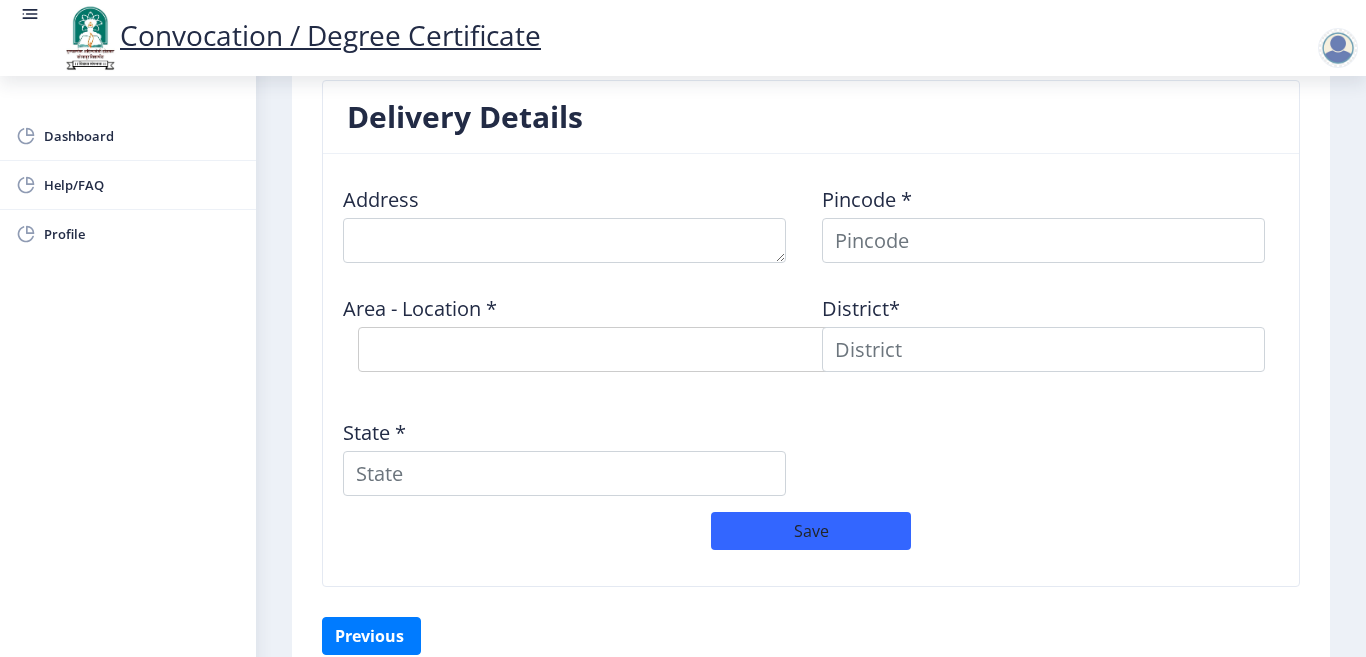 scroll, scrollTop: 1693, scrollLeft: 0, axis: vertical 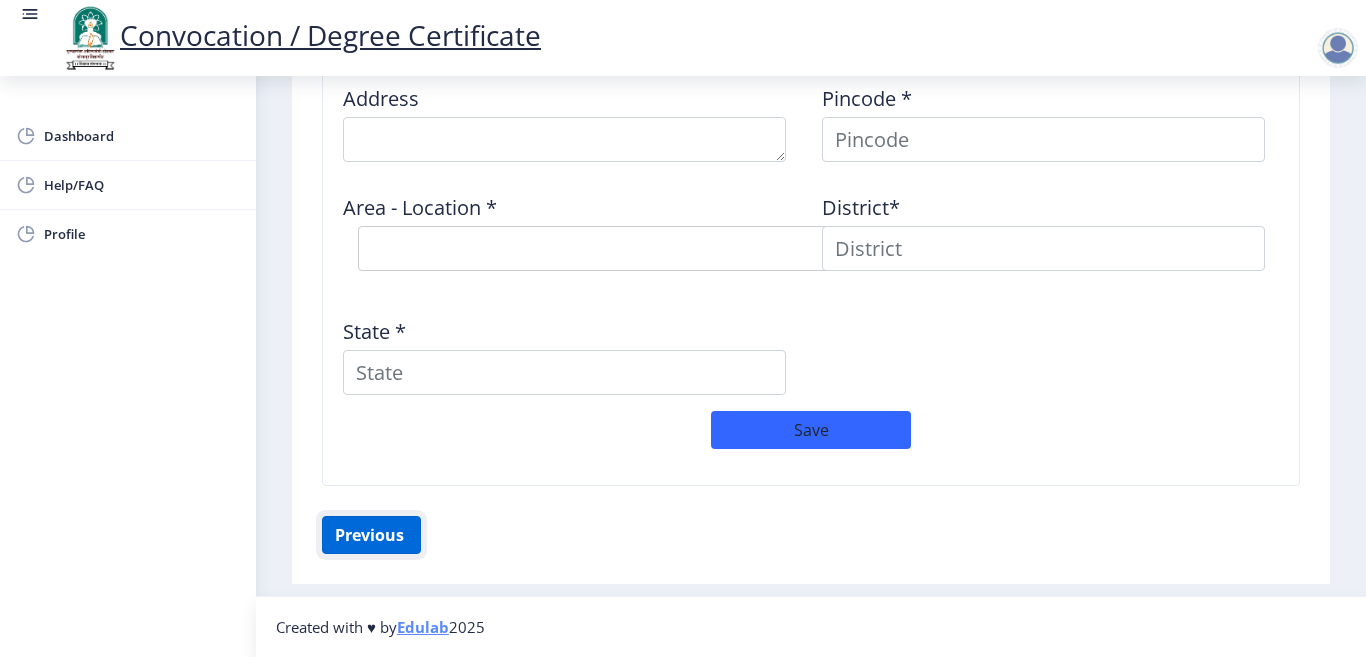 click on "Previous ‍" 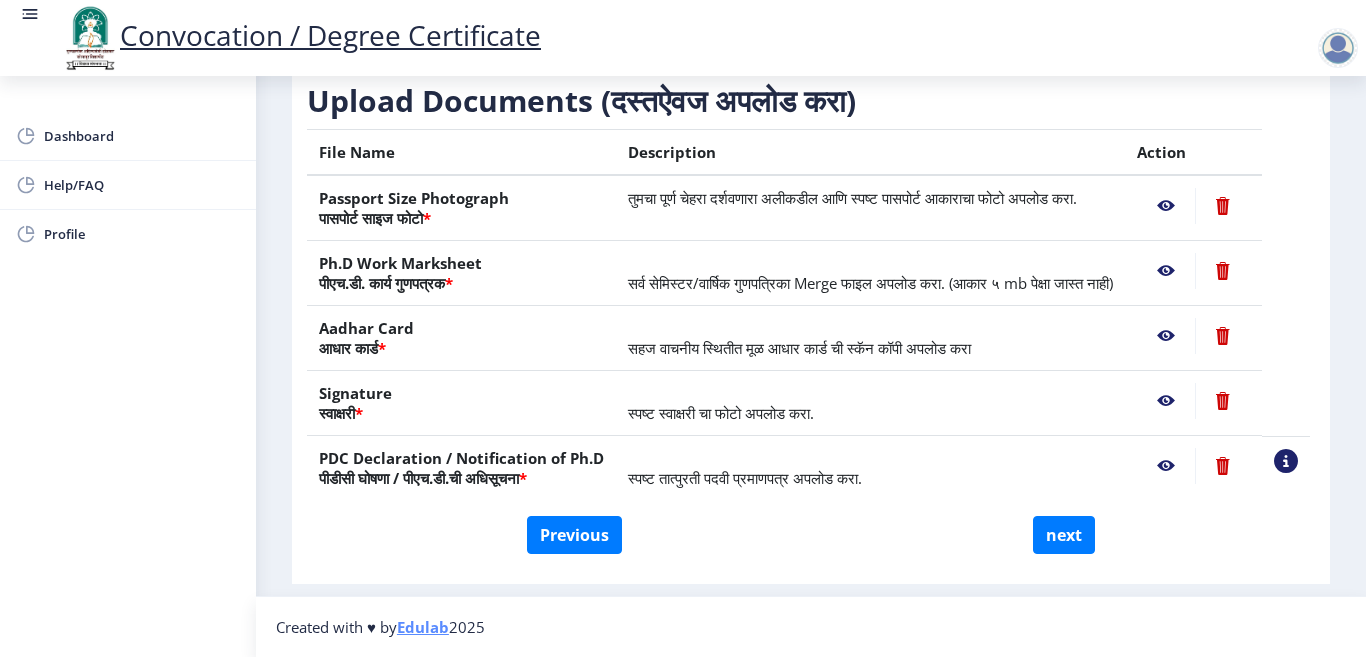 scroll, scrollTop: 373, scrollLeft: 0, axis: vertical 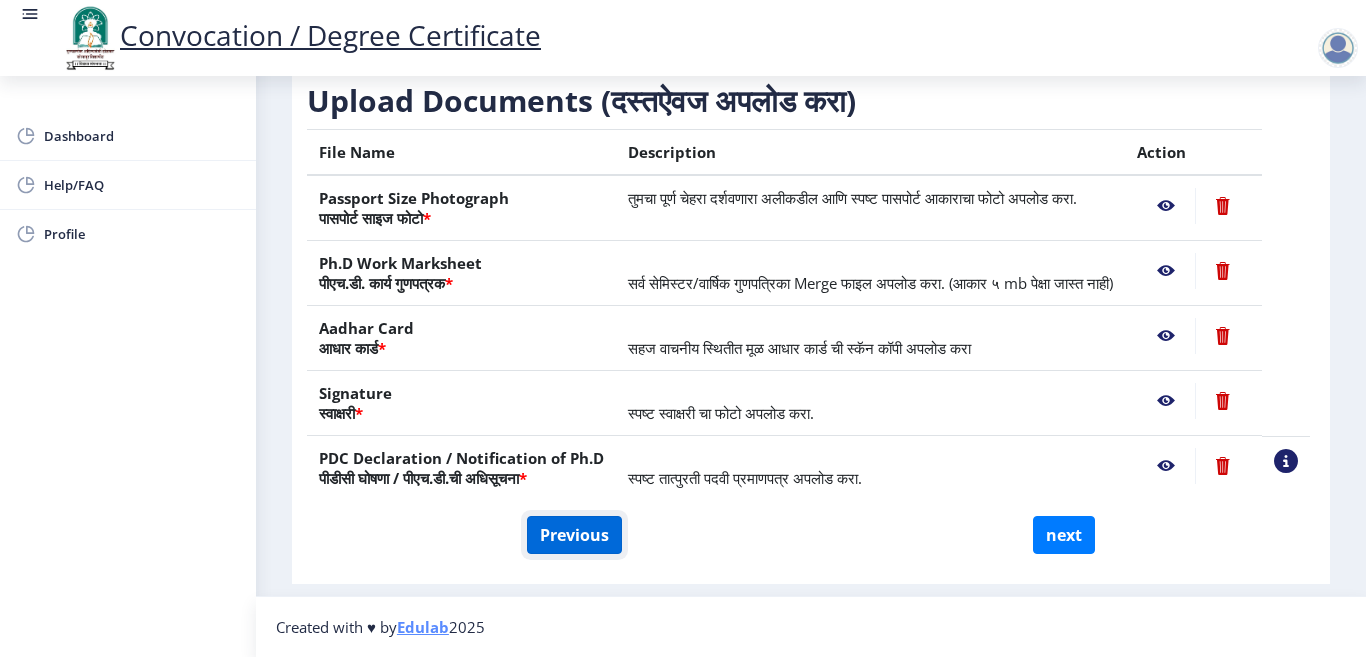 click on "Previous" 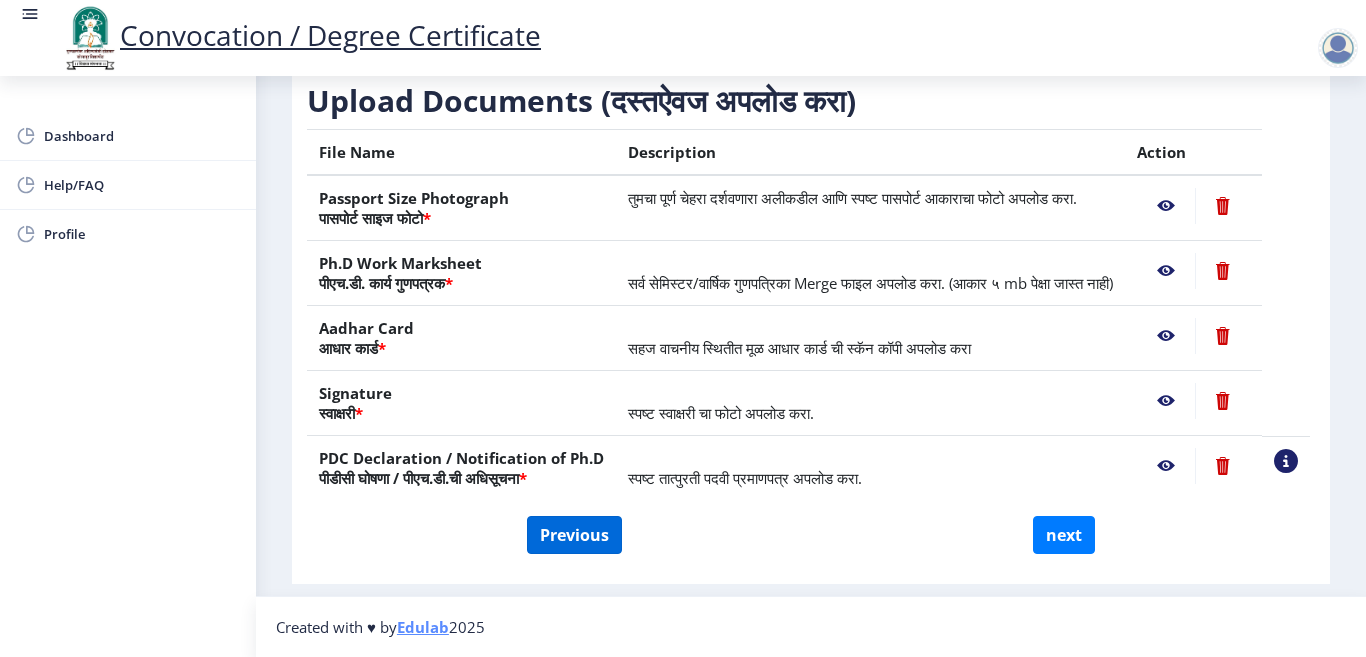 select on "Regular" 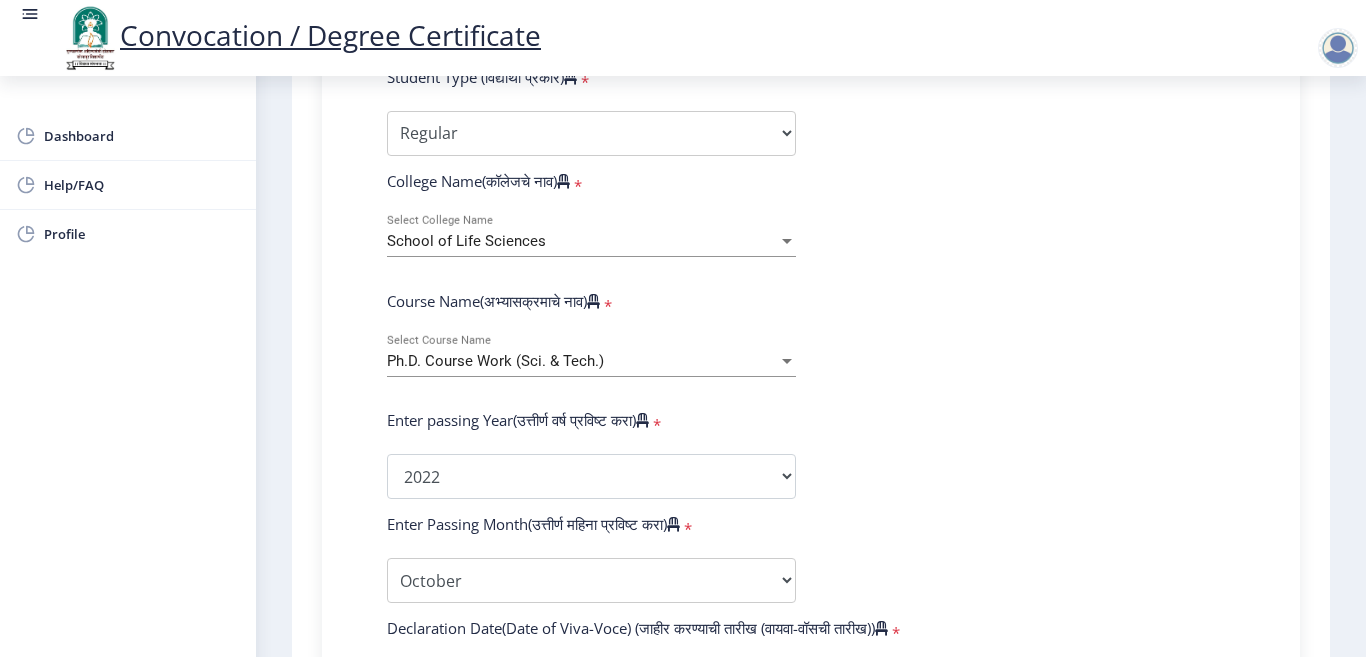 scroll, scrollTop: 573, scrollLeft: 0, axis: vertical 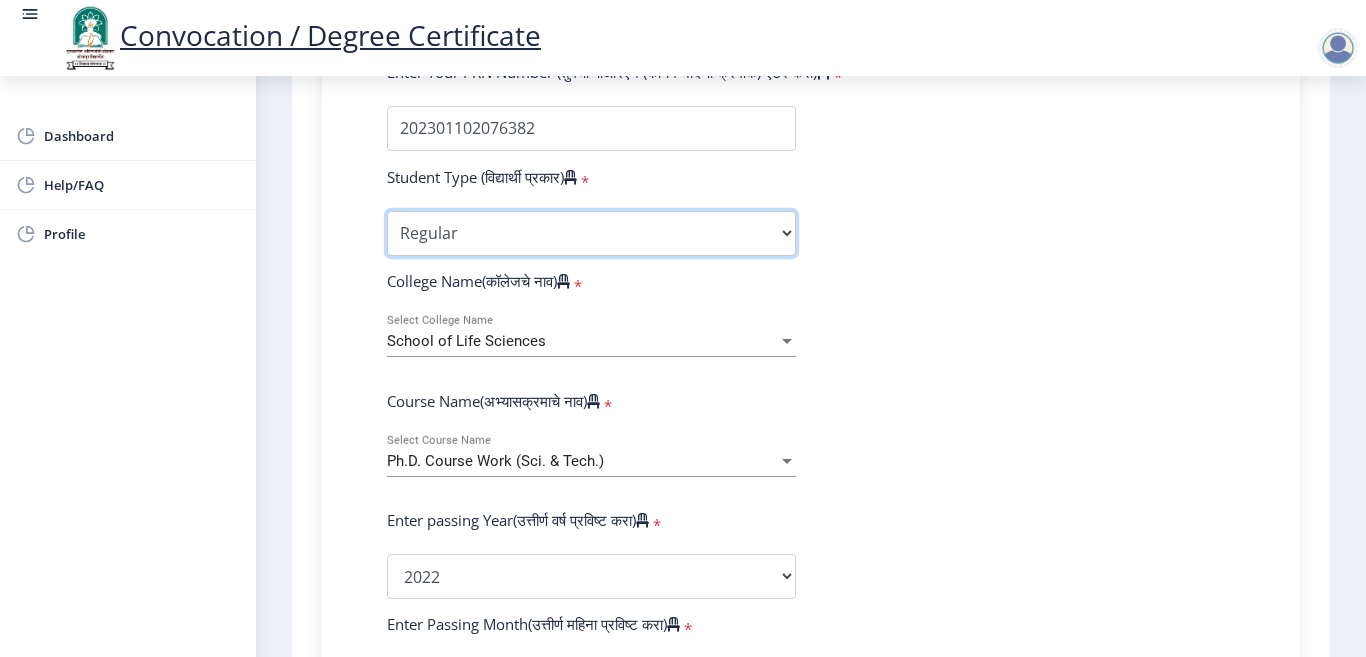 click on "Select Student Type Regular External" at bounding box center (591, 233) 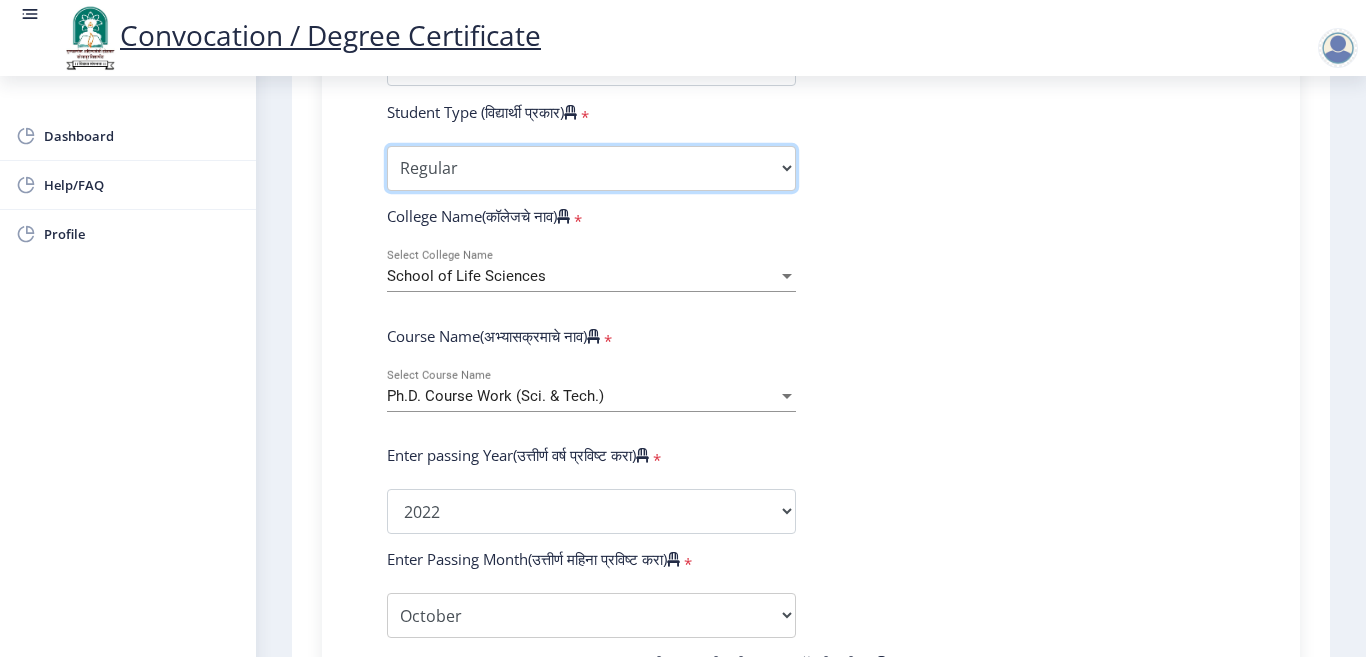scroll, scrollTop: 673, scrollLeft: 0, axis: vertical 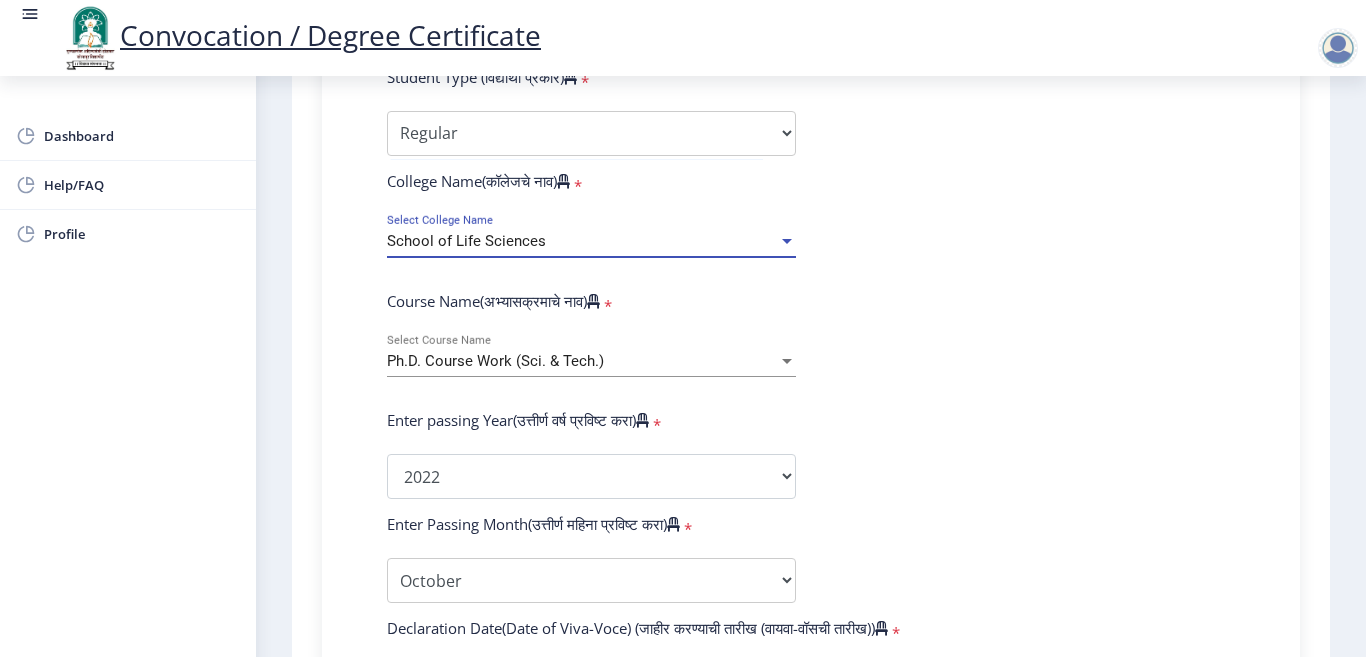 click on "School of Life Sciences" at bounding box center (466, 241) 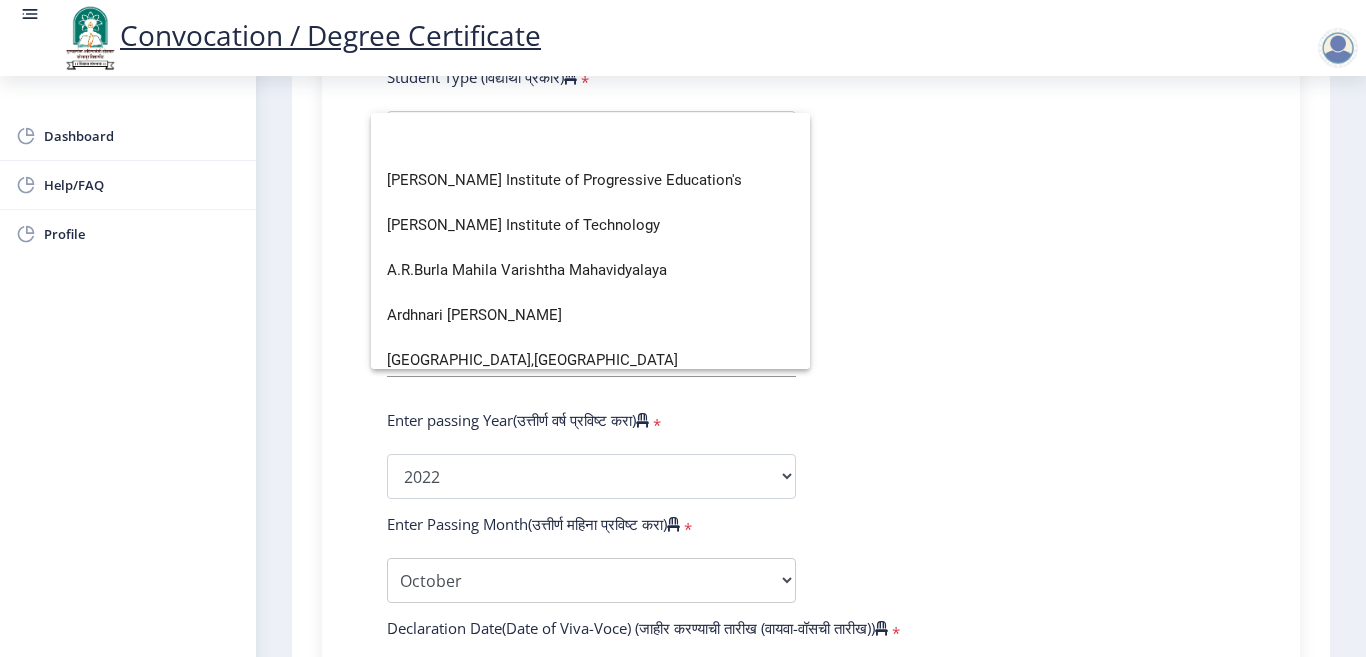 scroll, scrollTop: 0, scrollLeft: 0, axis: both 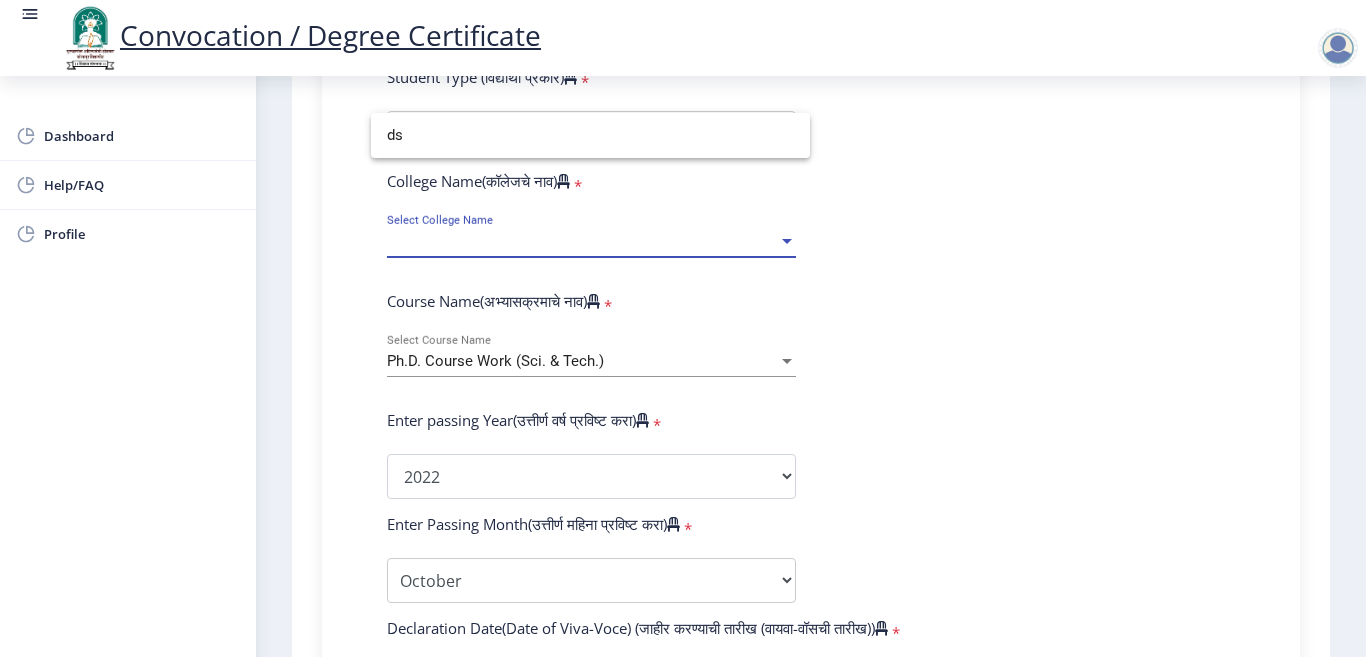 type on "d" 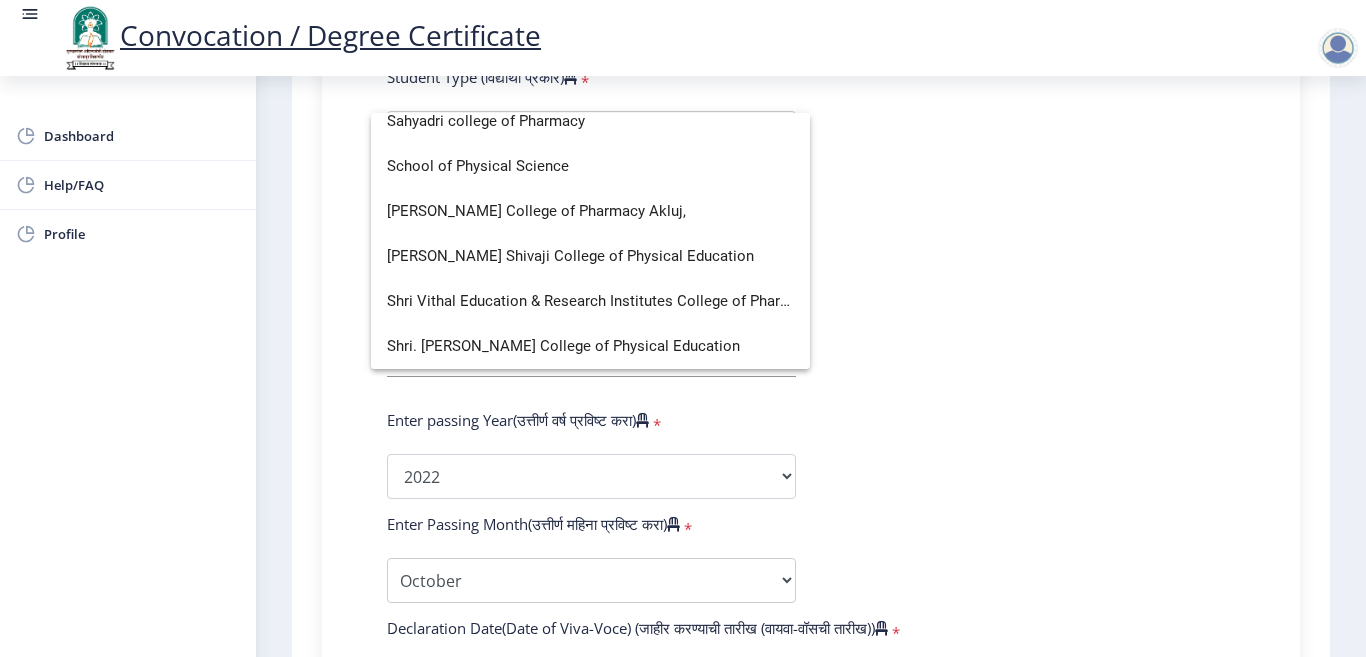 scroll, scrollTop: 12, scrollLeft: 0, axis: vertical 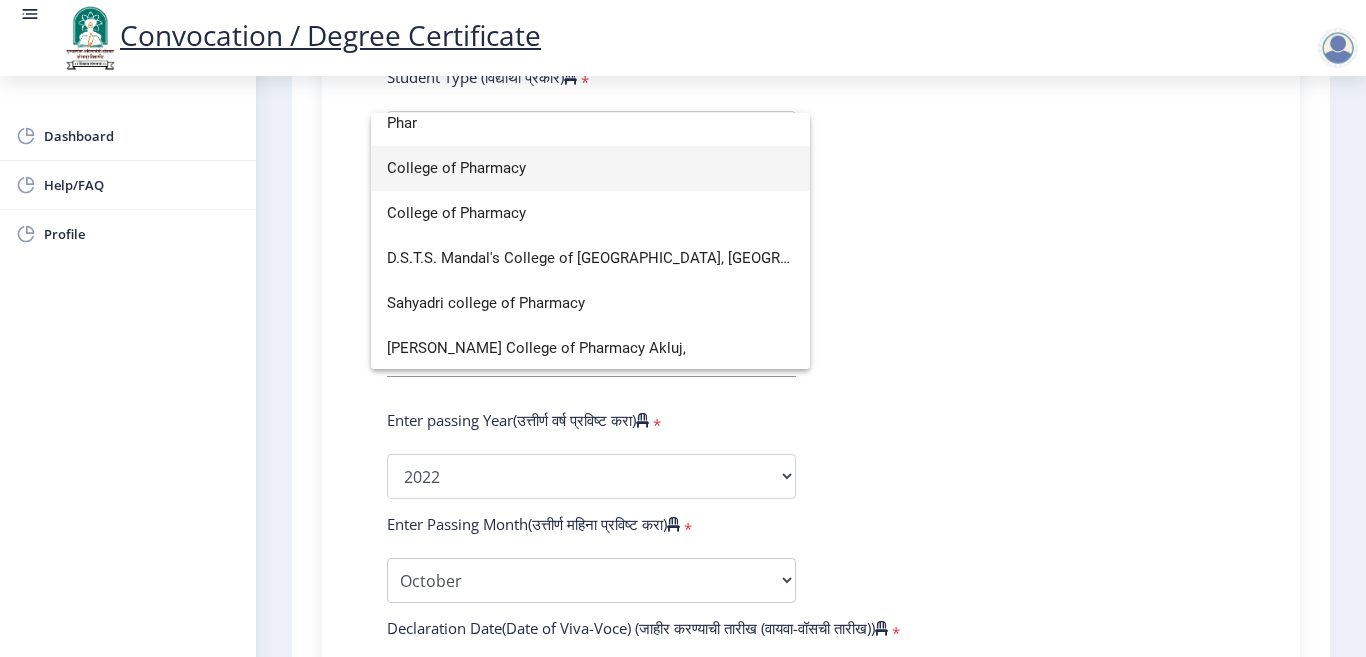 type on "Phar" 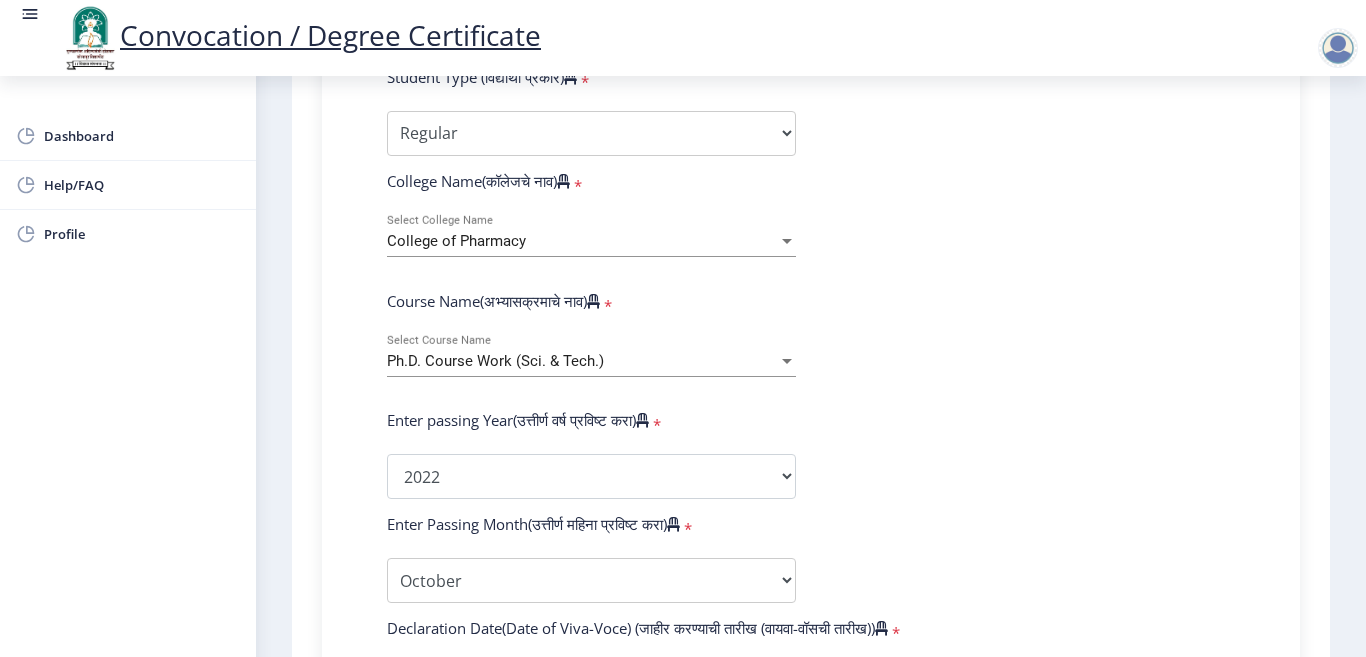click on "College of Pharmacy" at bounding box center [456, 241] 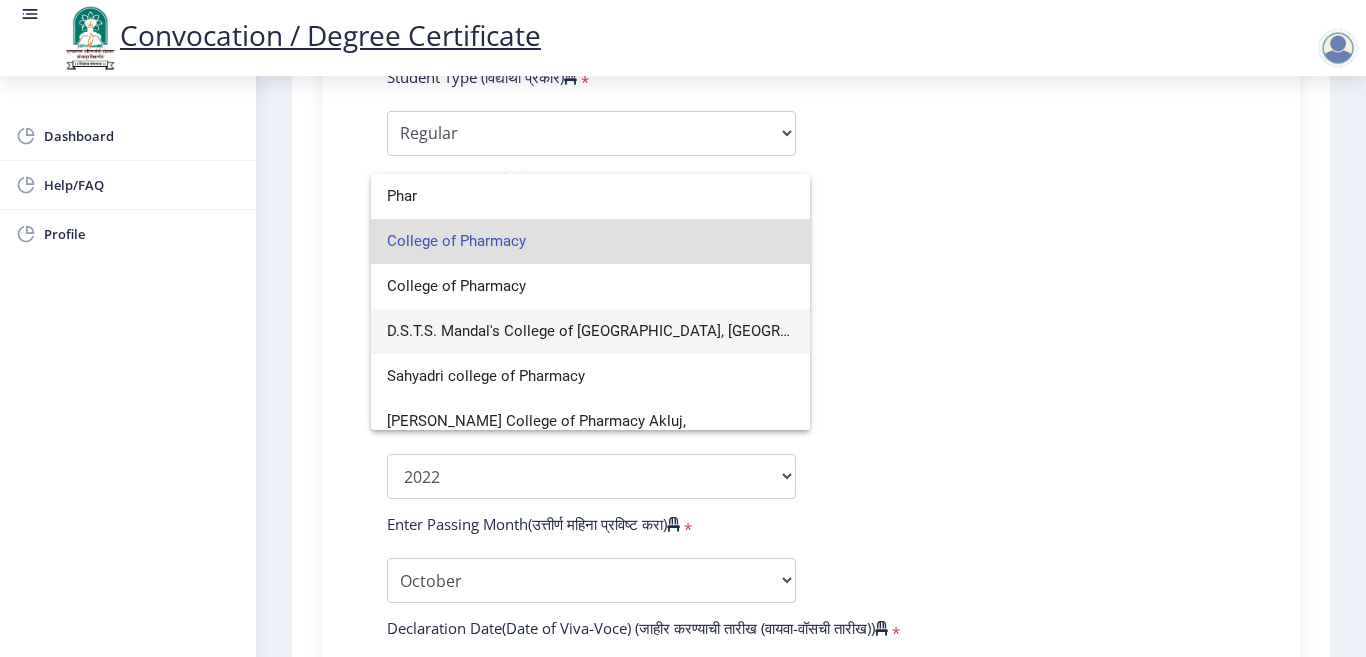 click on "D.S.T.S. Mandal's College of Pharmacy, Solapur" at bounding box center (590, 331) 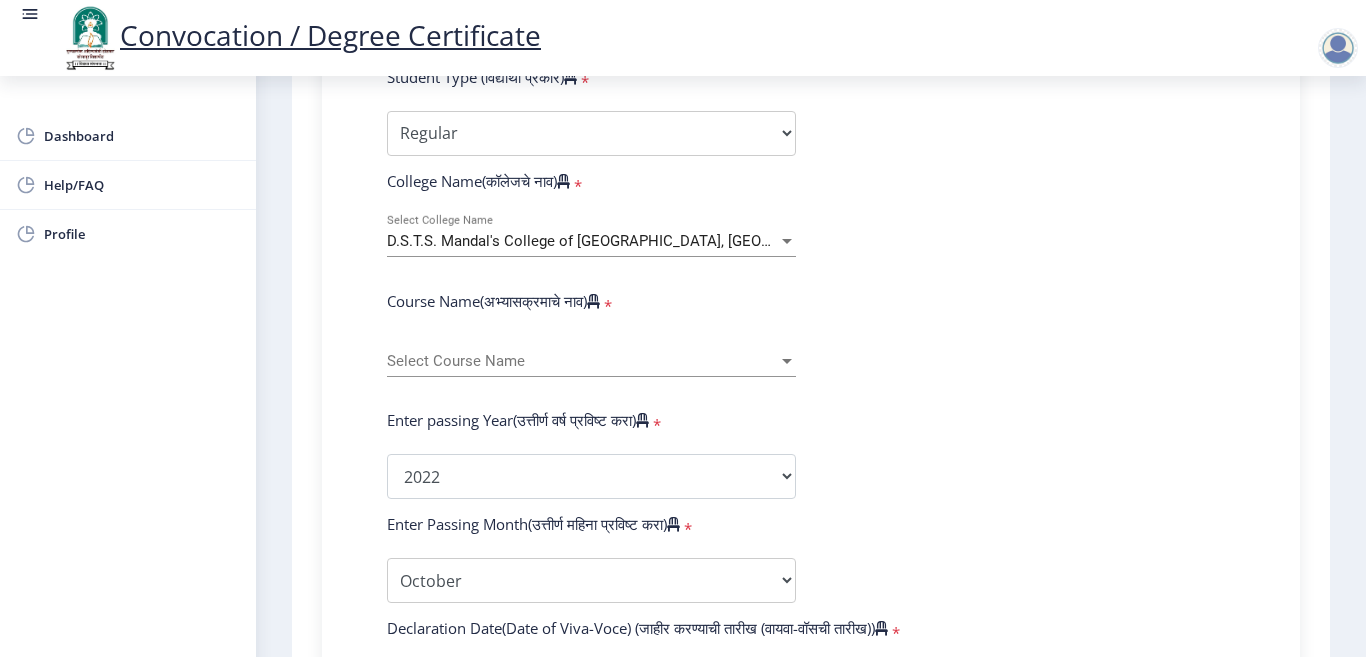 click on "Select Course Name" at bounding box center (582, 361) 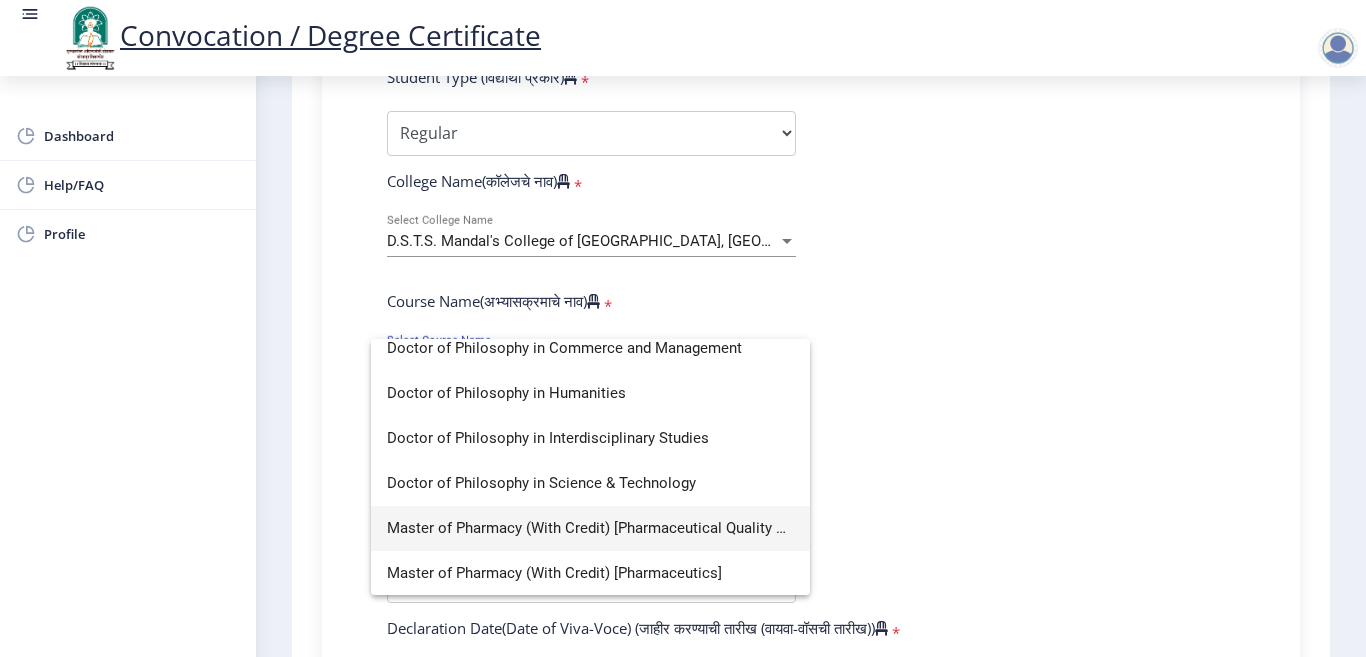 scroll, scrollTop: 104, scrollLeft: 0, axis: vertical 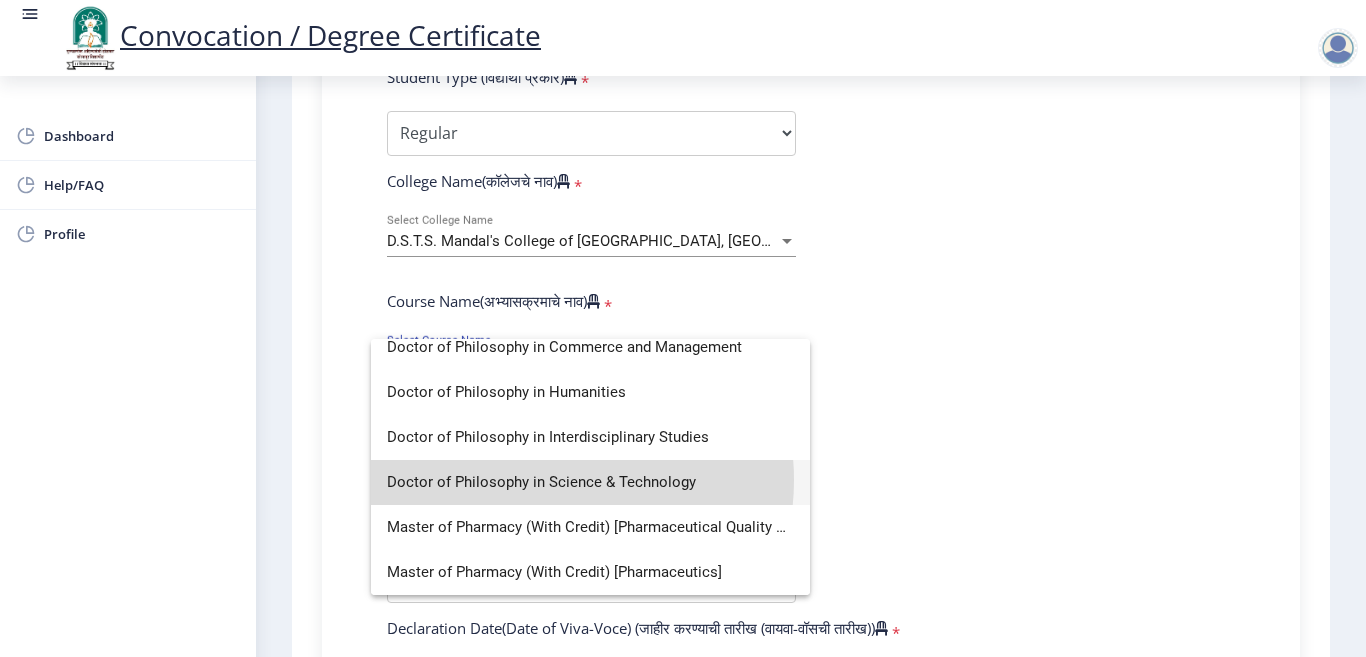 click on "Doctor of Philosophy in Science & Technology" at bounding box center (590, 482) 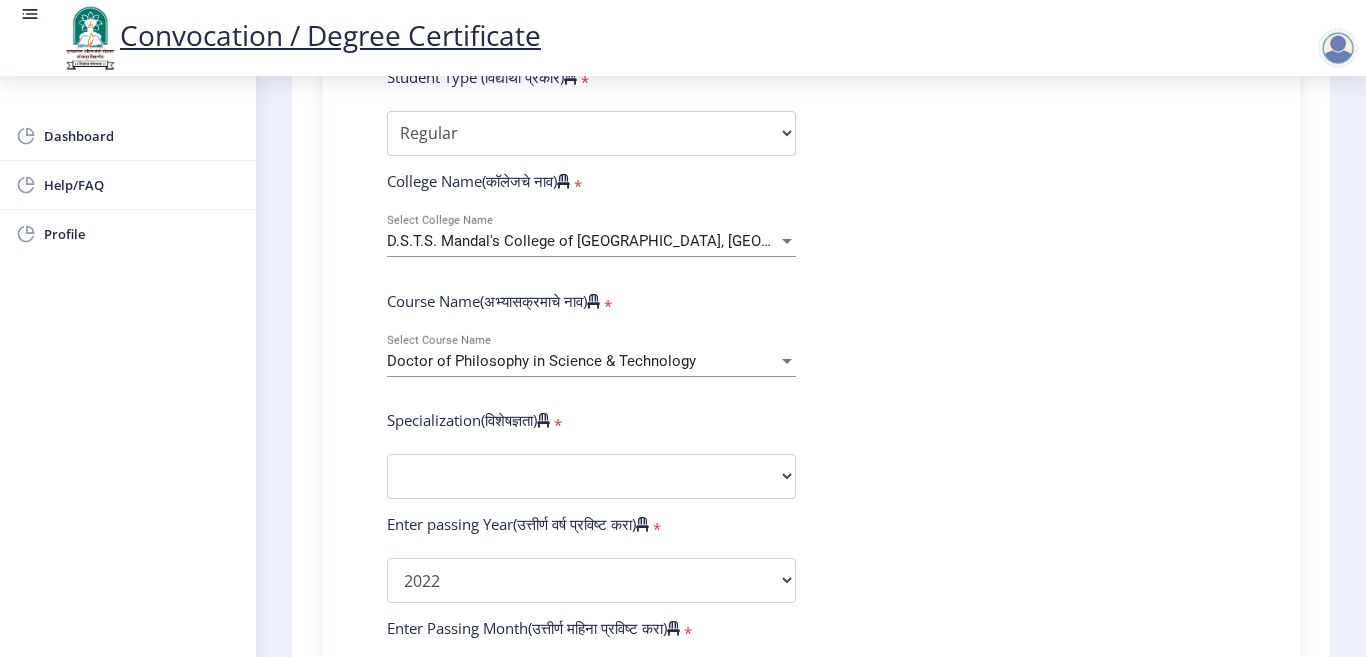 scroll, scrollTop: 773, scrollLeft: 0, axis: vertical 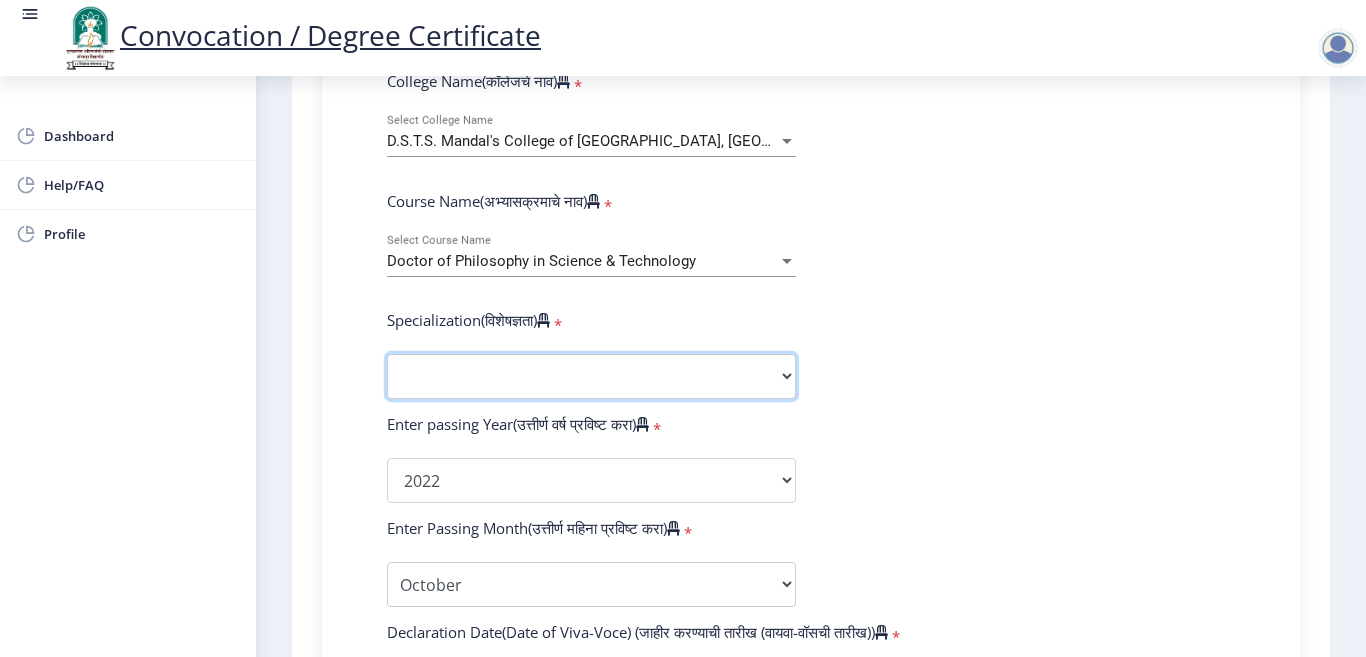 click on "Specialization English Ancient Indian History Culture & Archaeology Hindi Marathi Economics History Political Science Applied Geology Computer Science & Engineering Geology Mechanical Engineering Sociology Statistics Zoology Commerce Botany Mass Communication Social Work Law Education Geography Chemistry Electronics Physics Biotechnology Other" at bounding box center (591, 376) 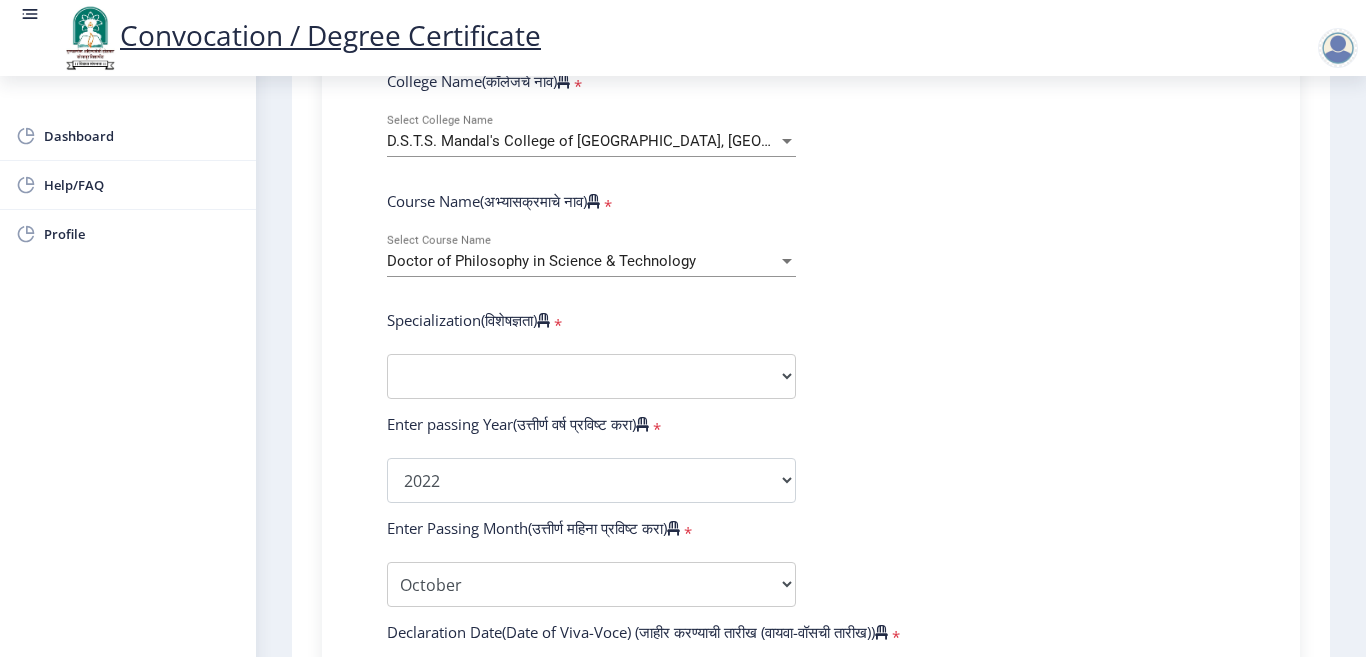 click on "1 First step Second step Third step Instructions (सूचना) 1. पदवी प्रमाणपत्रासाठी शैक्षणिक तपशील चरणावर, तुम्हाला तुमच्या अंतिम पदवी दीक्षांत प्रमाणपत्रासाठी तुमचे तपशील सबमिट करणे आवश्यक आहे.   2. तुम्ही ज्या कोर्ससाठी पदवी प्रमाणपत्रासाठी अर्ज करत आहात त्या अभ्यासक्रमाच्या नवीनतम जारी केलेल्या मार्कशीटवर आधारित तुमचे सर्व तपशील भरणे आवश्यक आहे.  Email Us on   su.sfc@studentscenter.in Education Details  * Student Type (विद्यार्थी प्रकार)    * Select Student Type Regular External * * * Hindi" 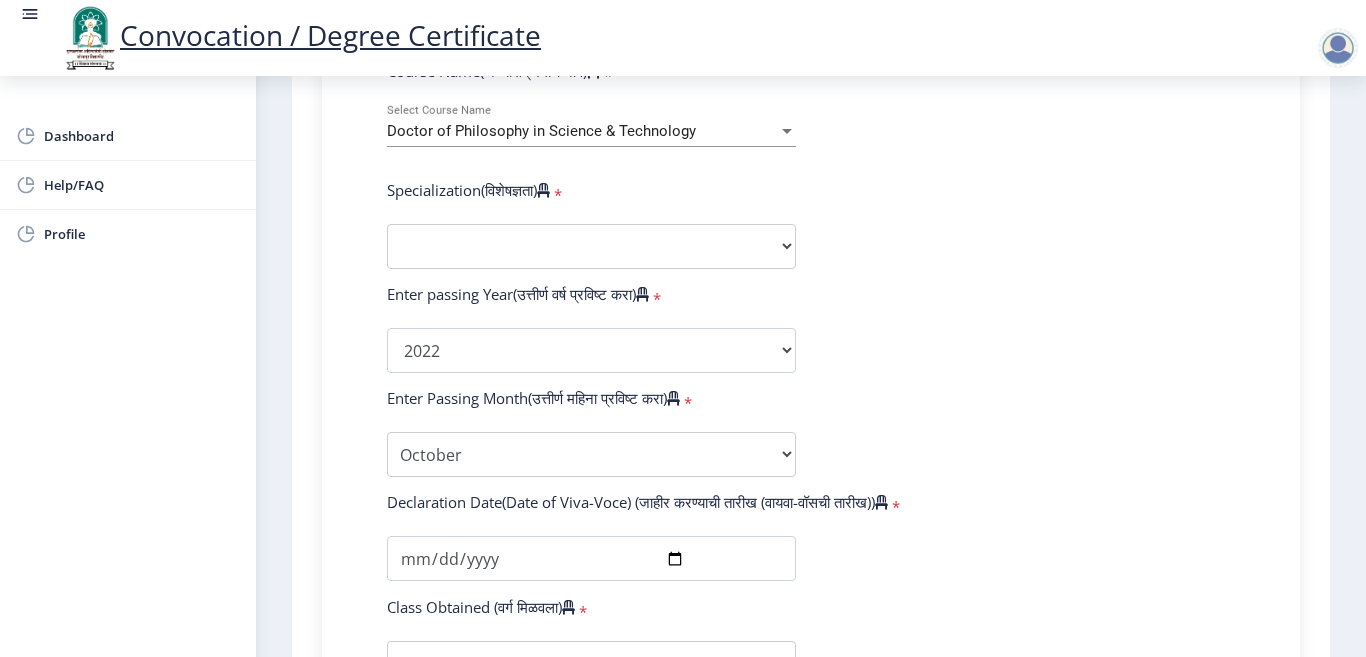 scroll, scrollTop: 603, scrollLeft: 0, axis: vertical 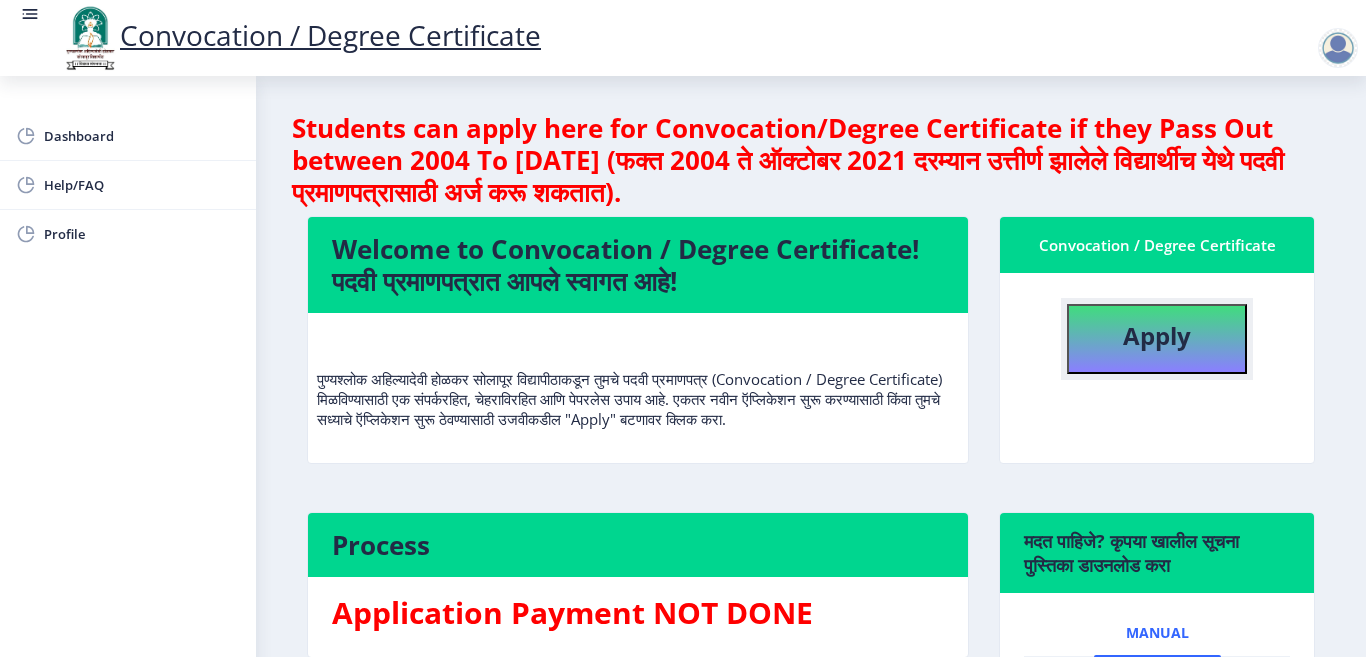 click on "Apply" 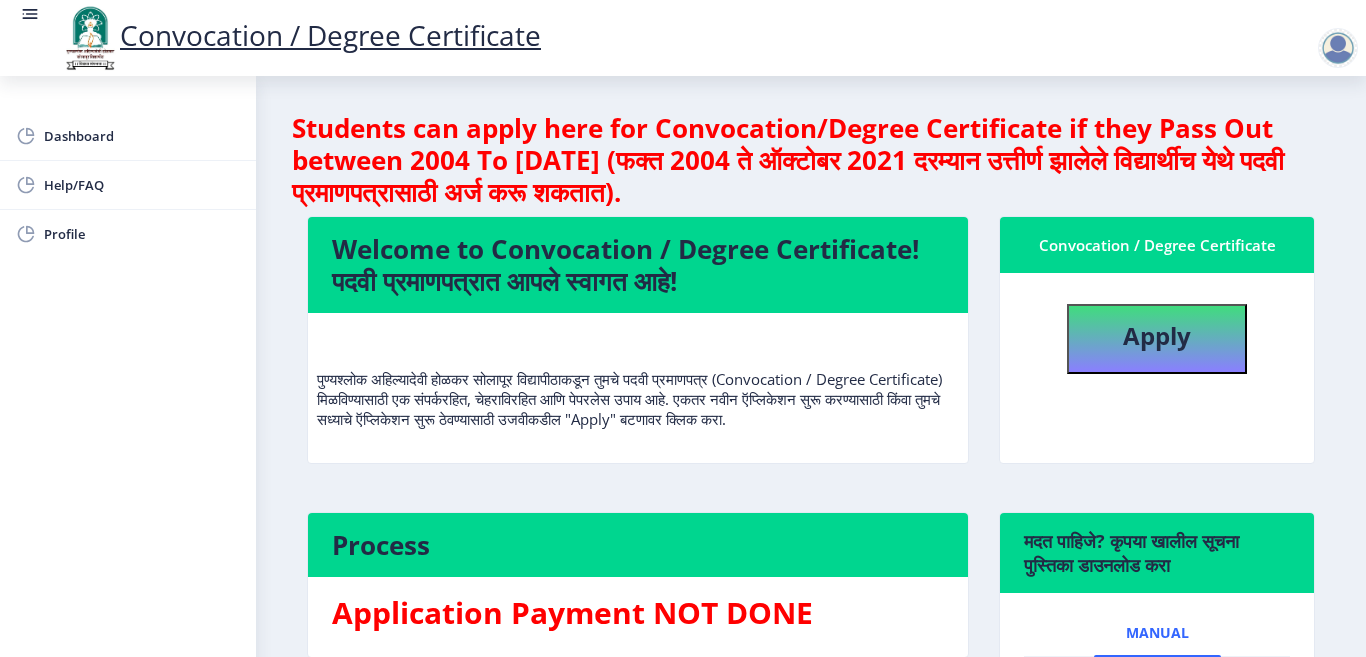 select 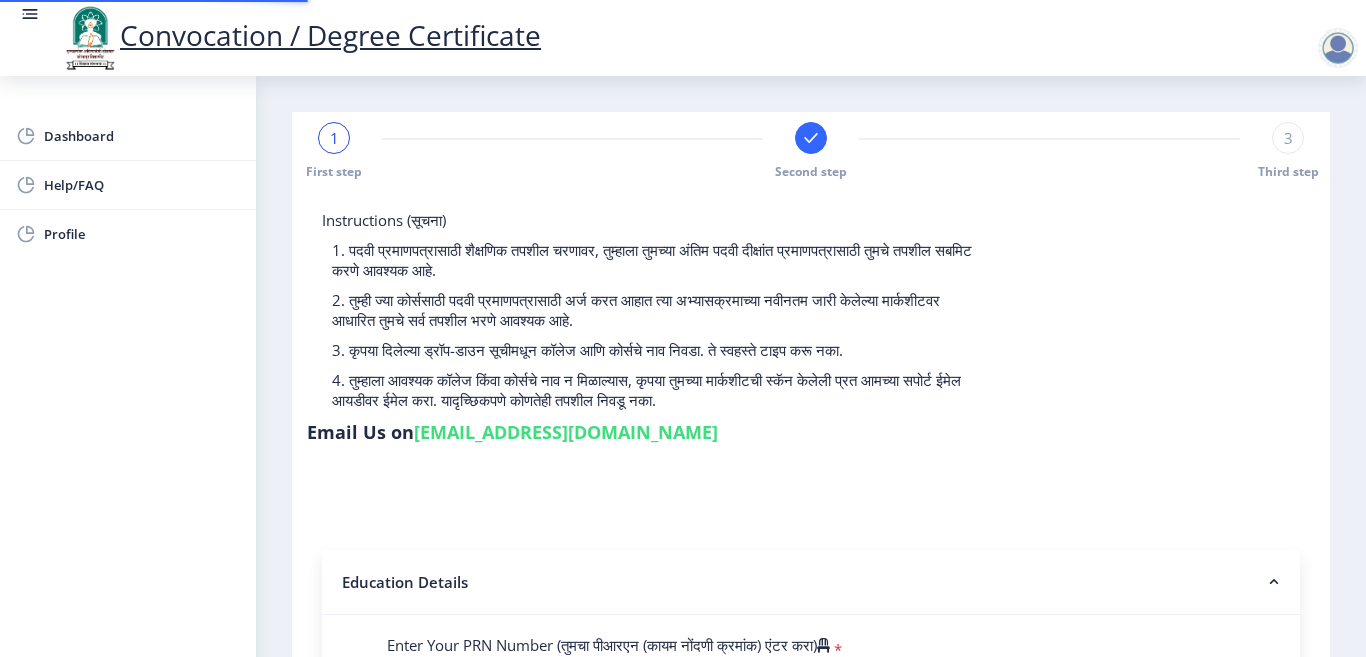 type on "202301102076382" 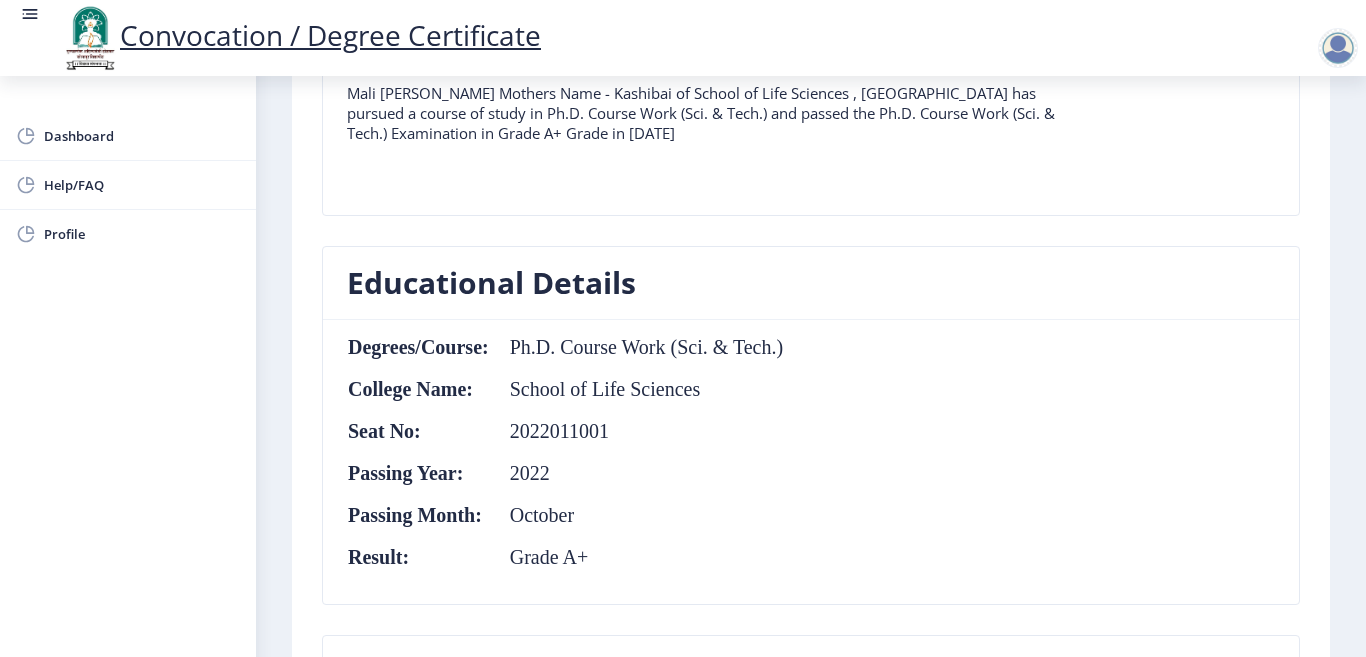 scroll, scrollTop: 600, scrollLeft: 0, axis: vertical 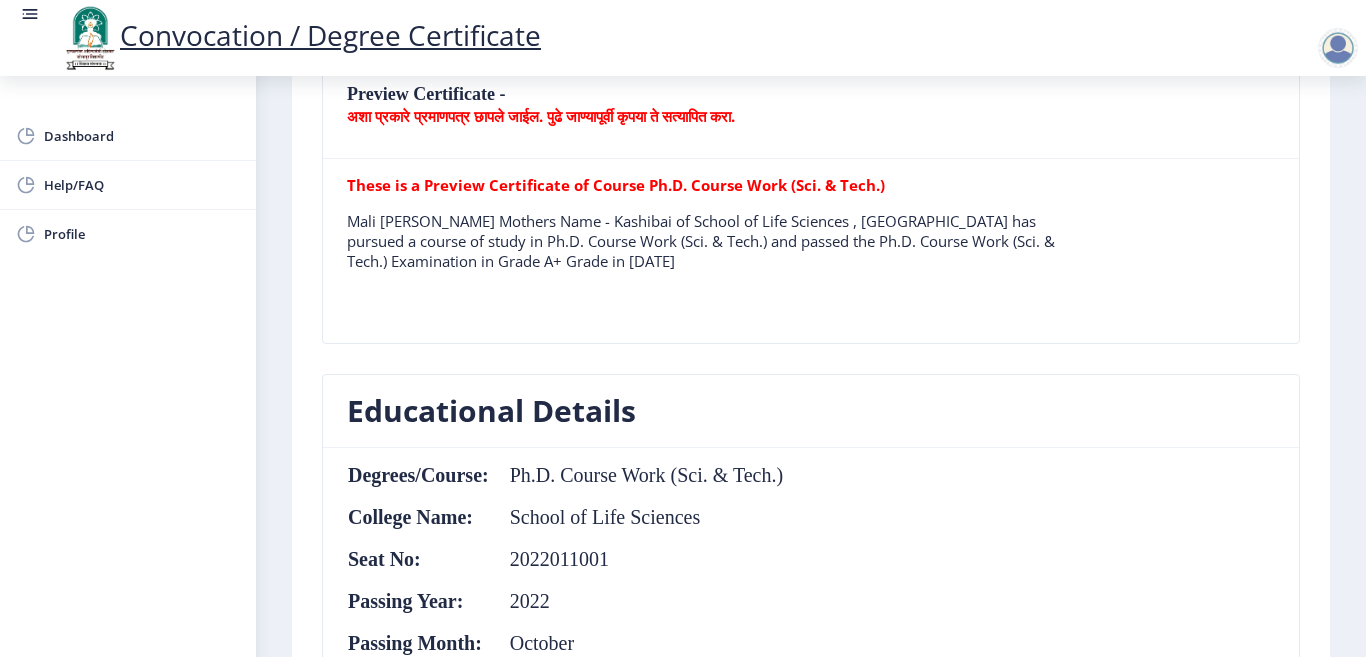 click on "Ph.D. Course Work (Sci. & Tech.)" 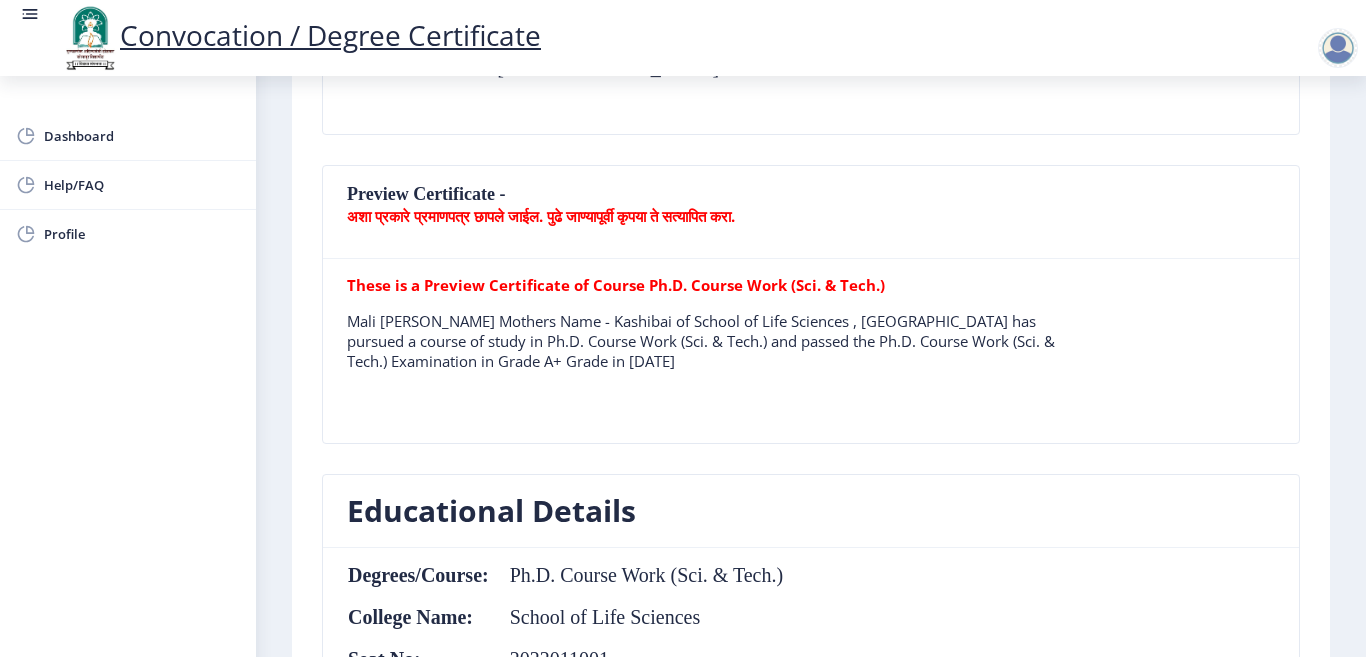scroll, scrollTop: 193, scrollLeft: 0, axis: vertical 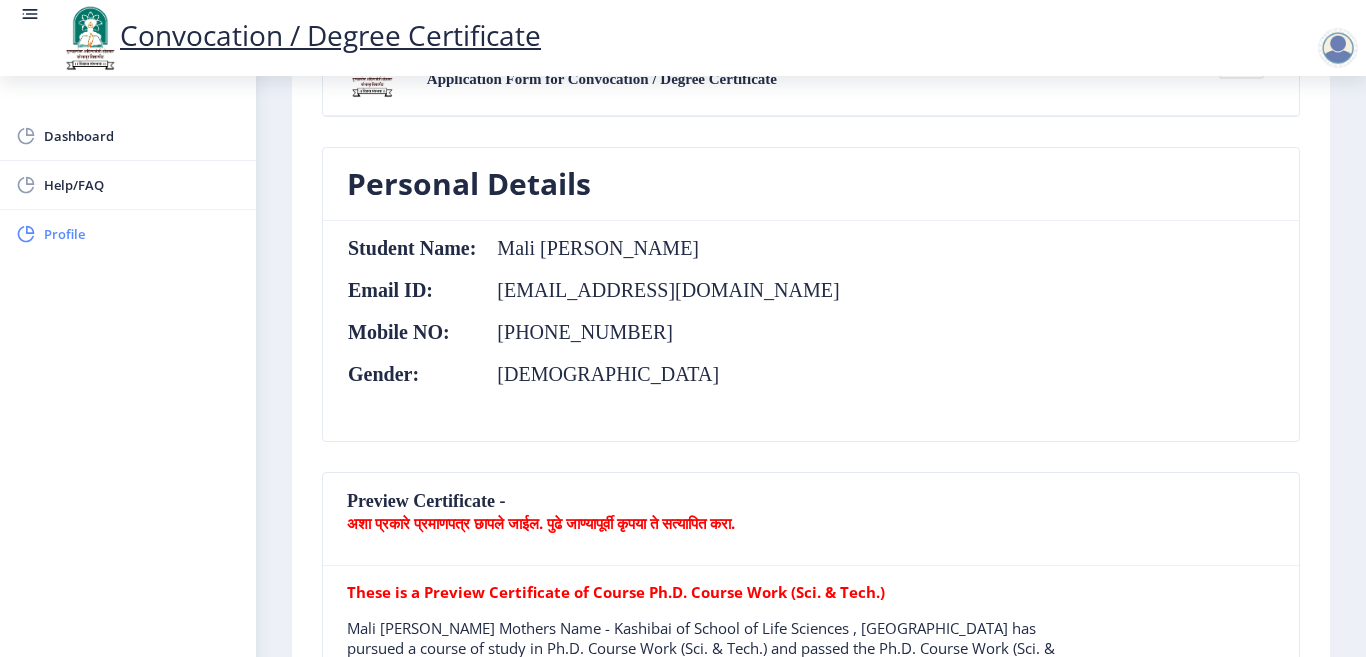 click on "Profile" 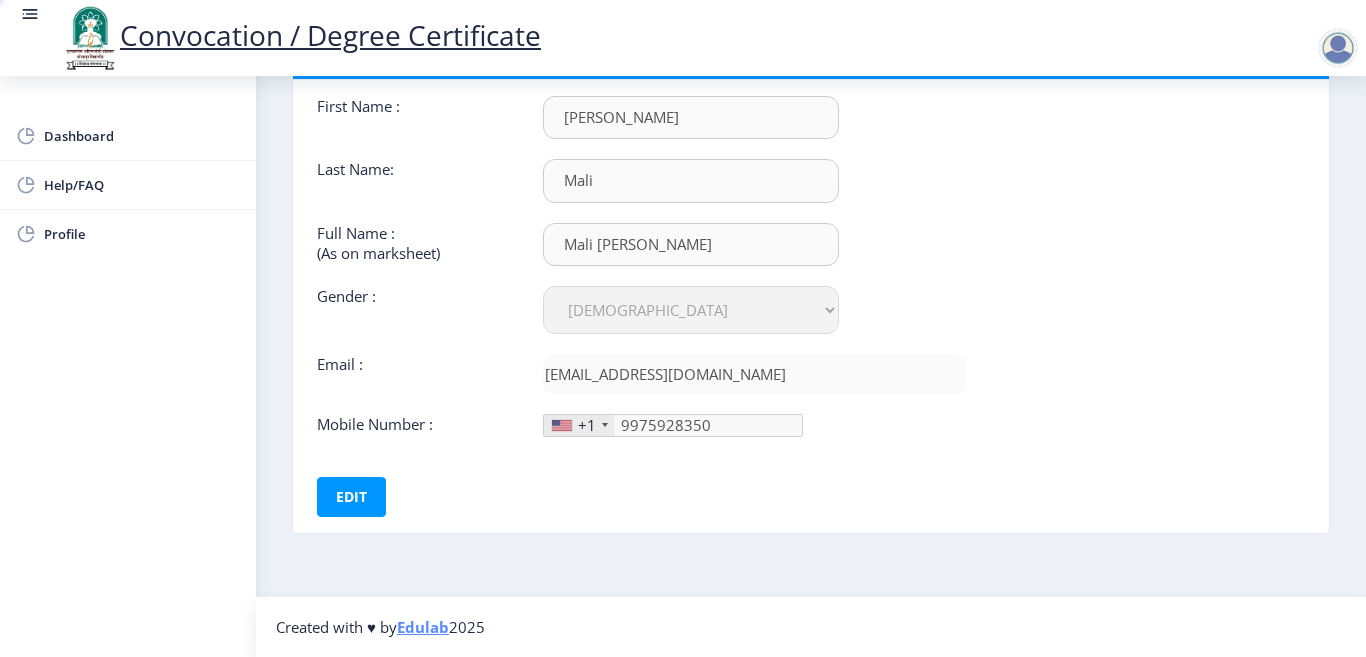 scroll, scrollTop: 0, scrollLeft: 0, axis: both 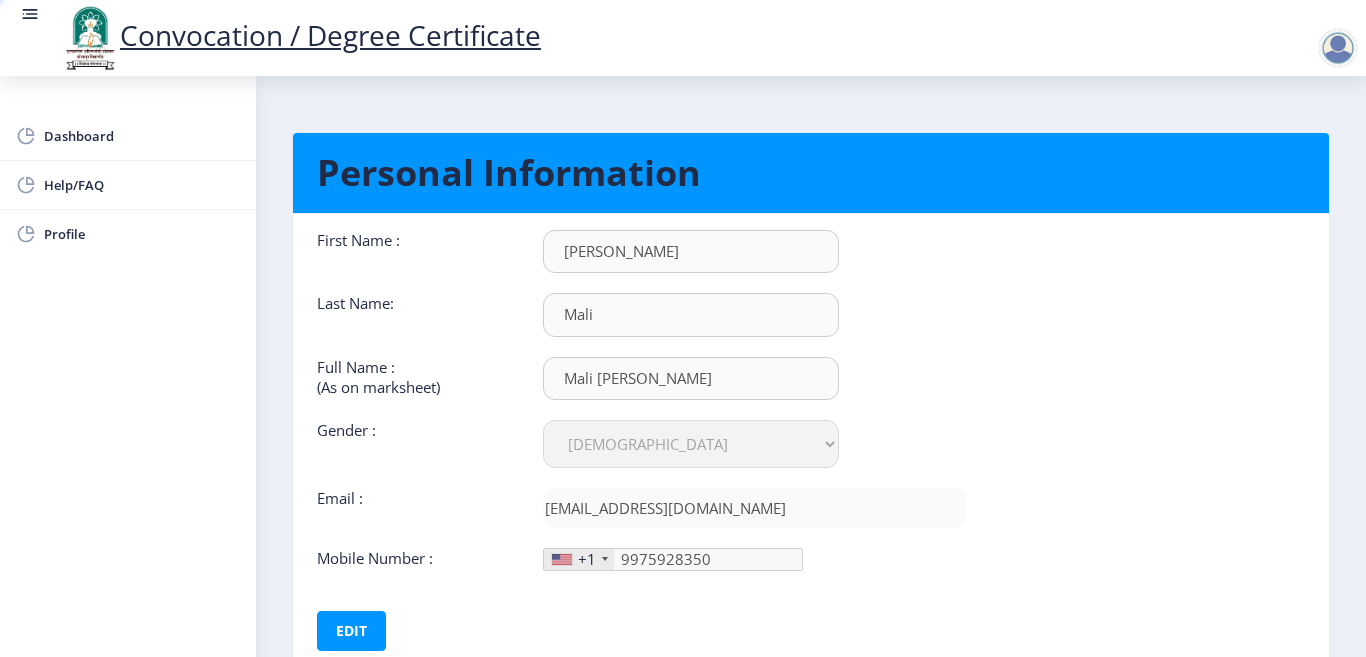 type on "997-592-83" 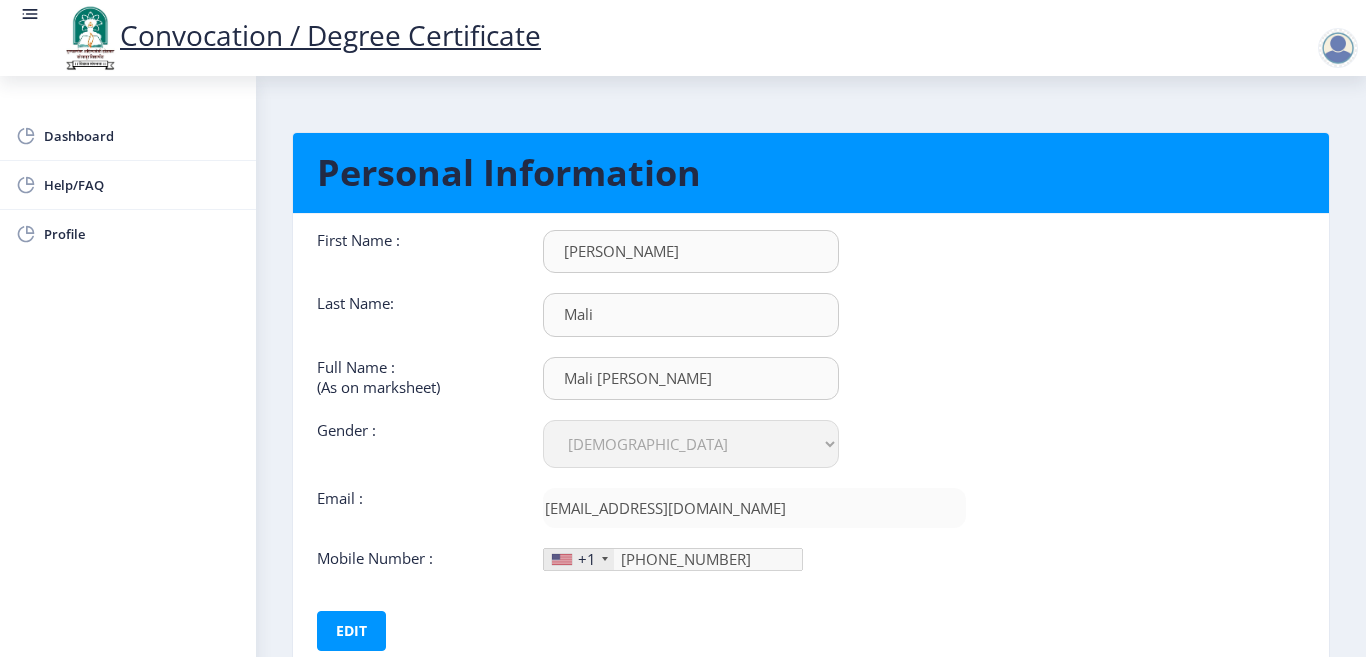 scroll, scrollTop: 1, scrollLeft: 0, axis: vertical 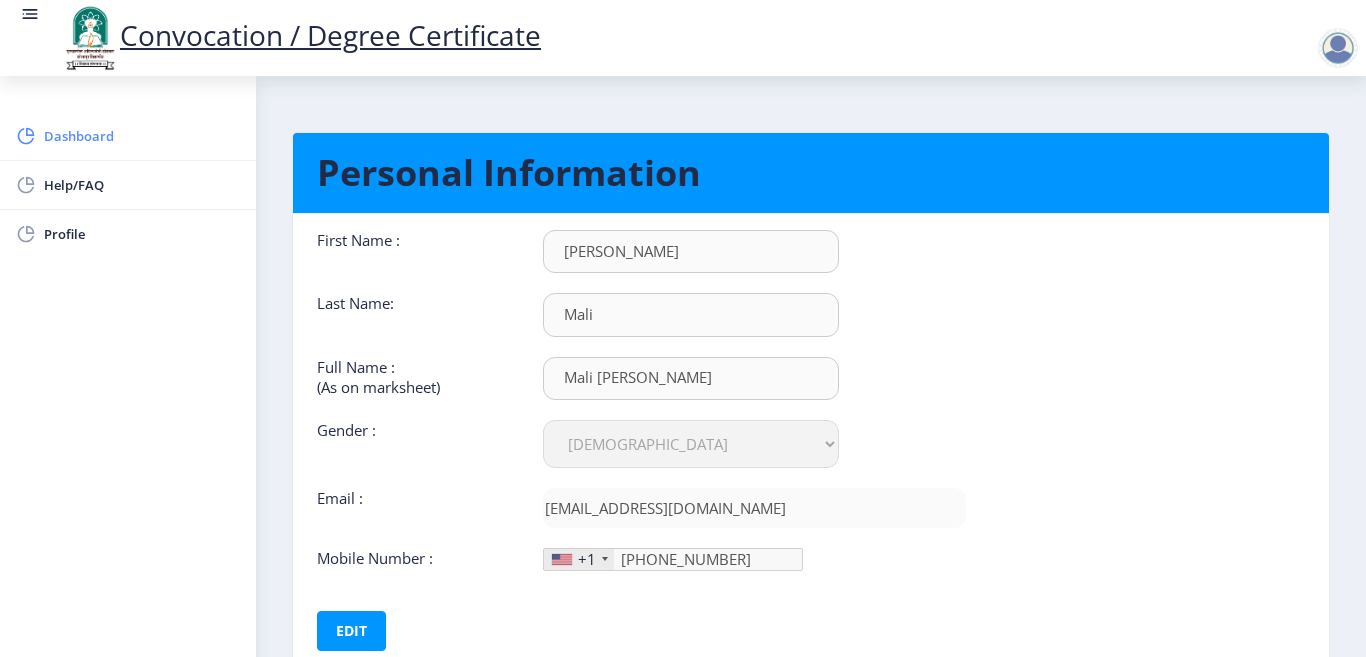click on "Dashboard" 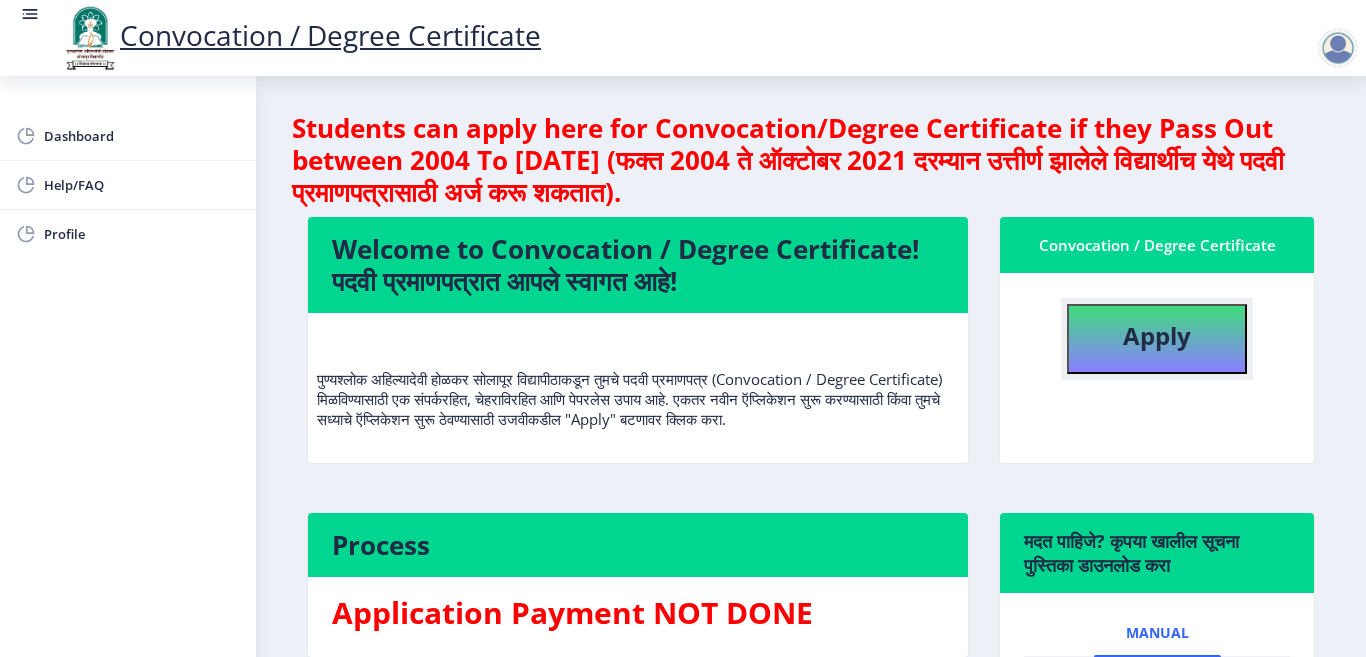 click on "Apply" 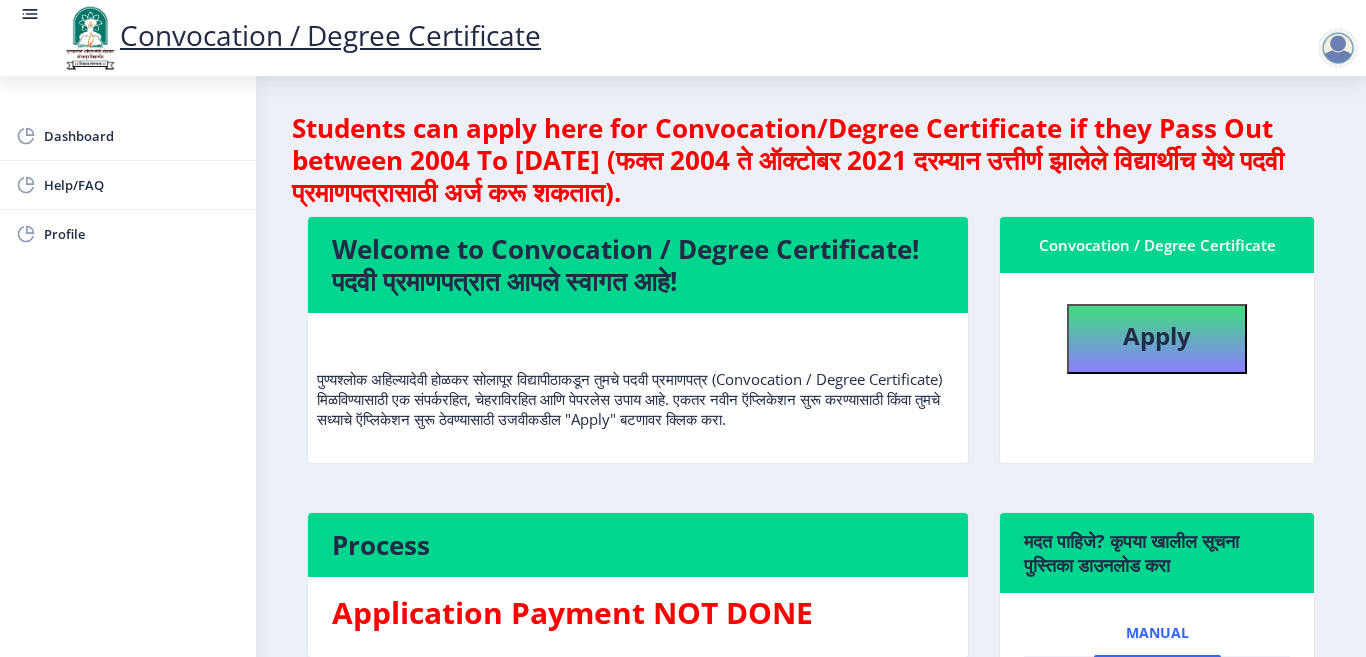 select 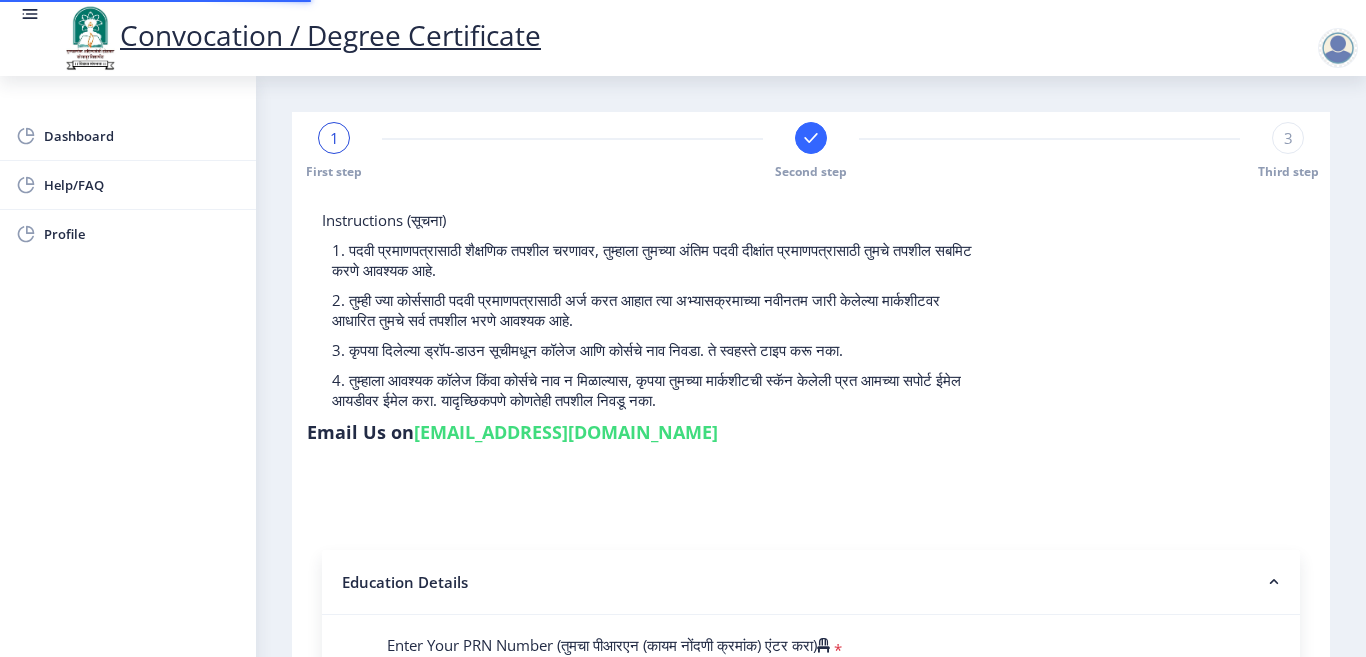type on "202301102076382" 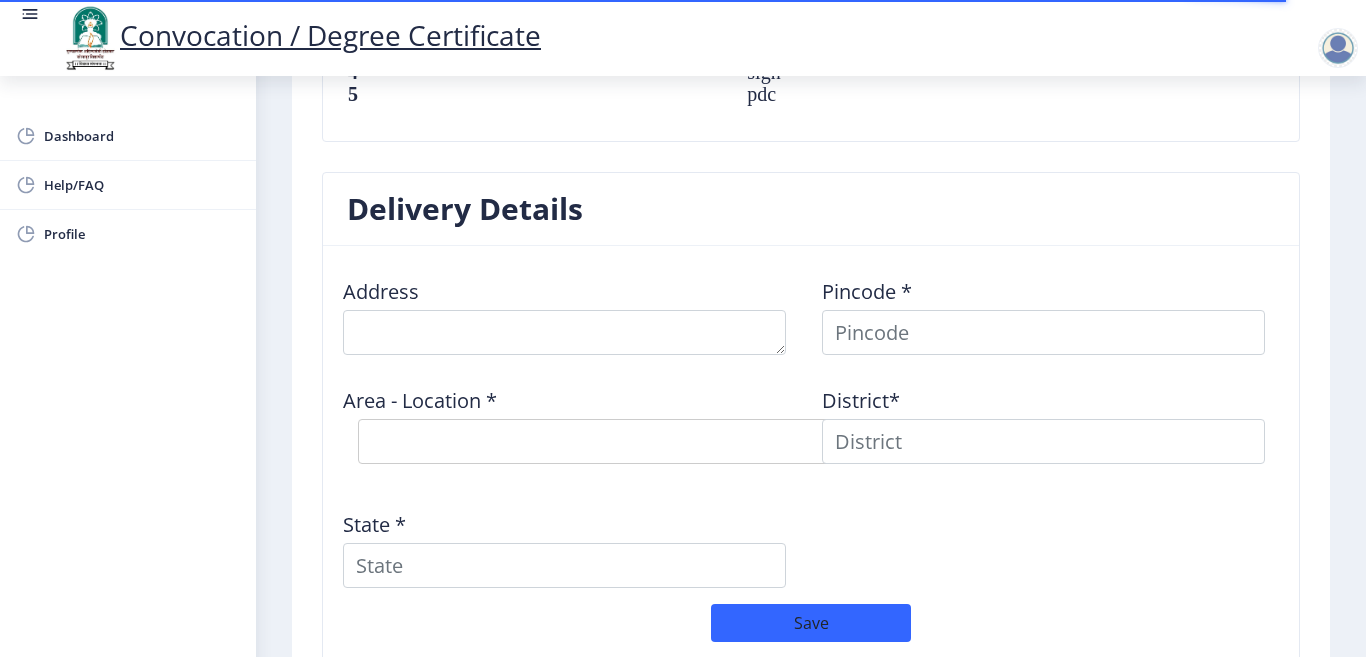 scroll, scrollTop: 1693, scrollLeft: 0, axis: vertical 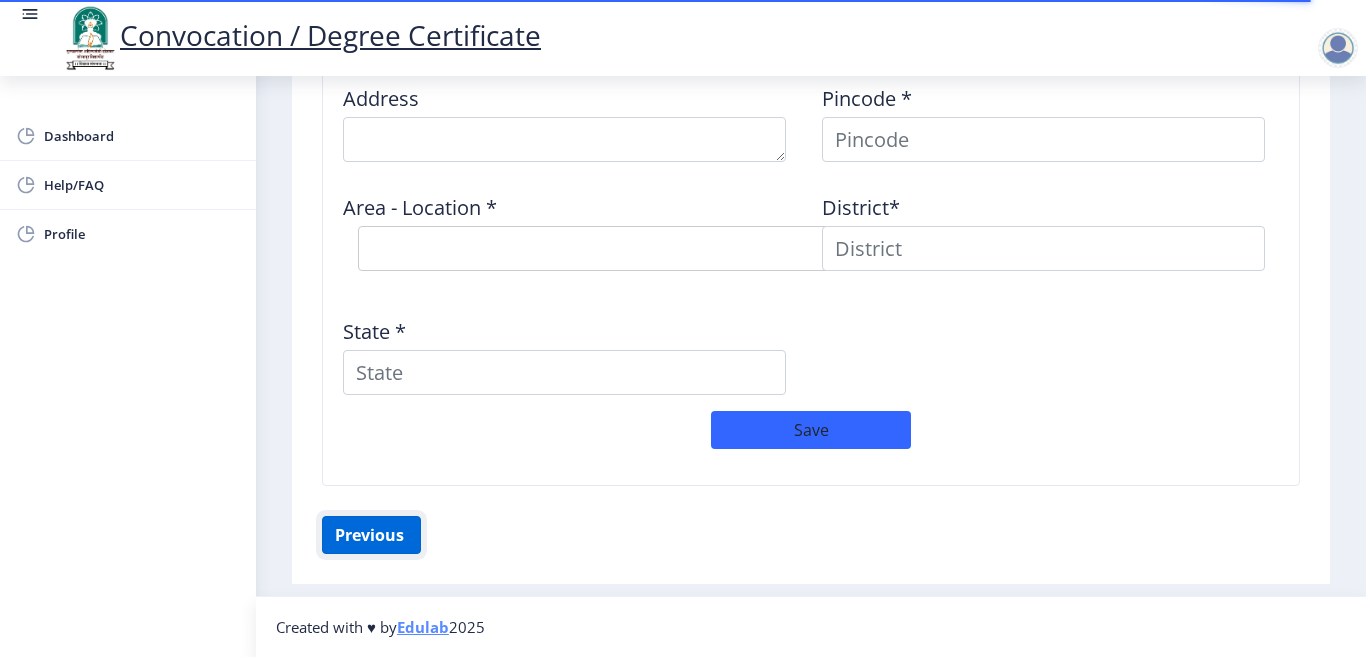 click on "Previous ‍" 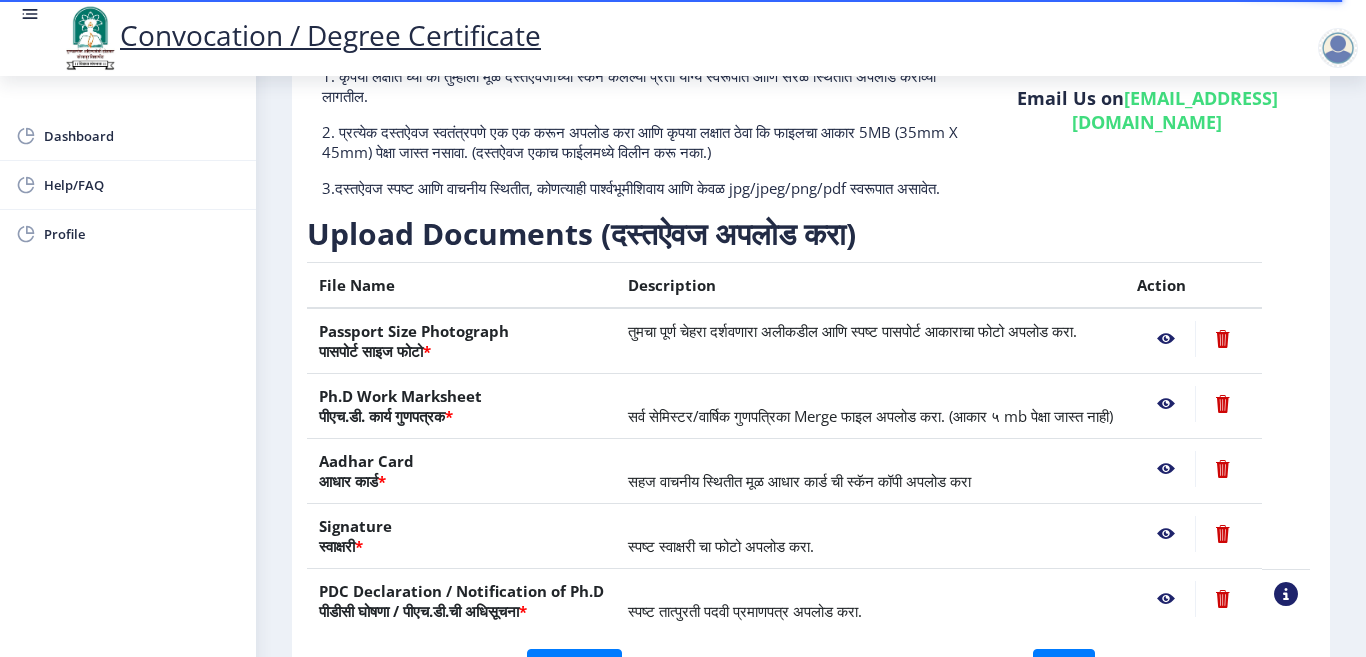 scroll, scrollTop: 373, scrollLeft: 0, axis: vertical 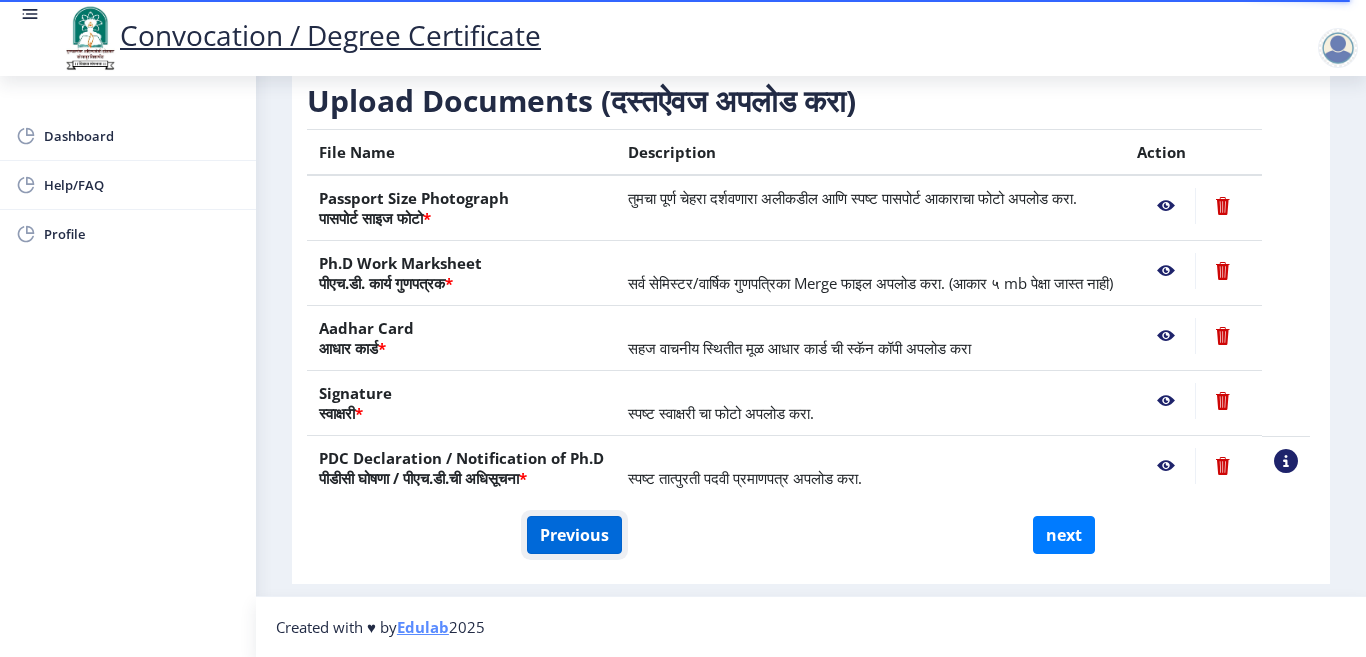 click on "Previous" 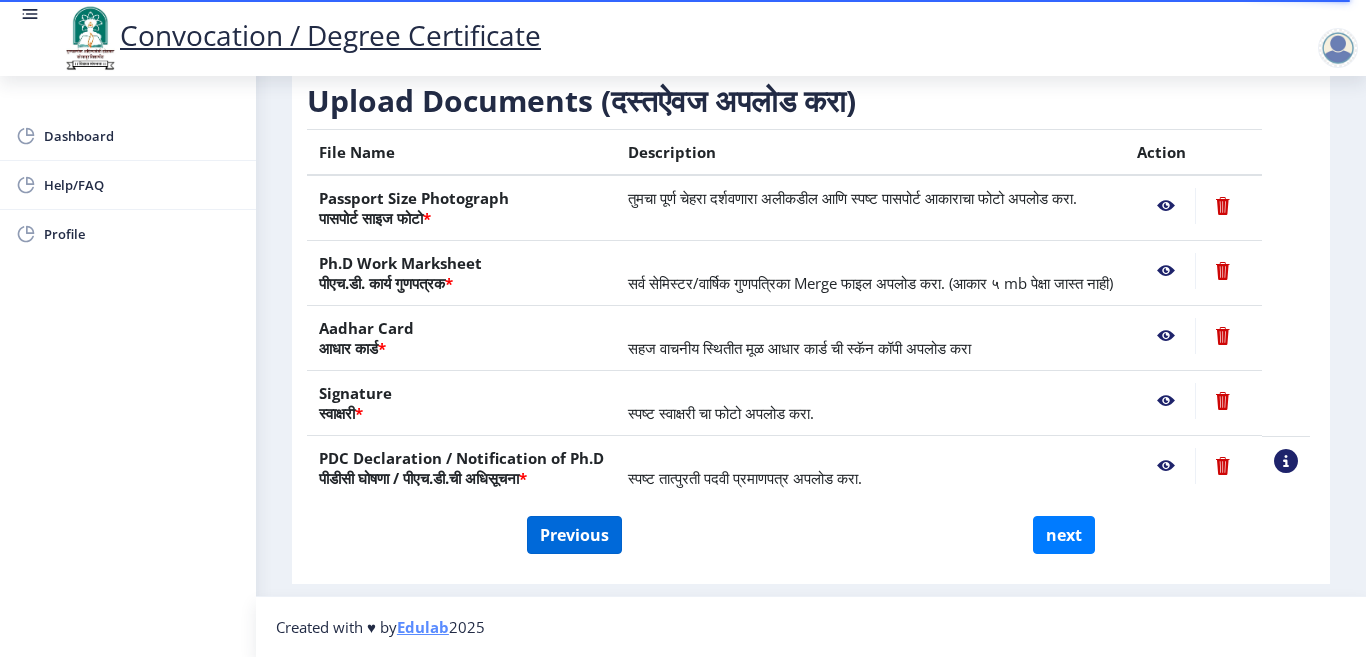 select on "Regular" 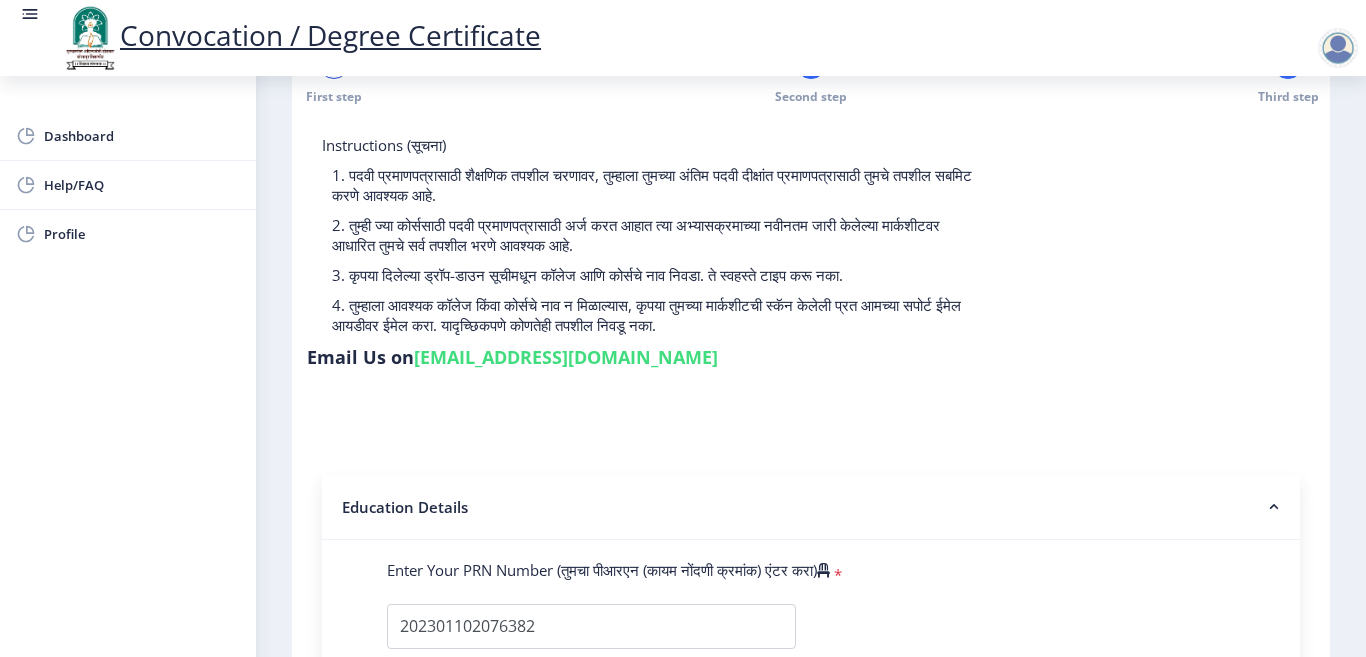 scroll, scrollTop: 0, scrollLeft: 0, axis: both 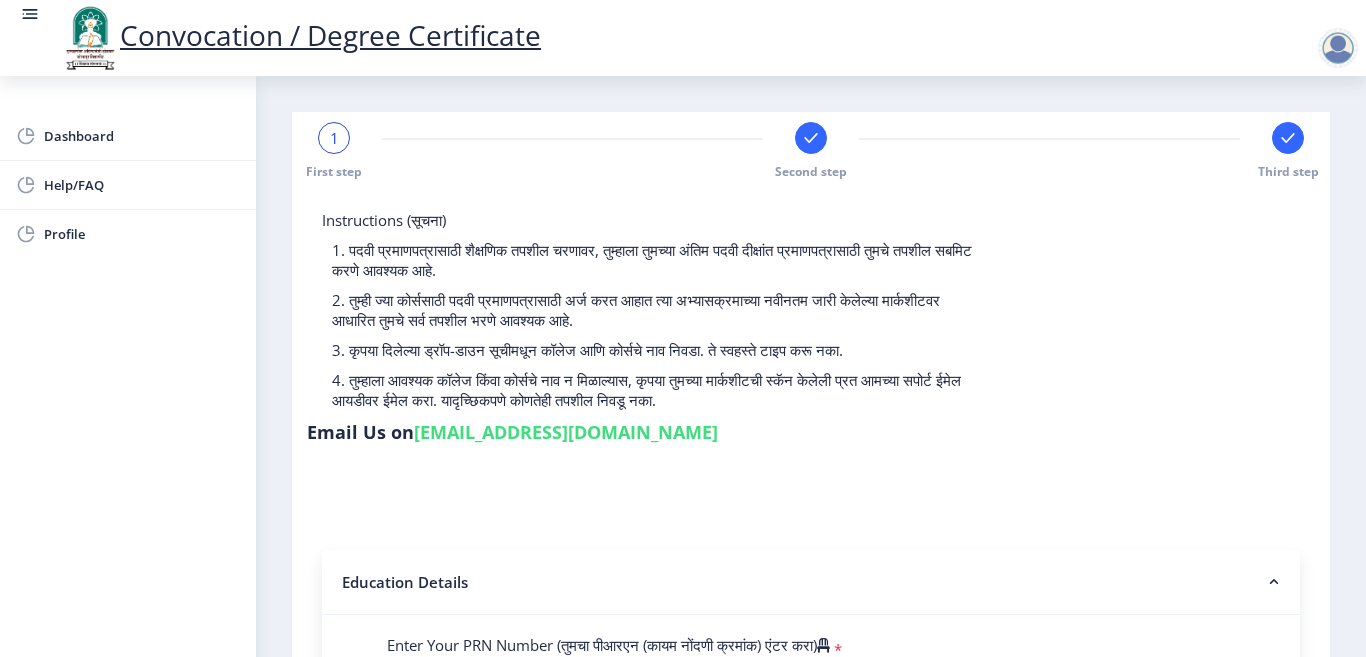 click 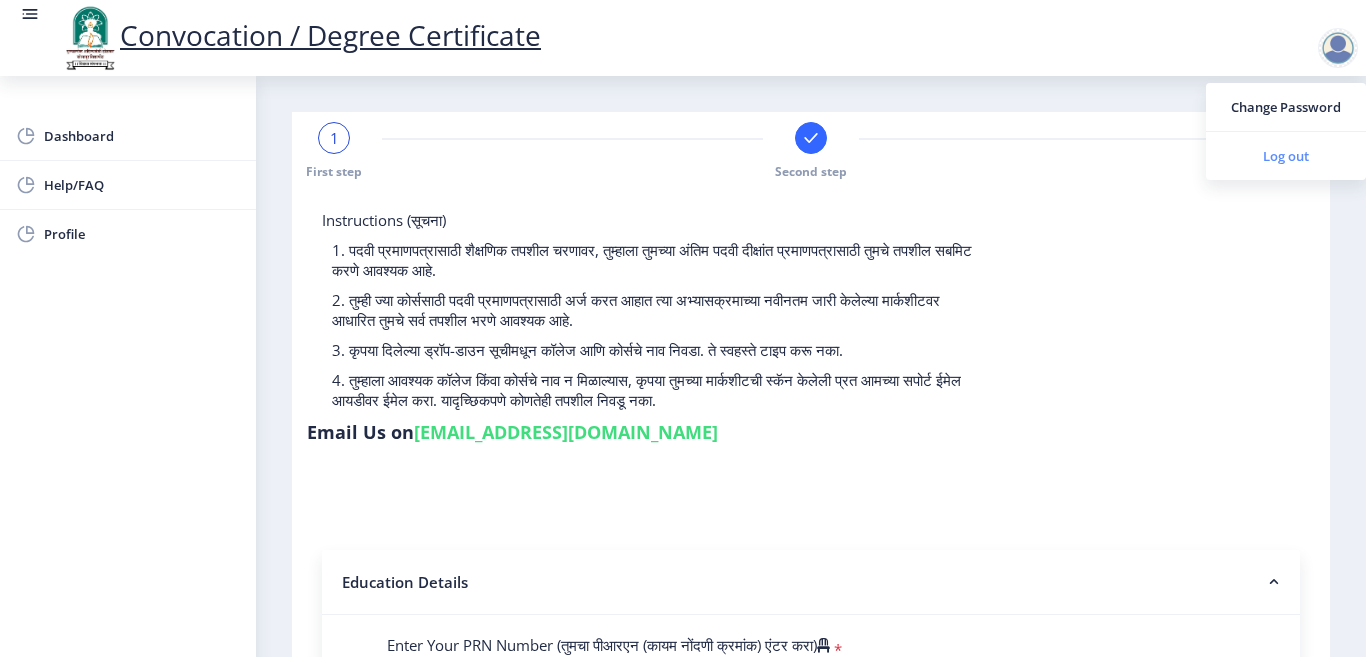click on "Log out" at bounding box center [1286, 156] 